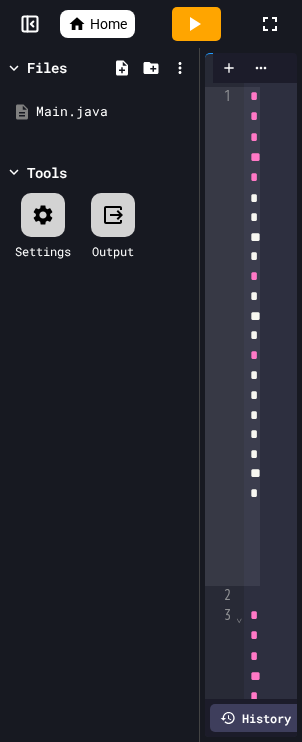 scroll, scrollTop: 0, scrollLeft: 0, axis: both 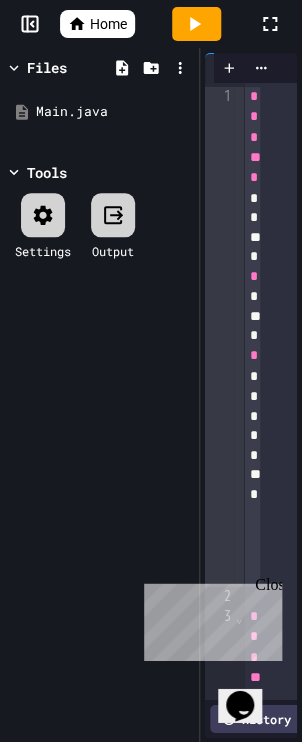 click on "Close" at bounding box center (267, 587) 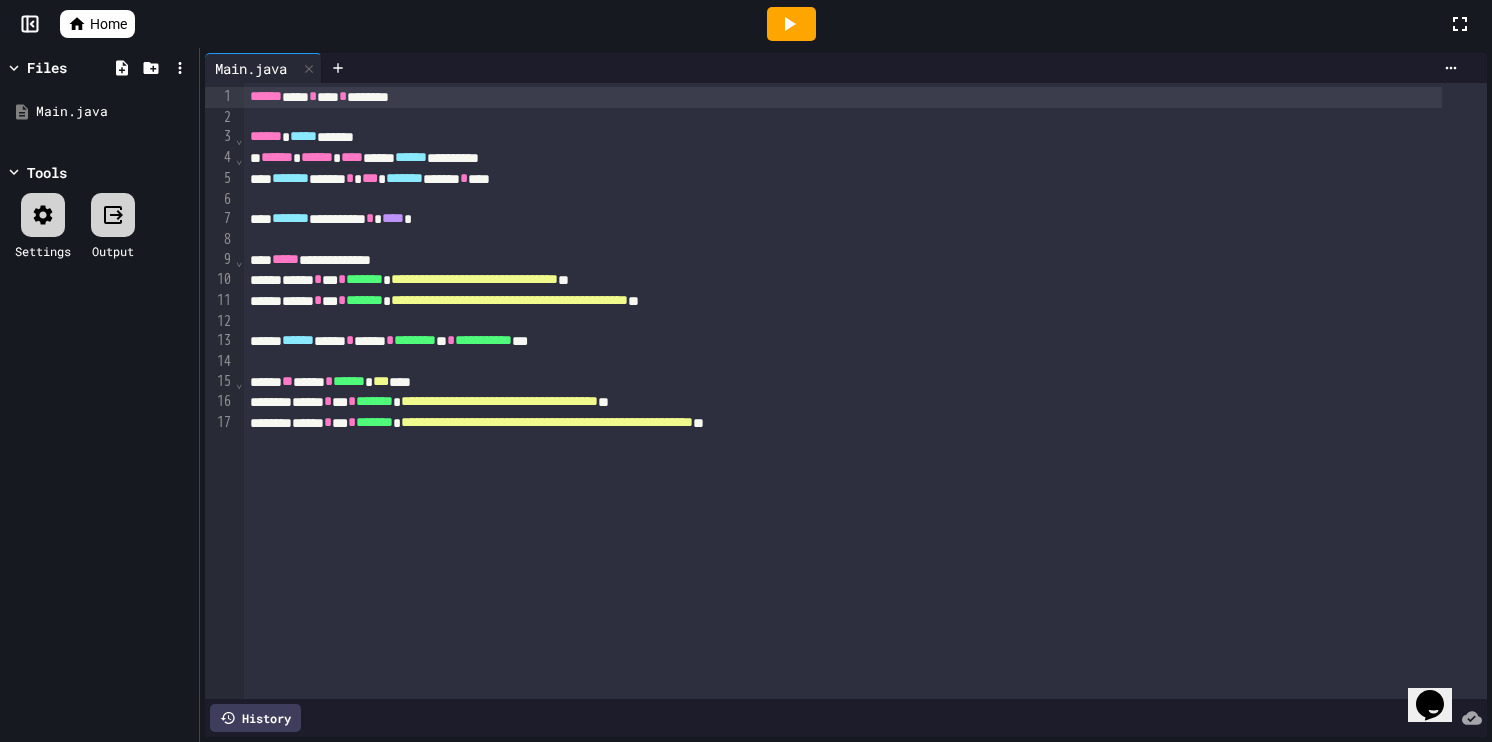 click 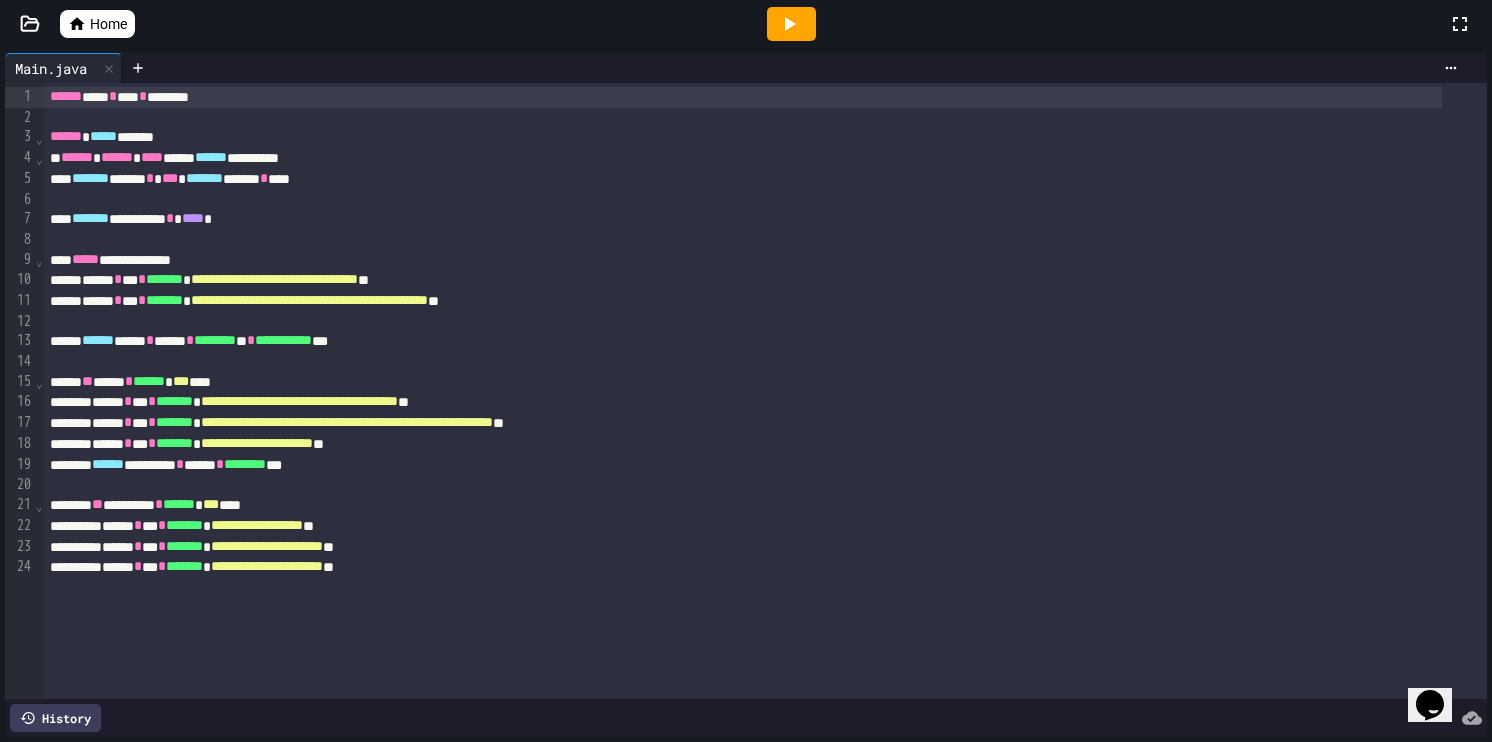 drag, startPoint x: 40, startPoint y: 33, endPoint x: 56, endPoint y: 30, distance: 16.27882 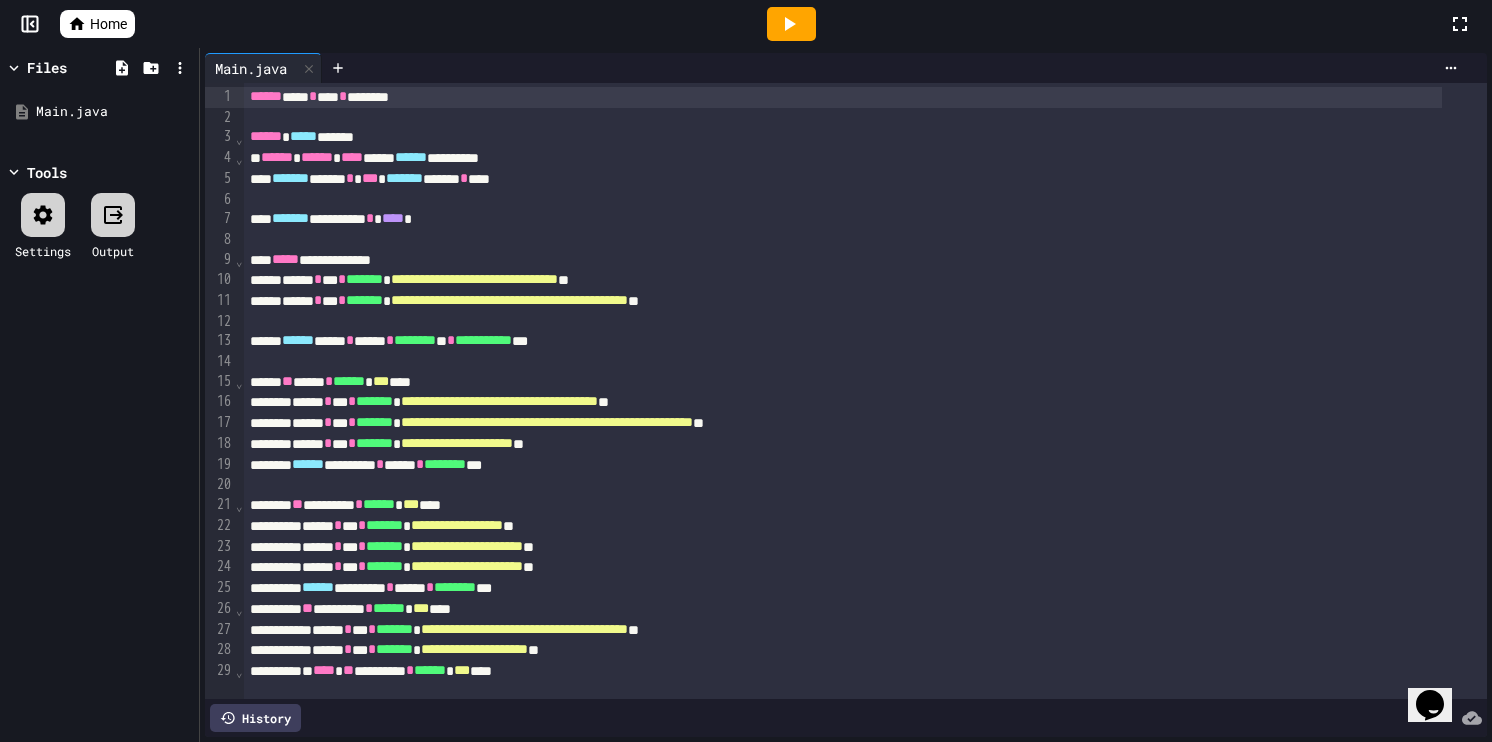 click on "Home" at bounding box center (108, 24) 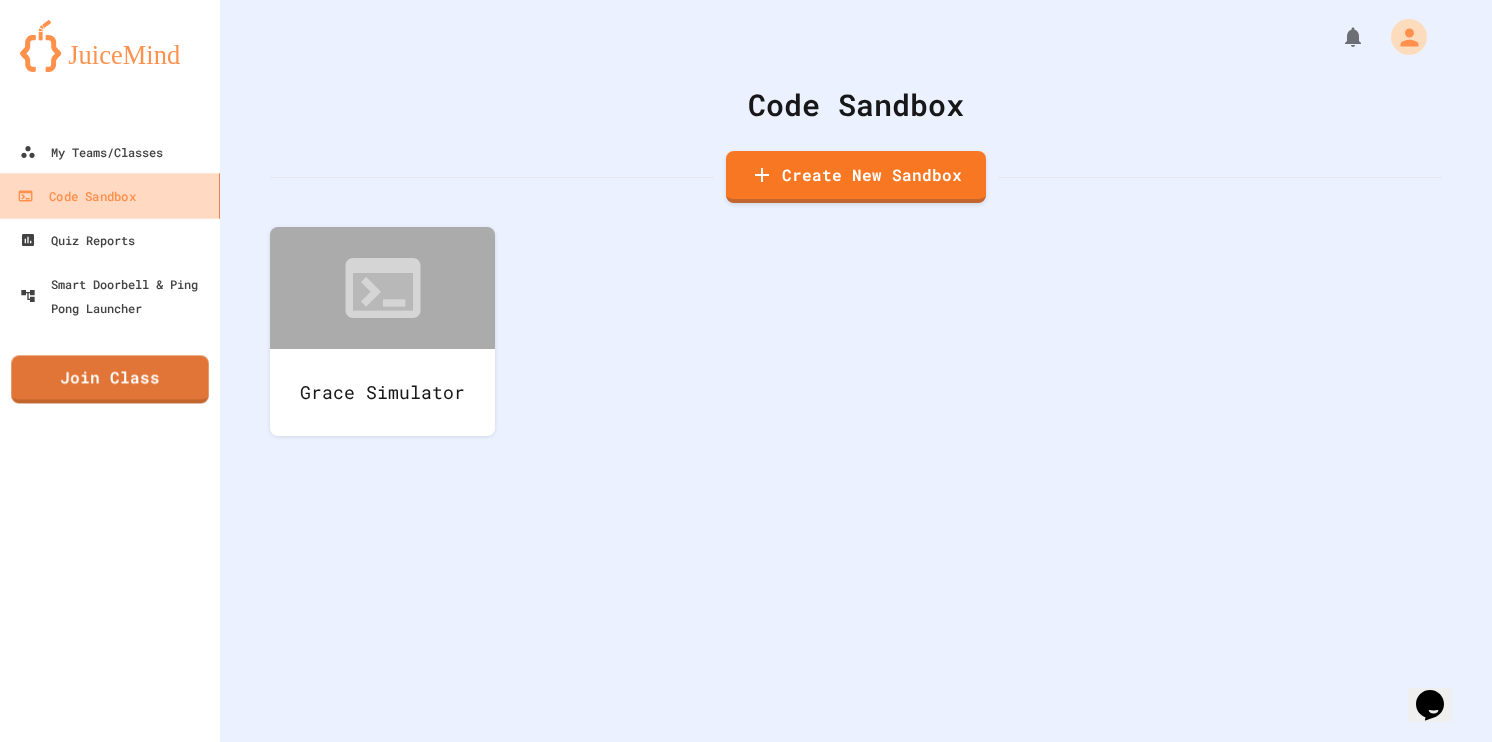 drag, startPoint x: 106, startPoint y: 174, endPoint x: 120, endPoint y: 146, distance: 31.304953 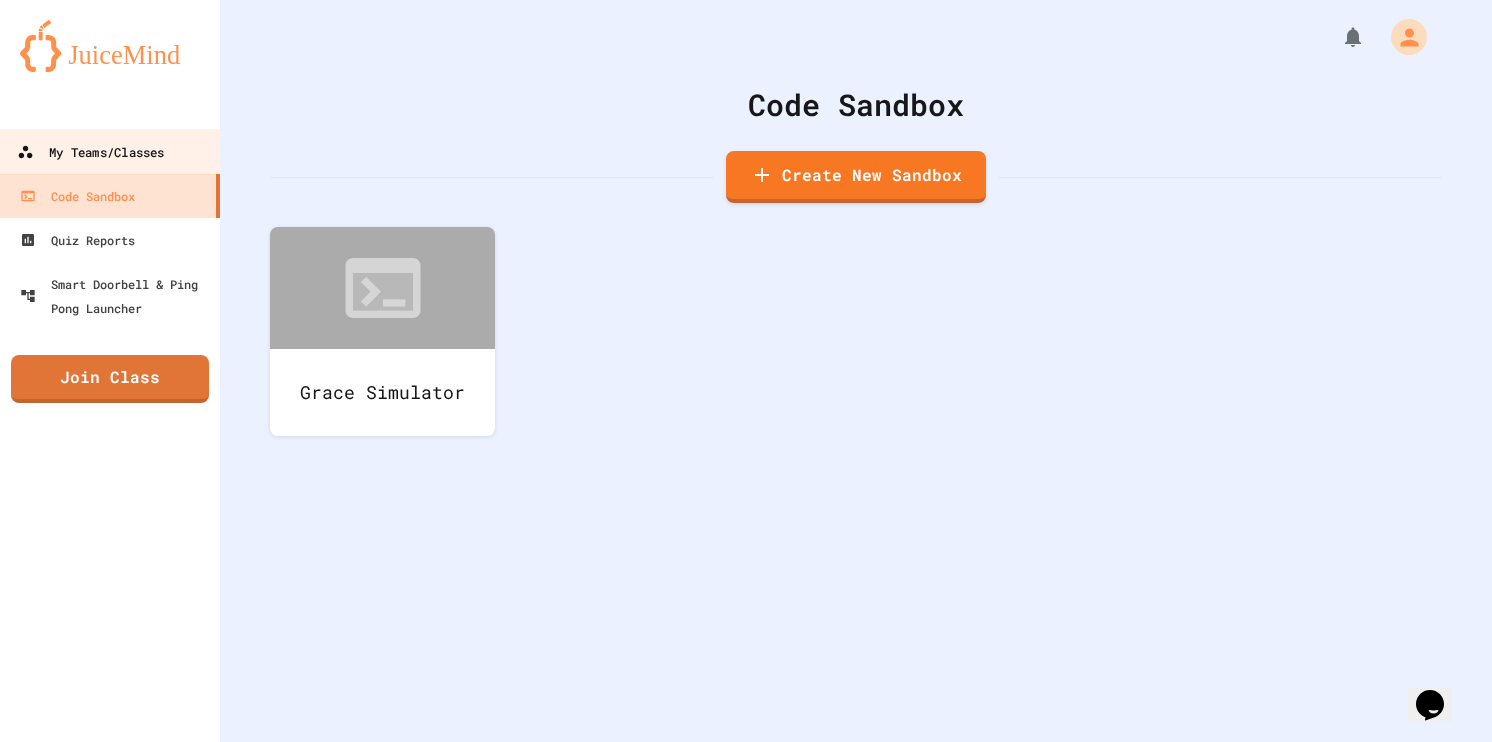 click on "My Teams/Classes" at bounding box center (90, 152) 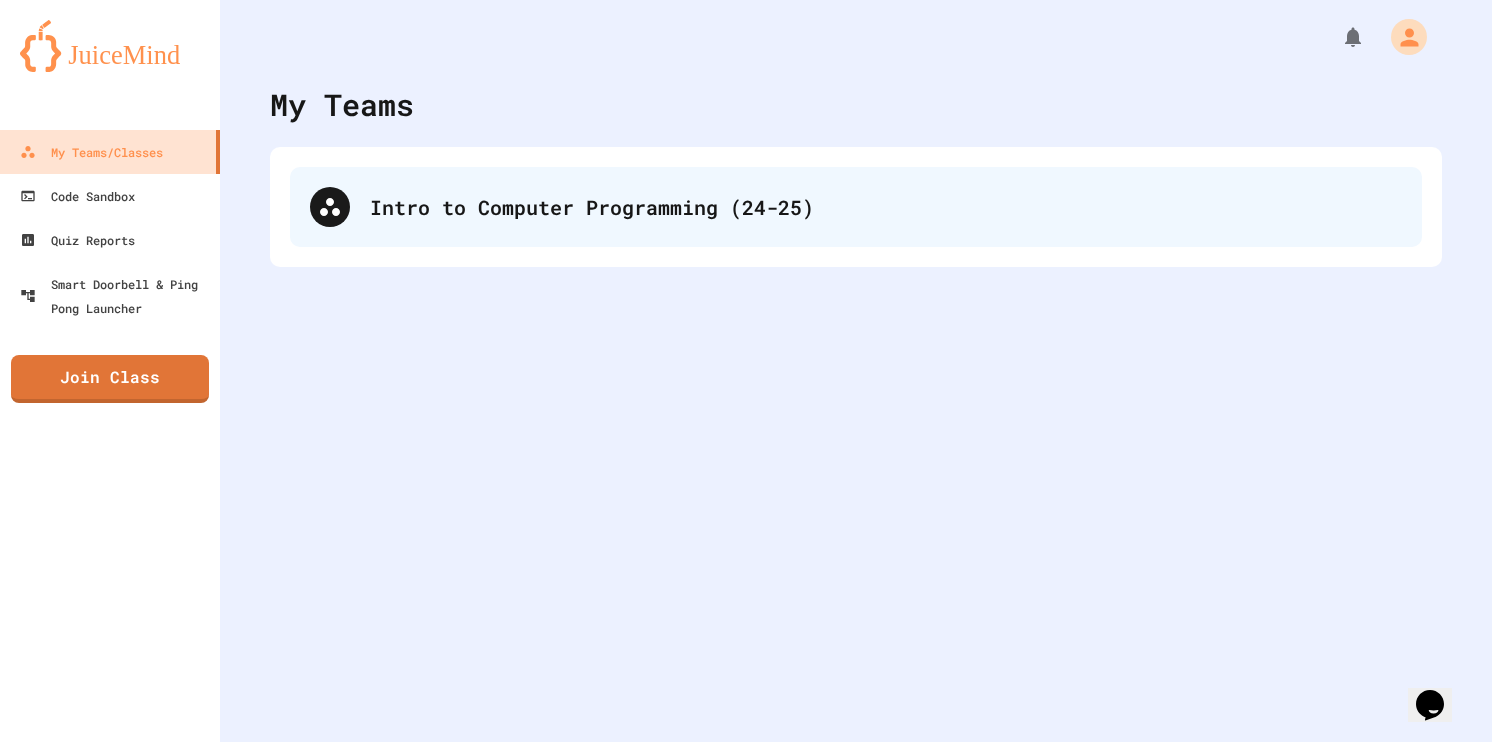 click on "Intro to Computer Programming (24-25)" at bounding box center (856, 207) 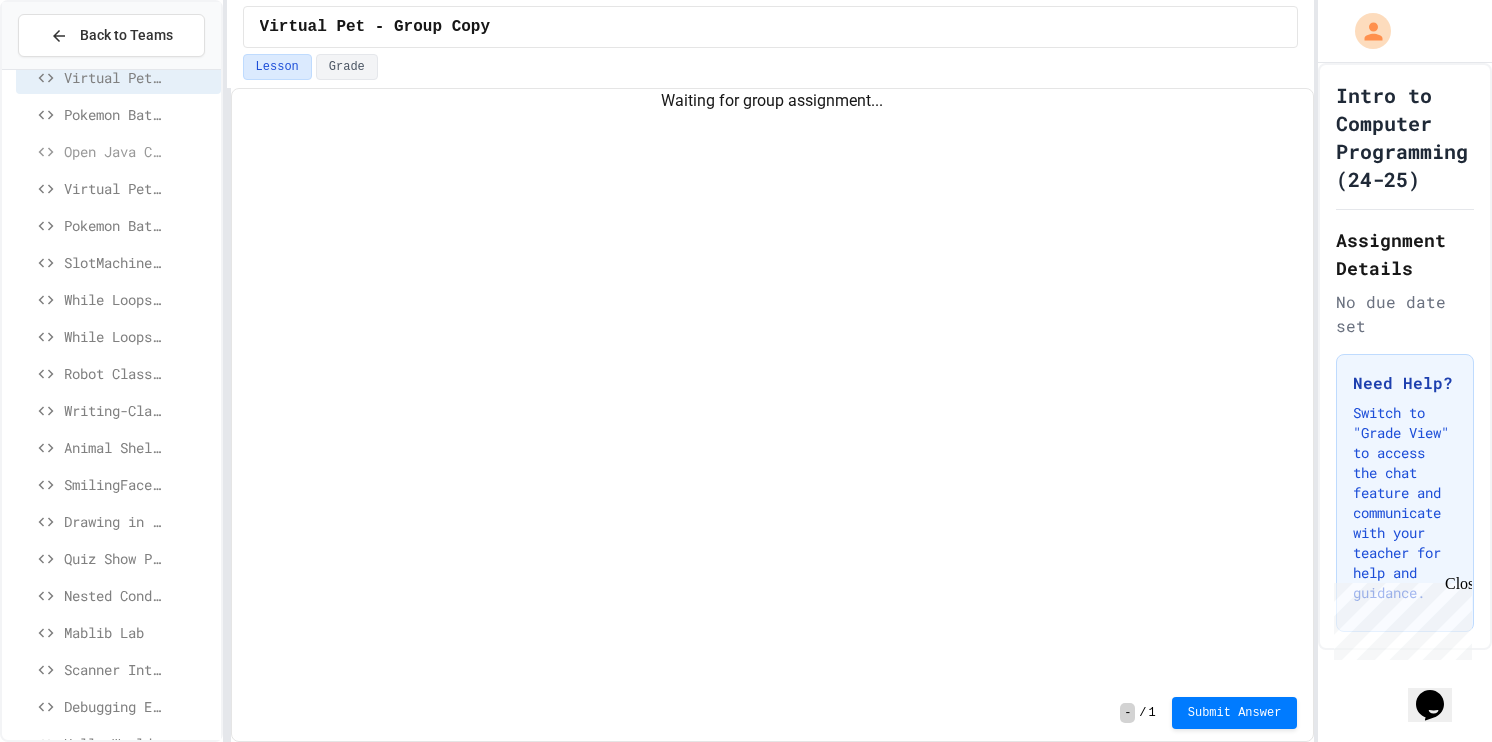 scroll, scrollTop: 0, scrollLeft: 0, axis: both 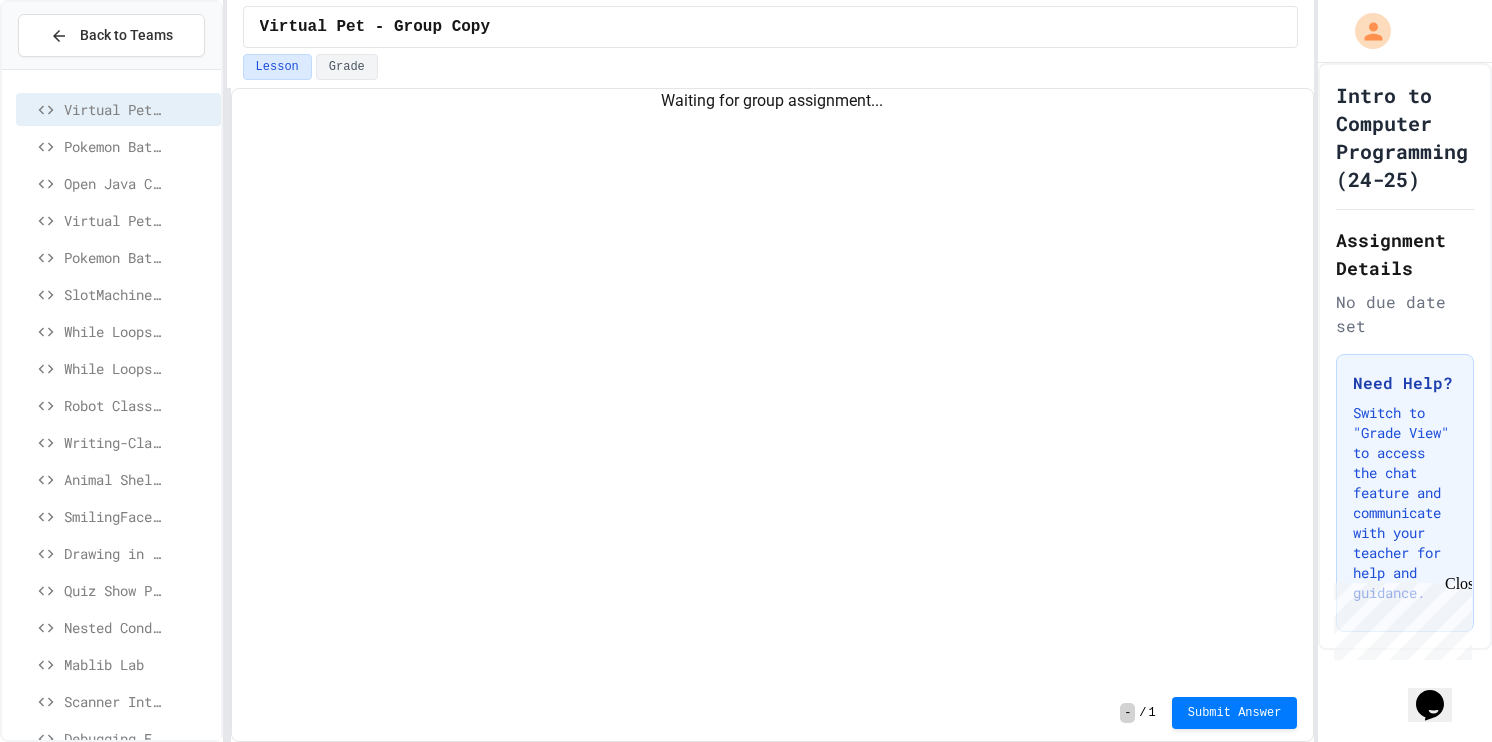 drag, startPoint x: 62, startPoint y: 61, endPoint x: 63, endPoint y: 51, distance: 10.049875 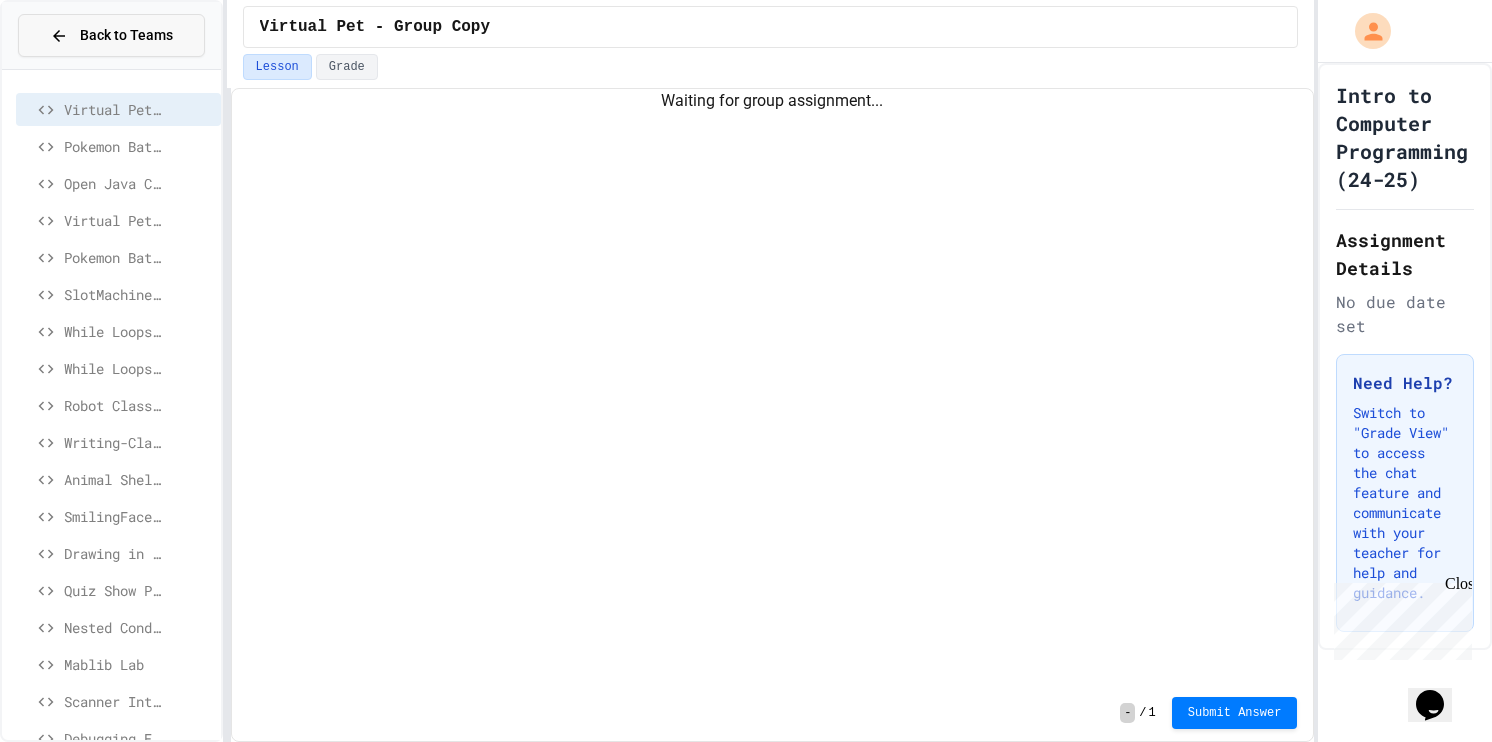 click 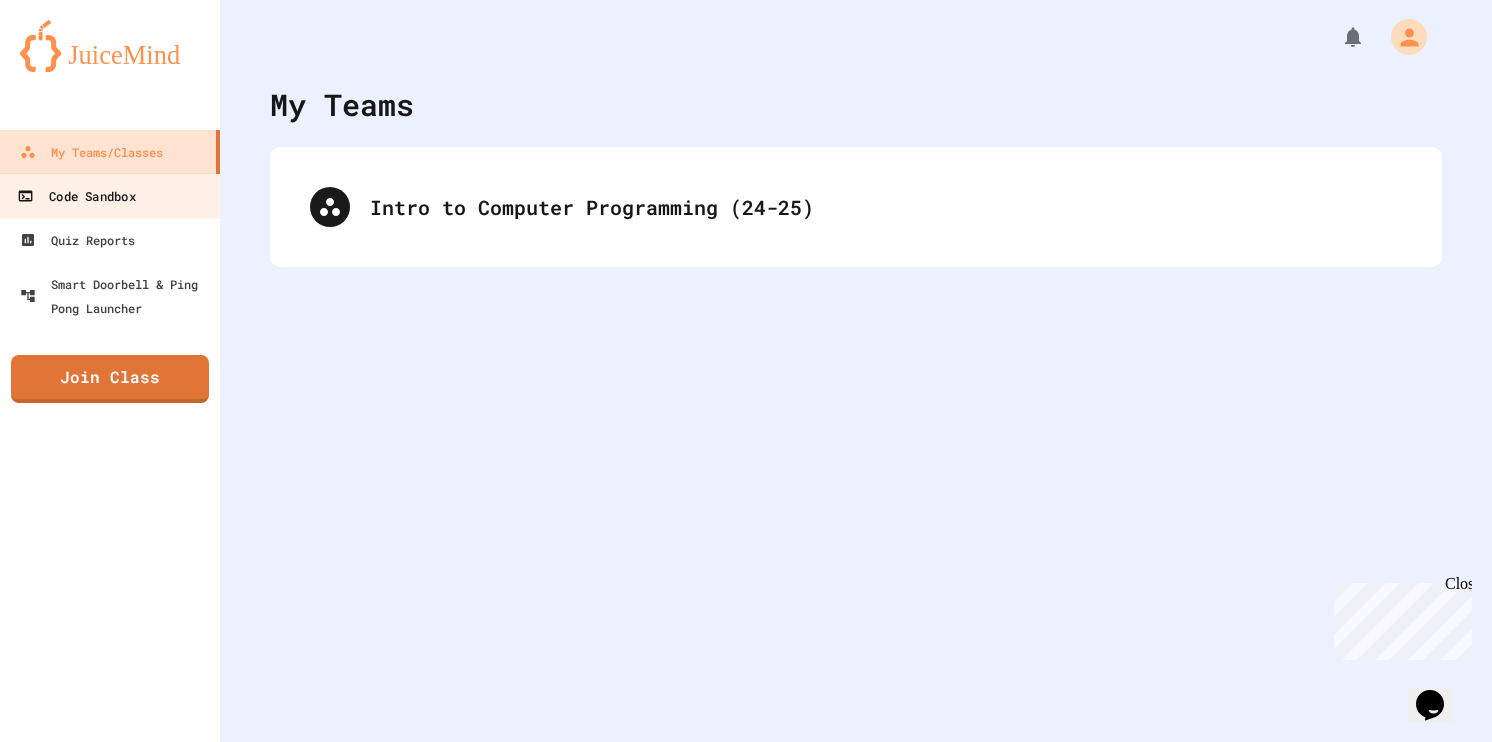 click on "Code Sandbox" at bounding box center (76, 196) 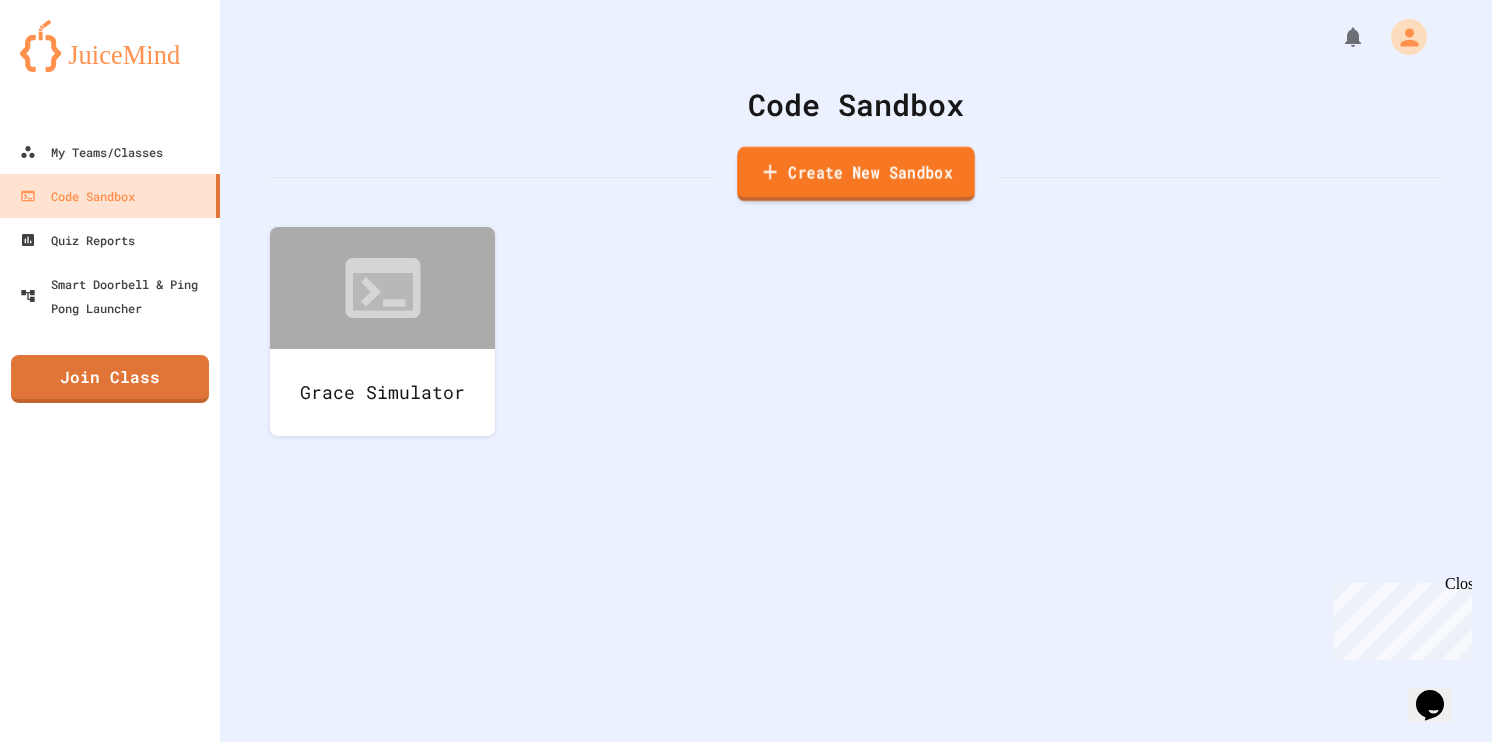 click on "Create New Sandbox" at bounding box center (856, 174) 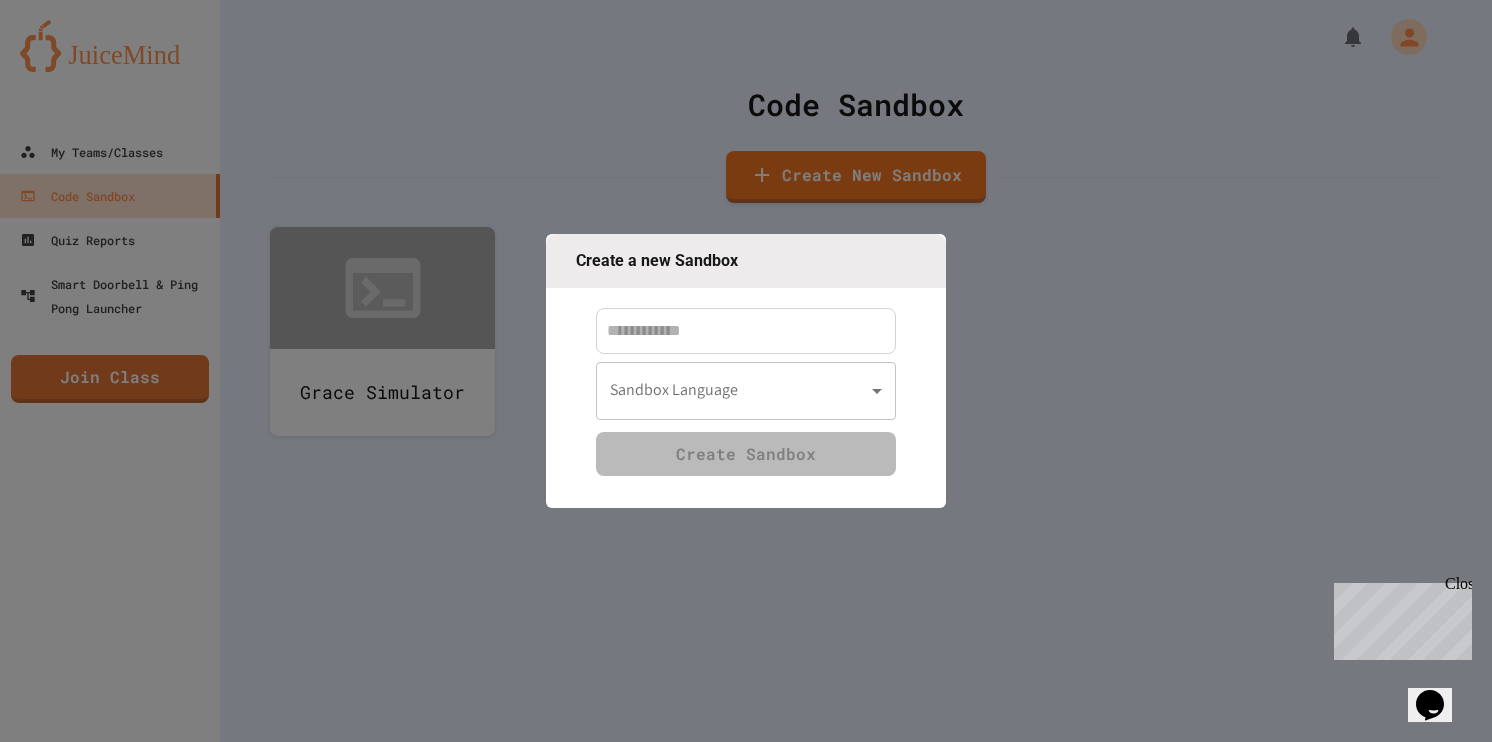click at bounding box center (746, 331) 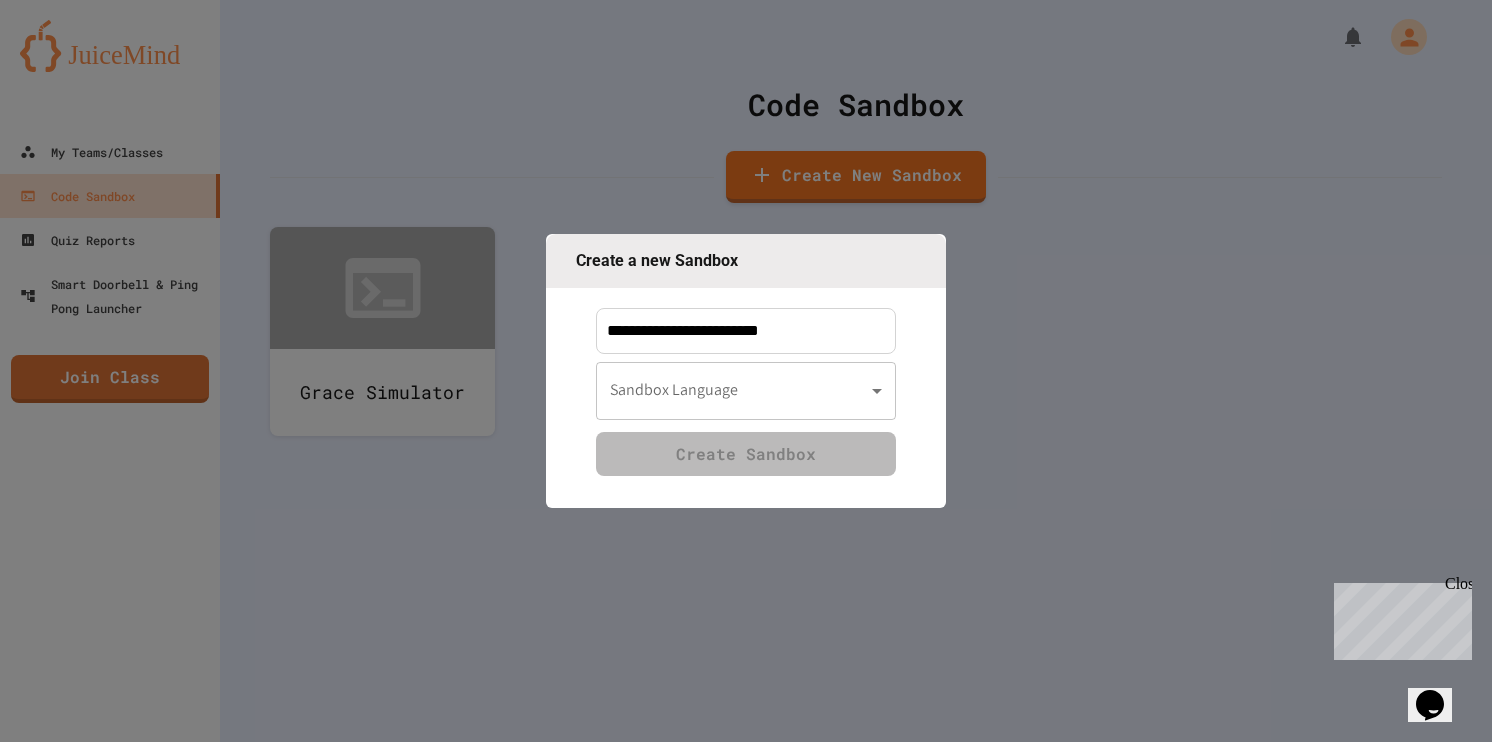 type on "**********" 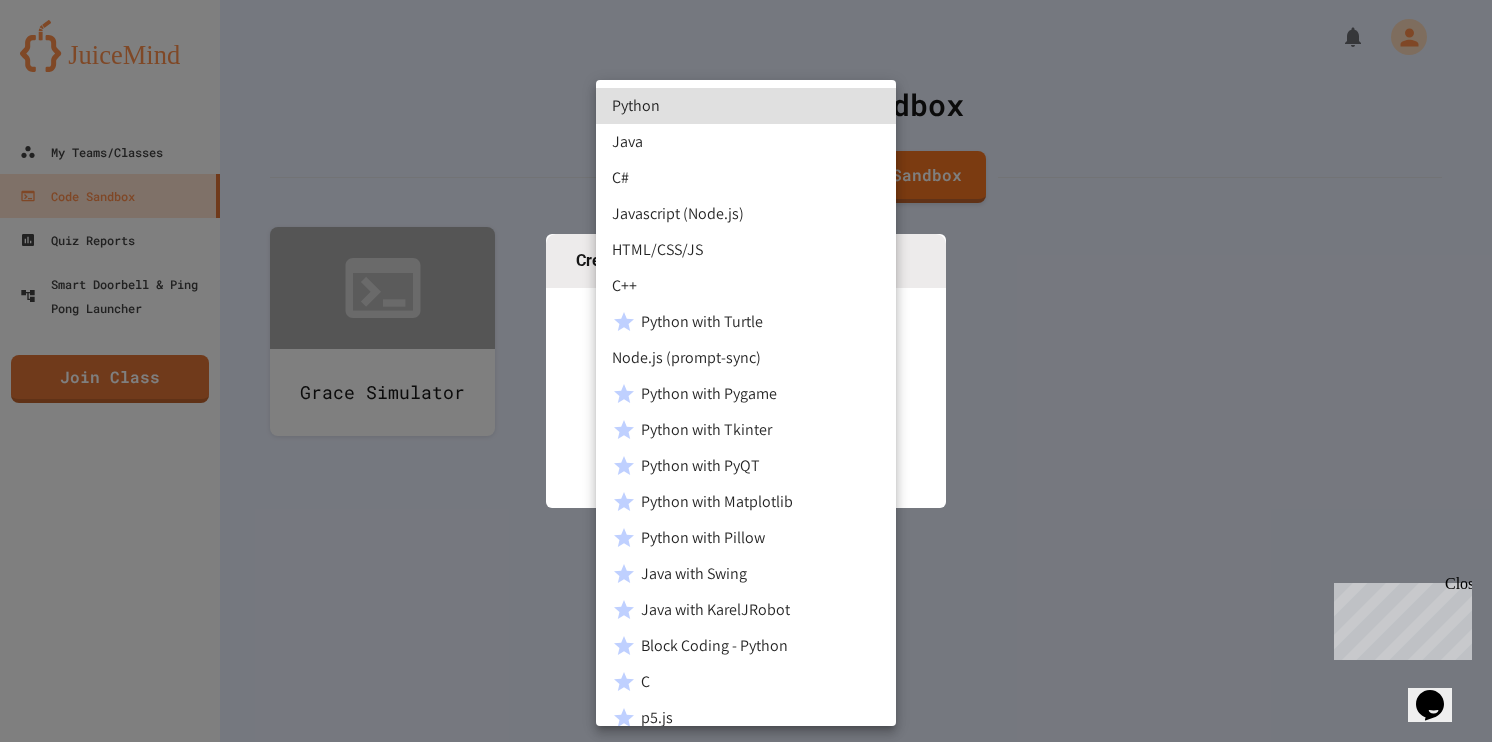 click on "Java" at bounding box center [746, 142] 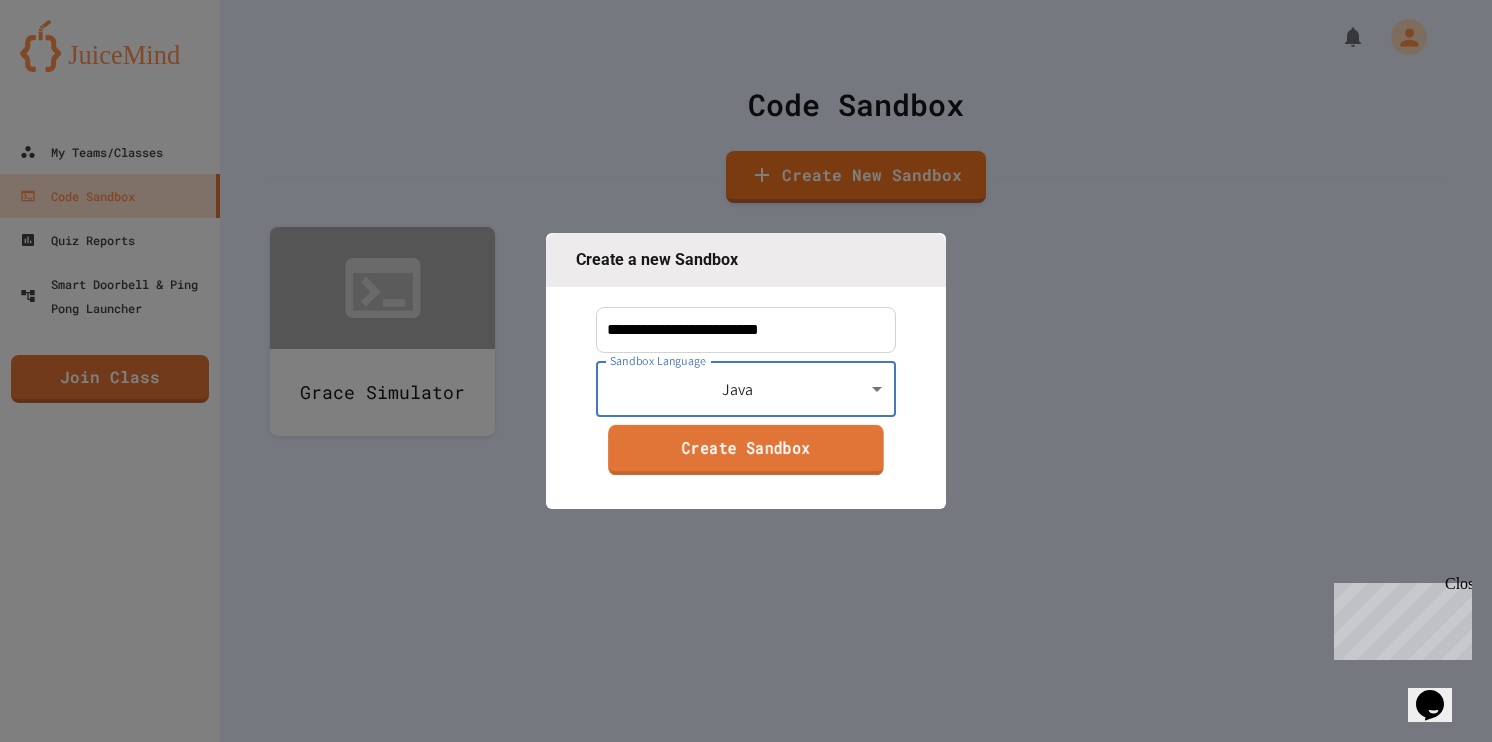 click on "Create Sandbox" at bounding box center (746, 450) 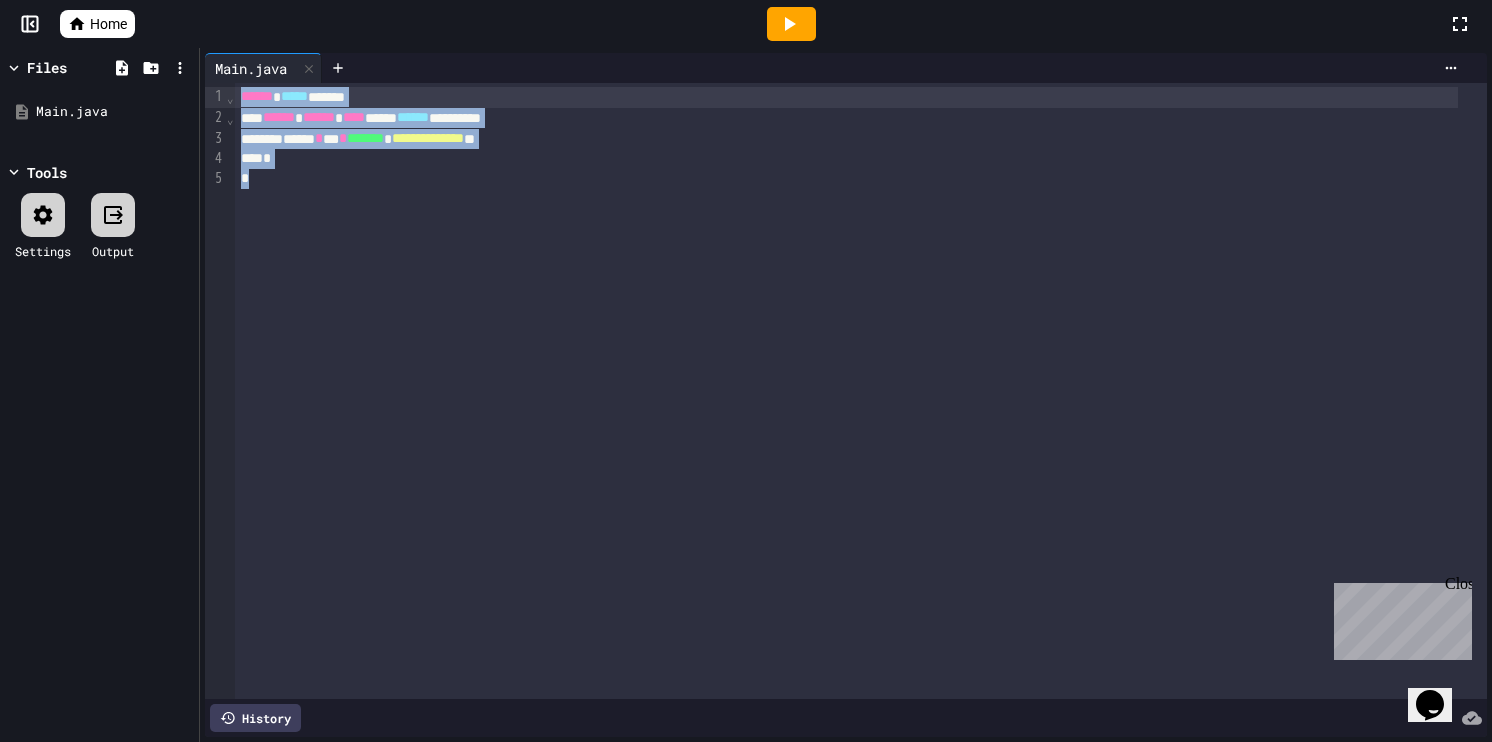 drag, startPoint x: 464, startPoint y: 270, endPoint x: 184, endPoint y: 82, distance: 337.25955 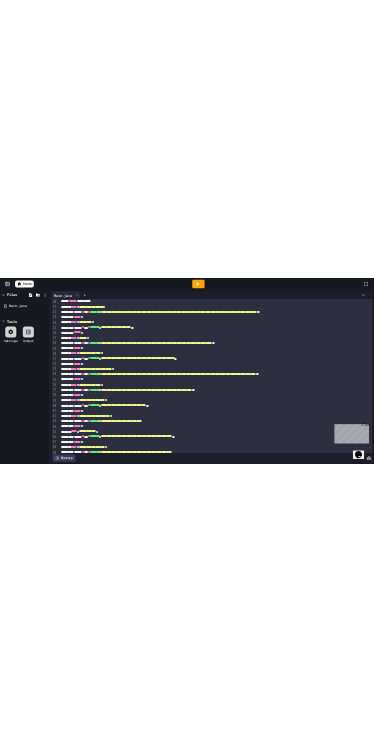 scroll, scrollTop: 3357, scrollLeft: 0, axis: vertical 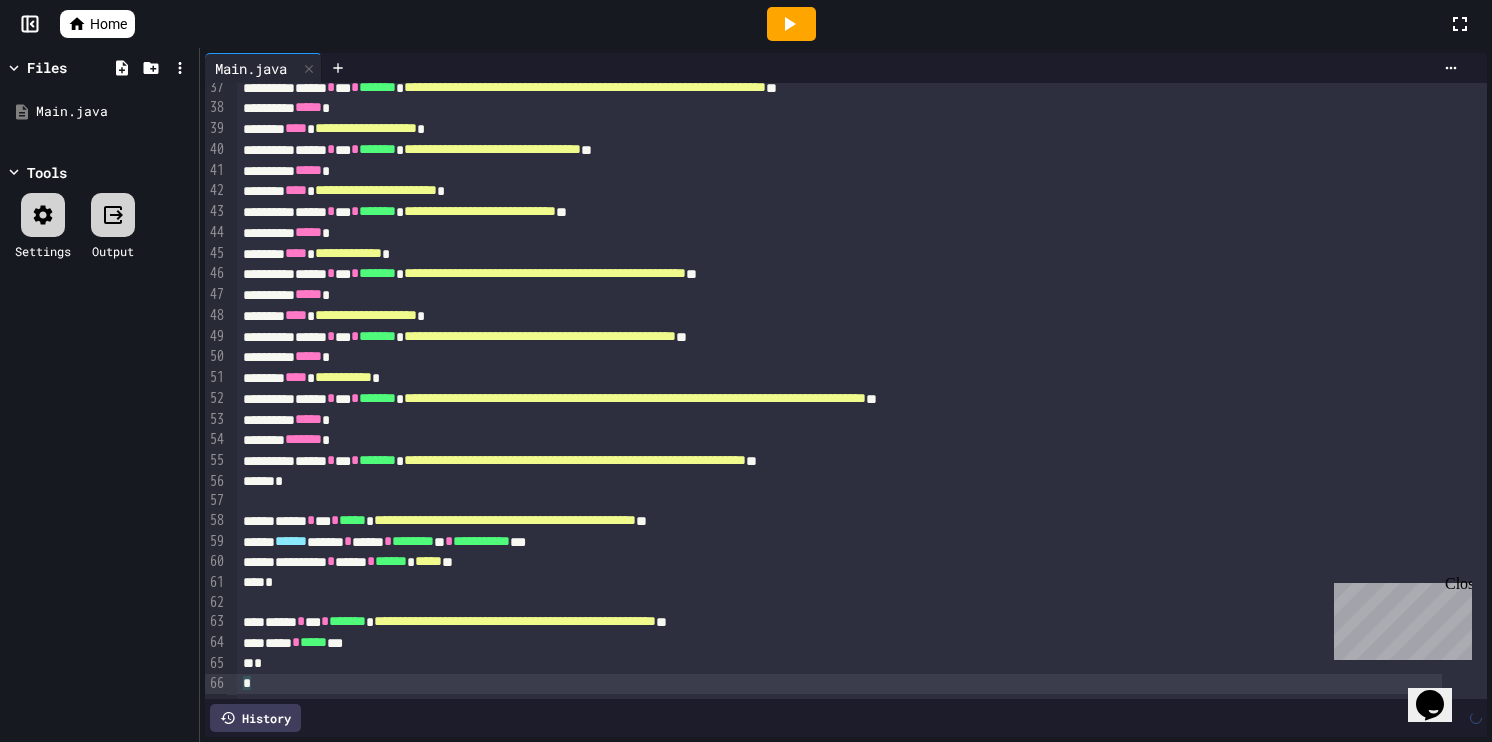 click 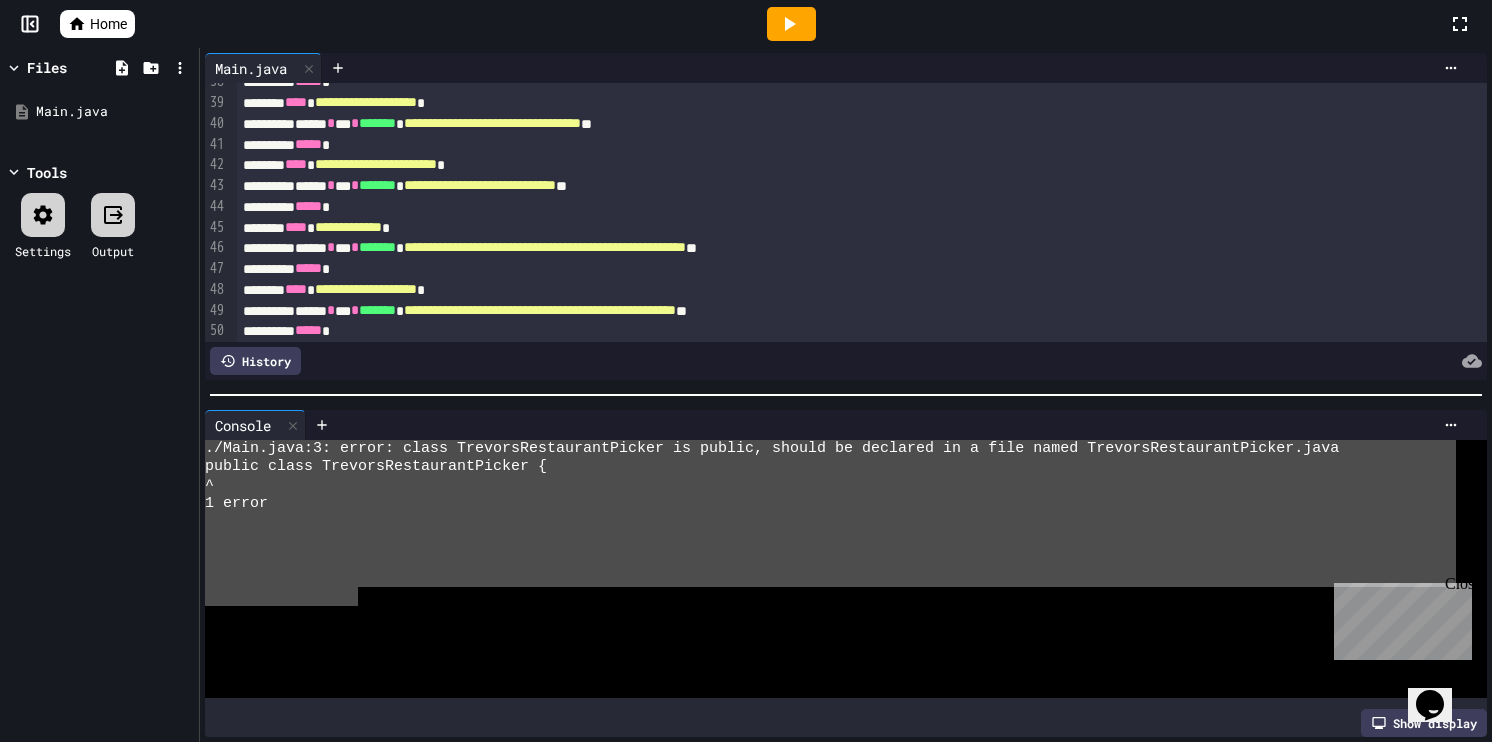 drag, startPoint x: 362, startPoint y: 584, endPoint x: 109, endPoint y: 414, distance: 304.80978 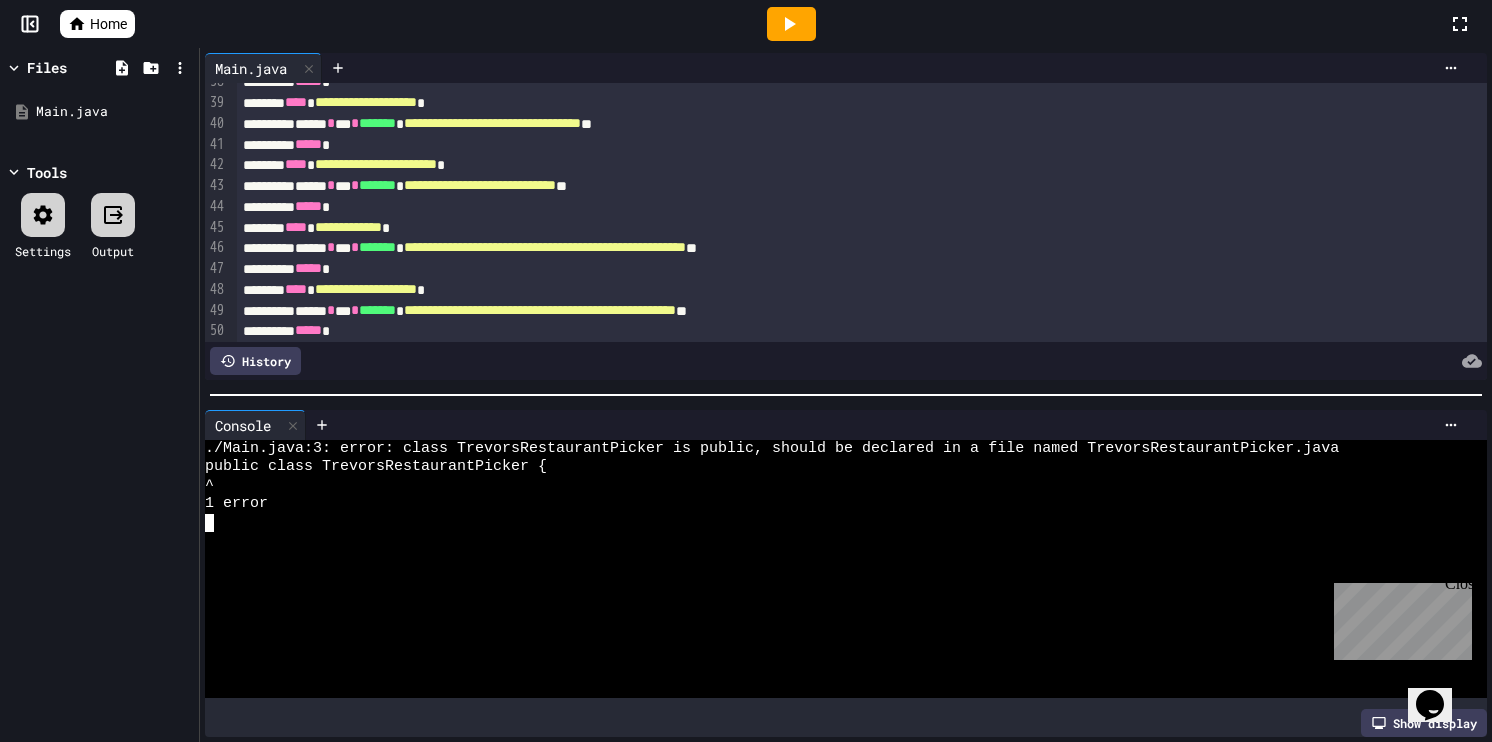 click at bounding box center [830, 688] 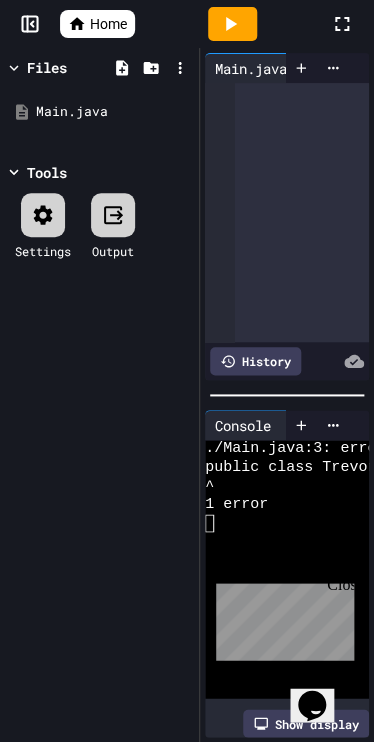 scroll, scrollTop: 6995, scrollLeft: 0, axis: vertical 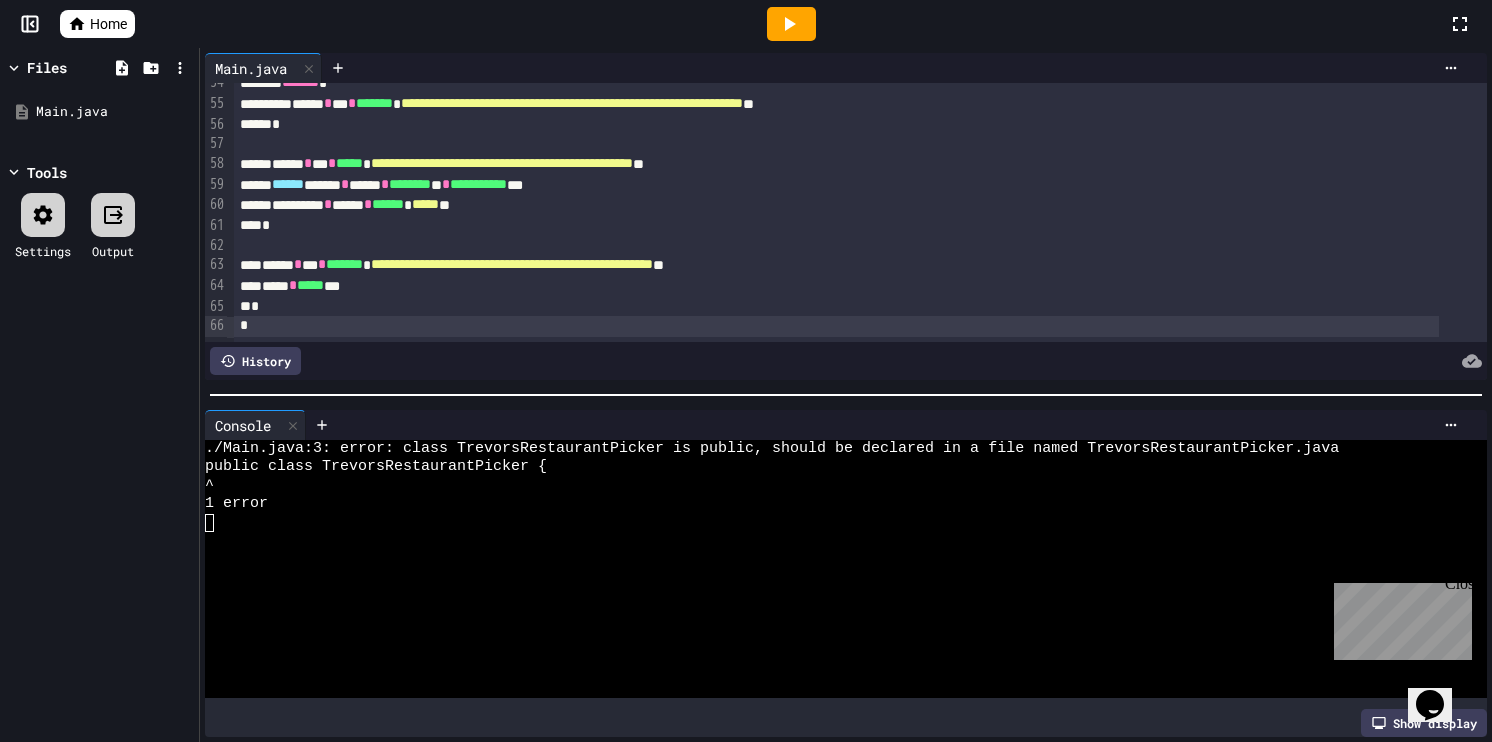 click on "1 error" at bounding box center [830, 504] 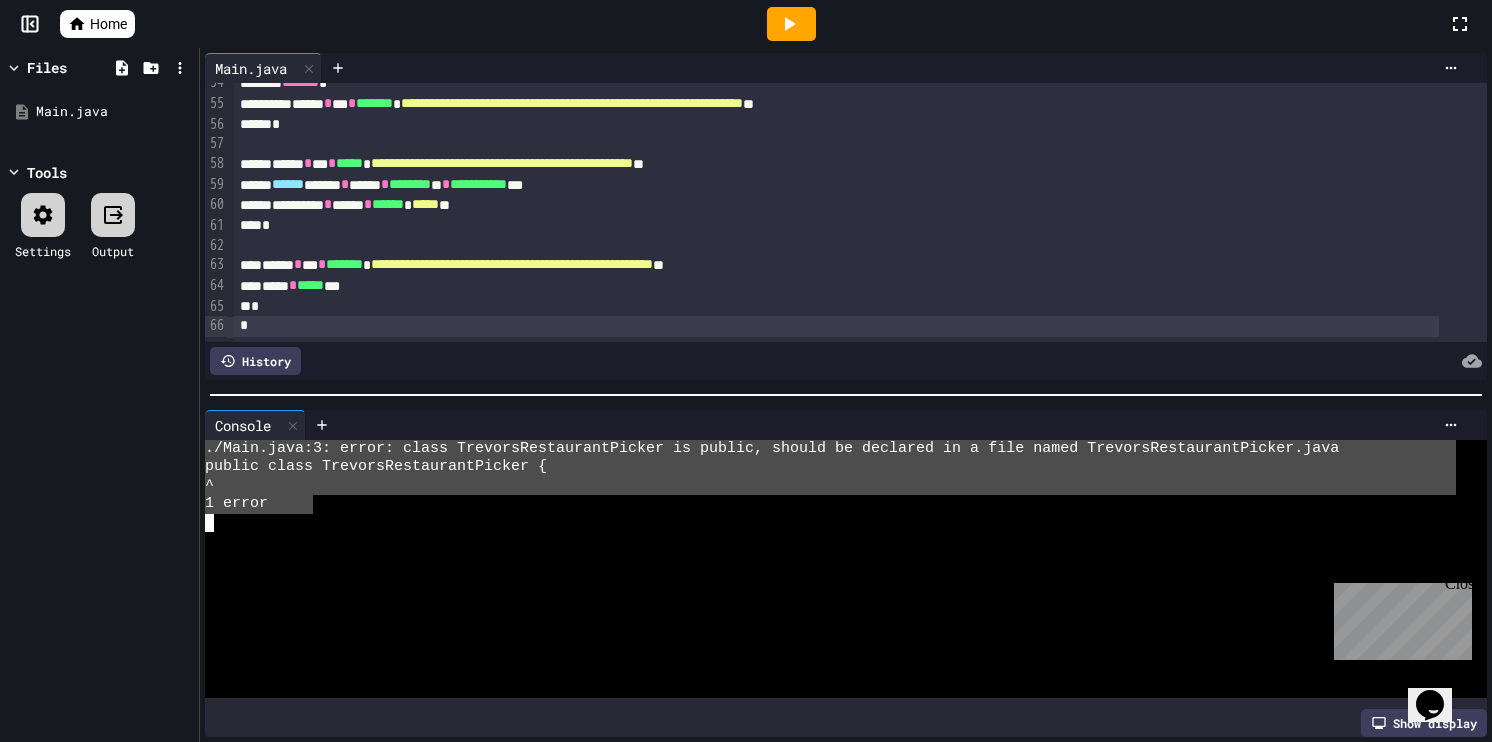 drag, startPoint x: 269, startPoint y: 492, endPoint x: 260, endPoint y: 455, distance: 38.078865 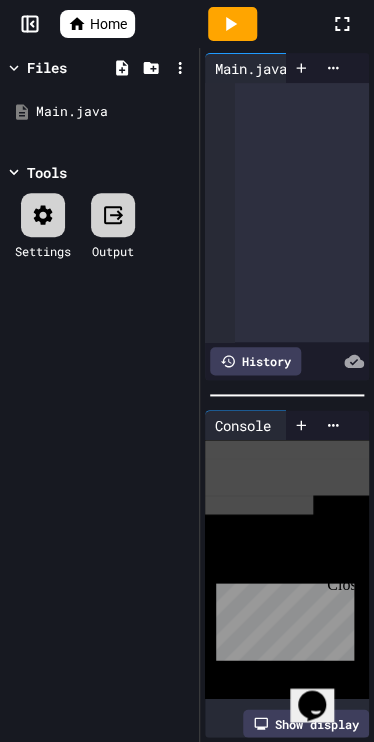 scroll, scrollTop: 9028, scrollLeft: 0, axis: vertical 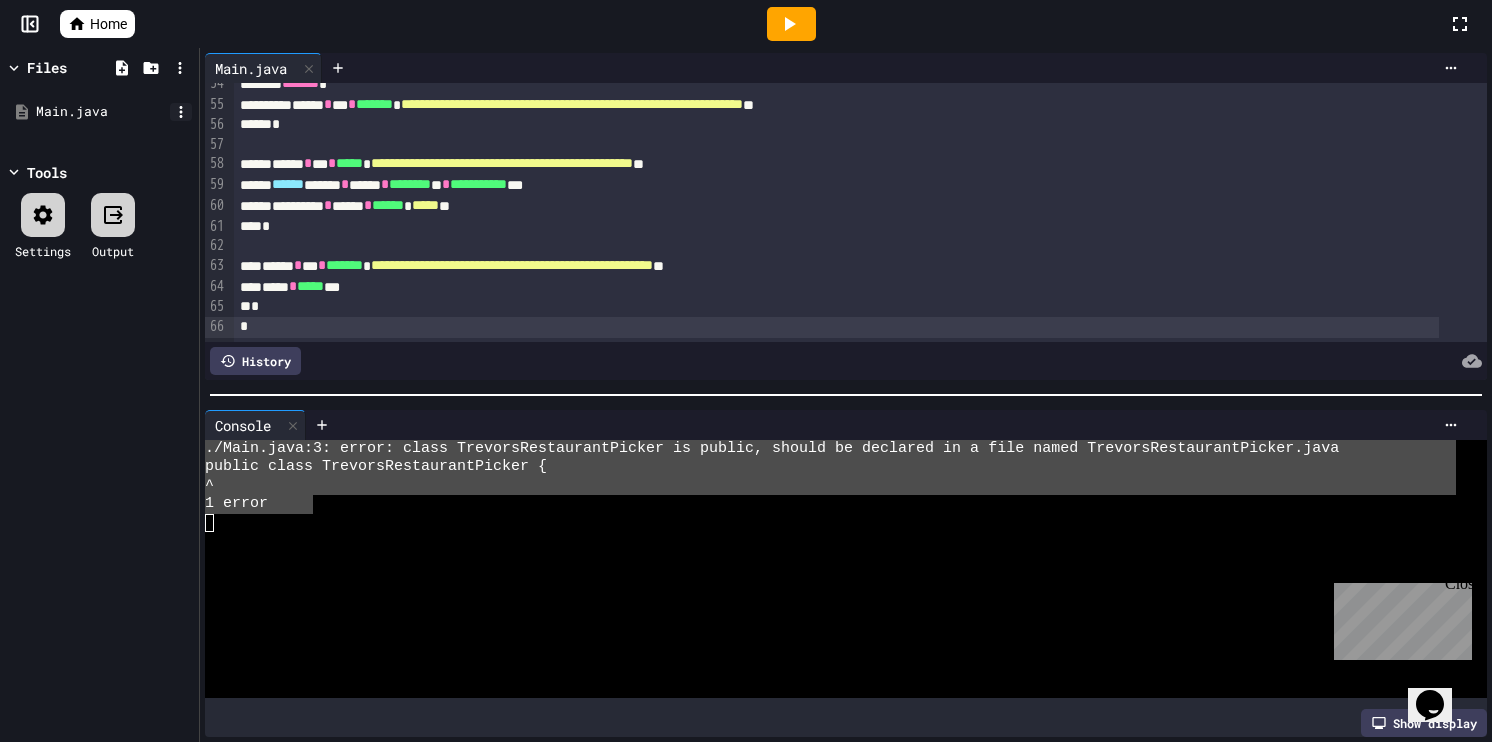 click 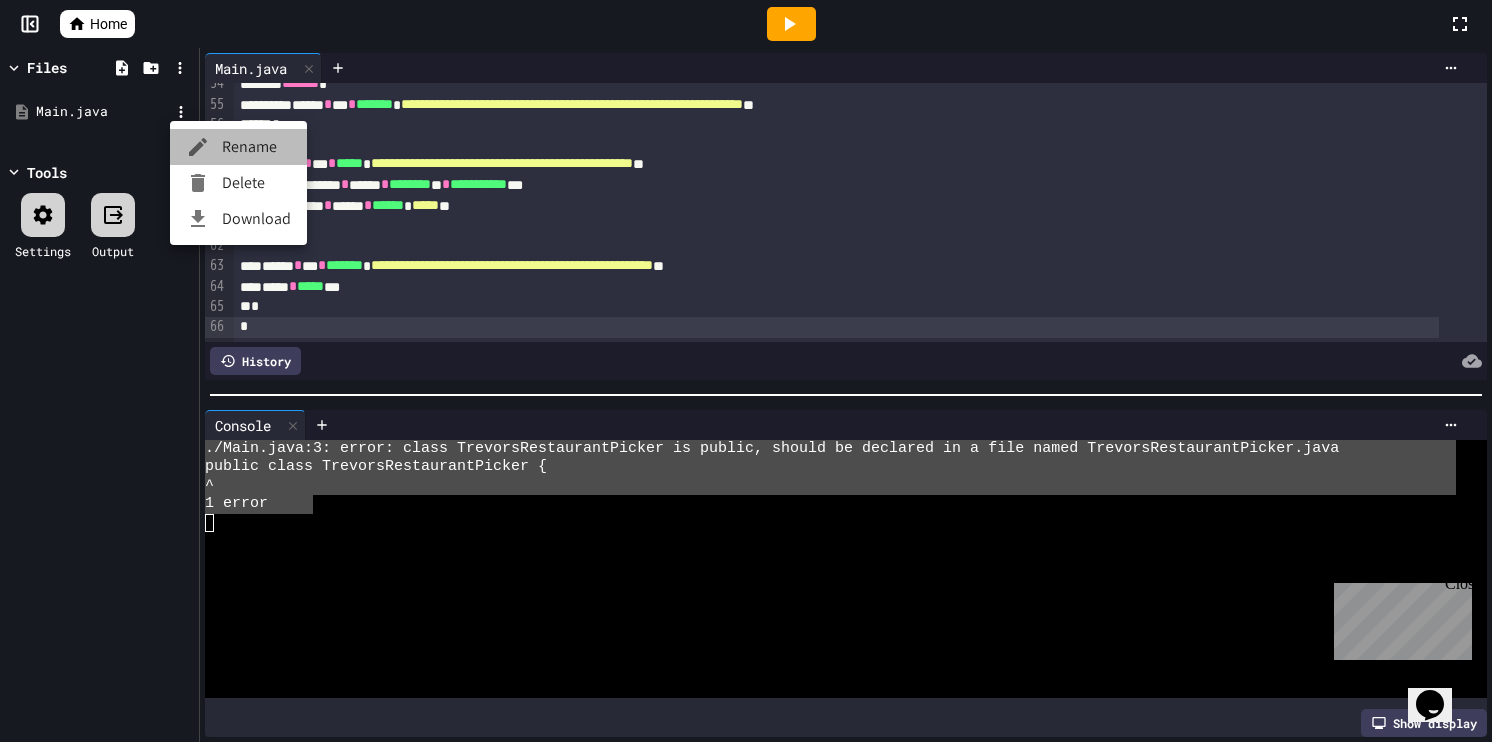 click at bounding box center [204, 147] 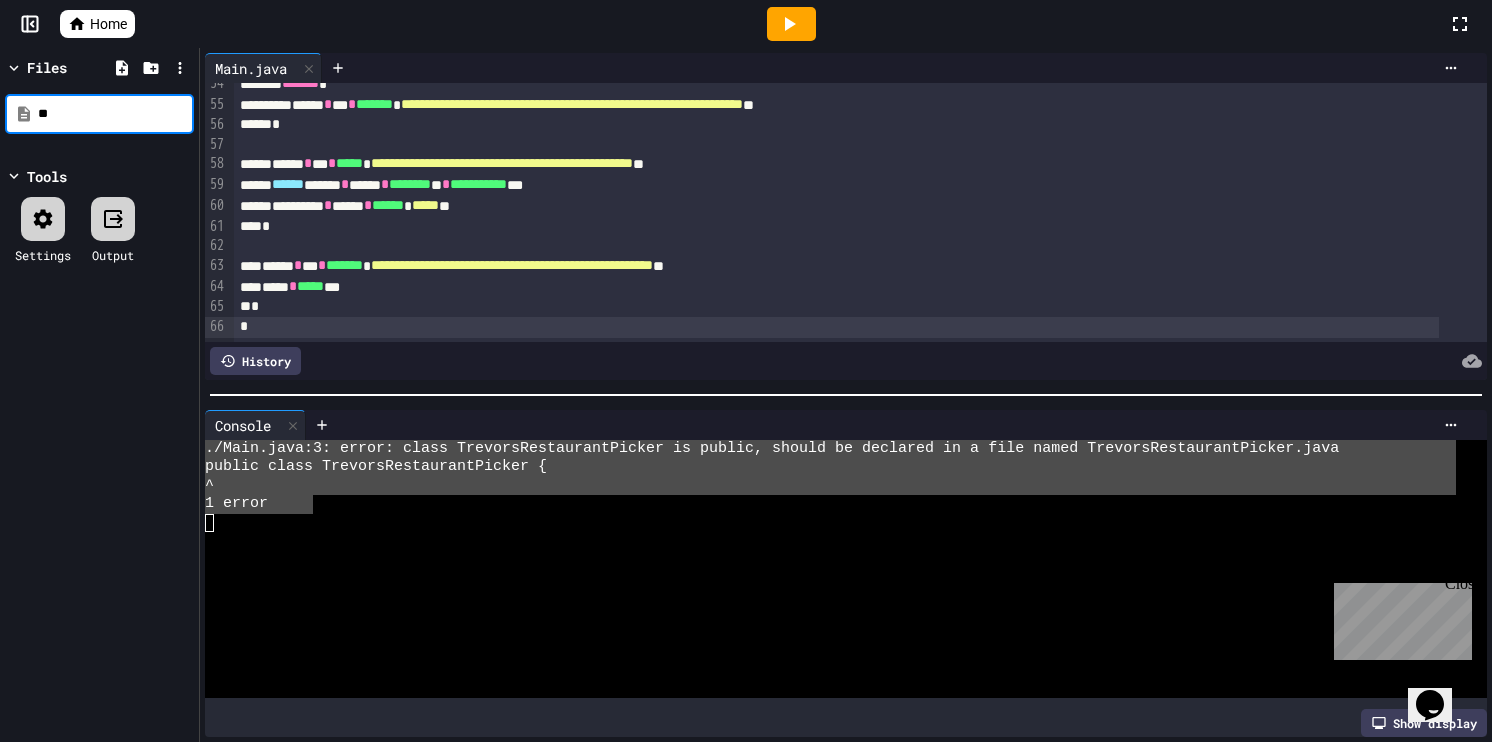type on "*" 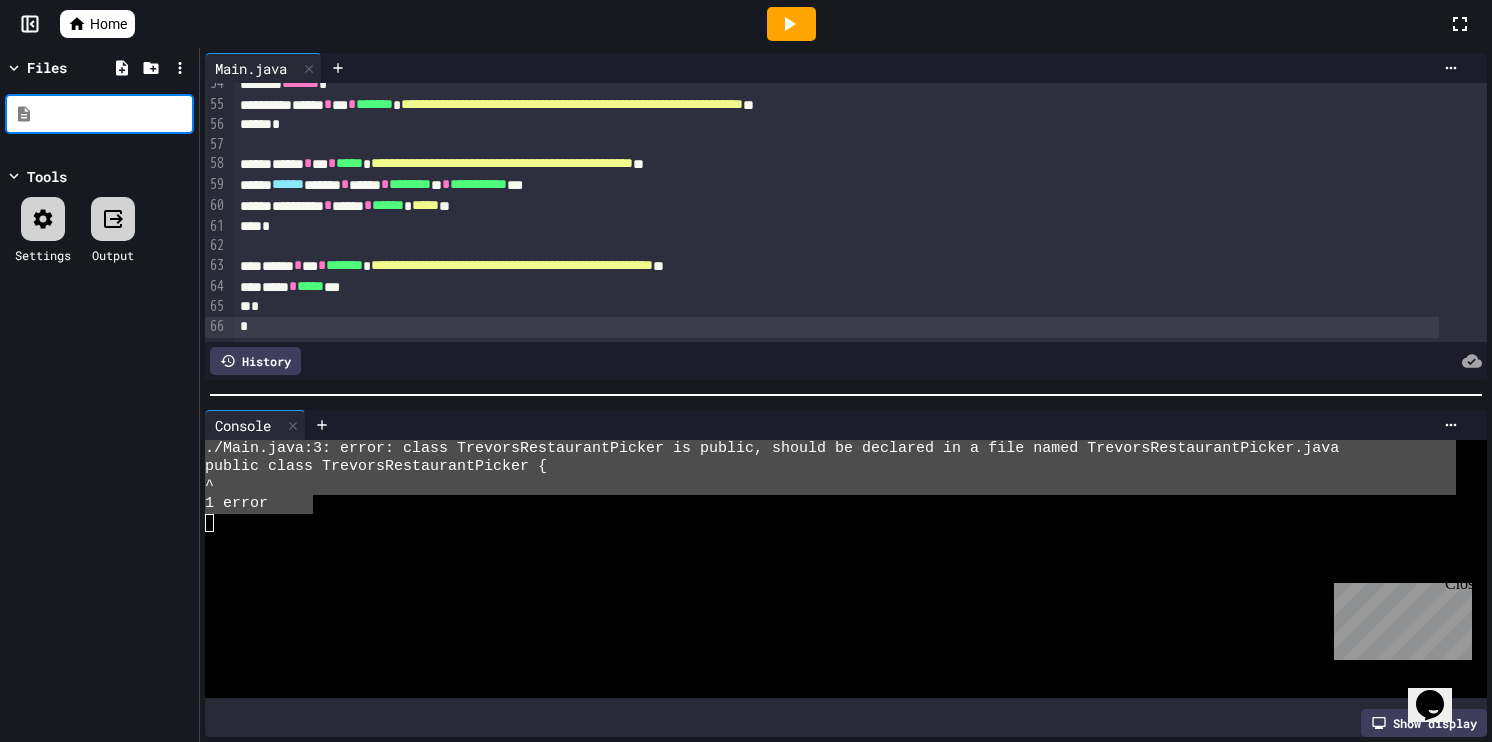 type on "**********" 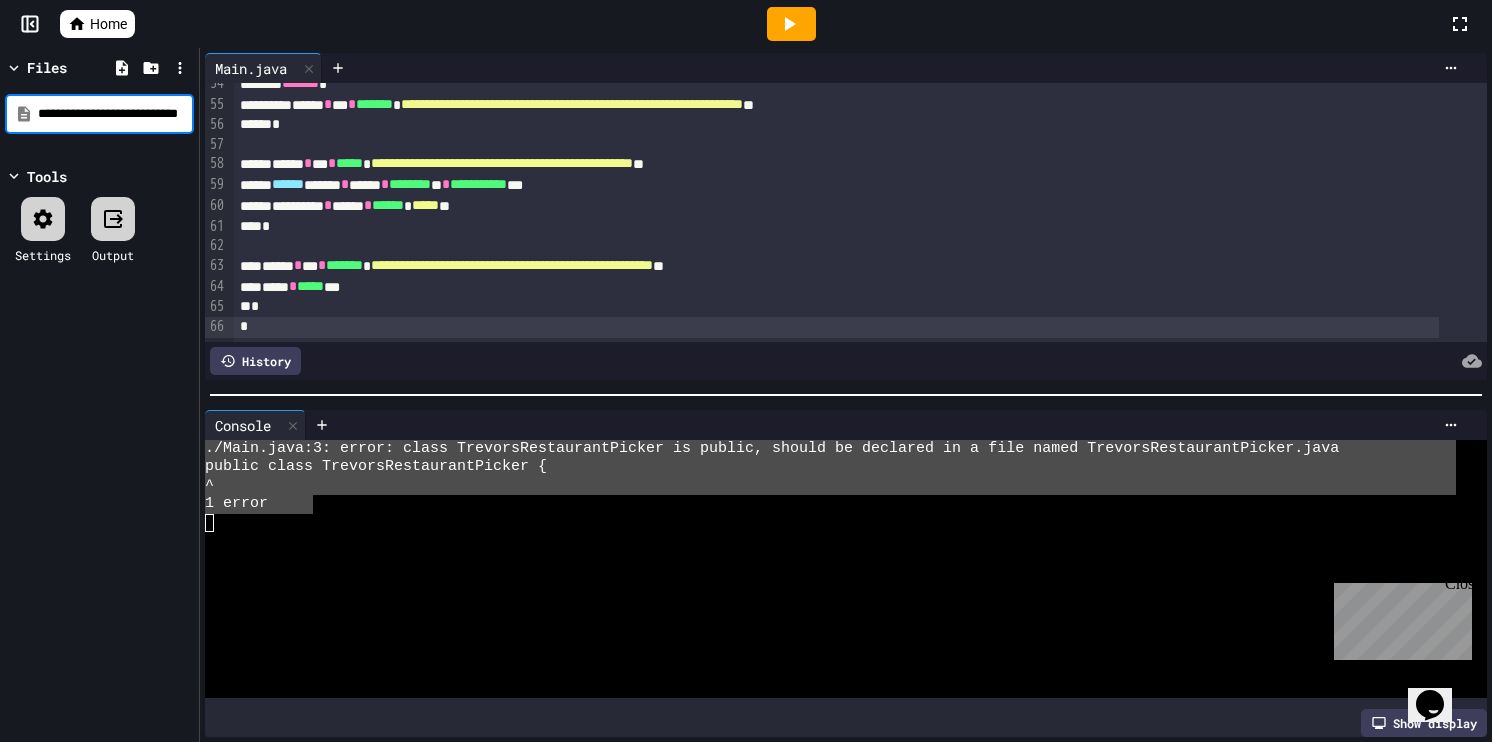 scroll, scrollTop: 0, scrollLeft: 80, axis: horizontal 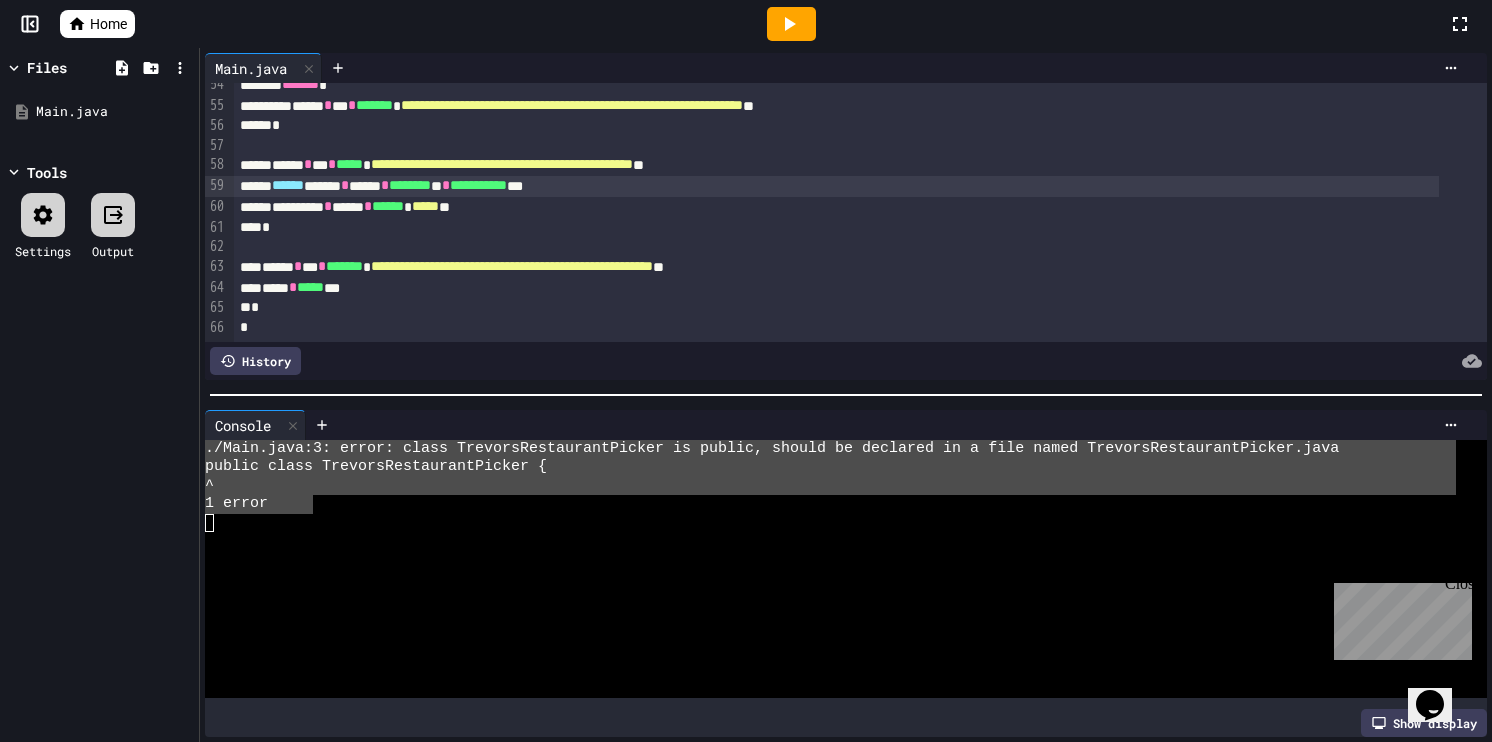 click on "**********" at bounding box center [837, 186] 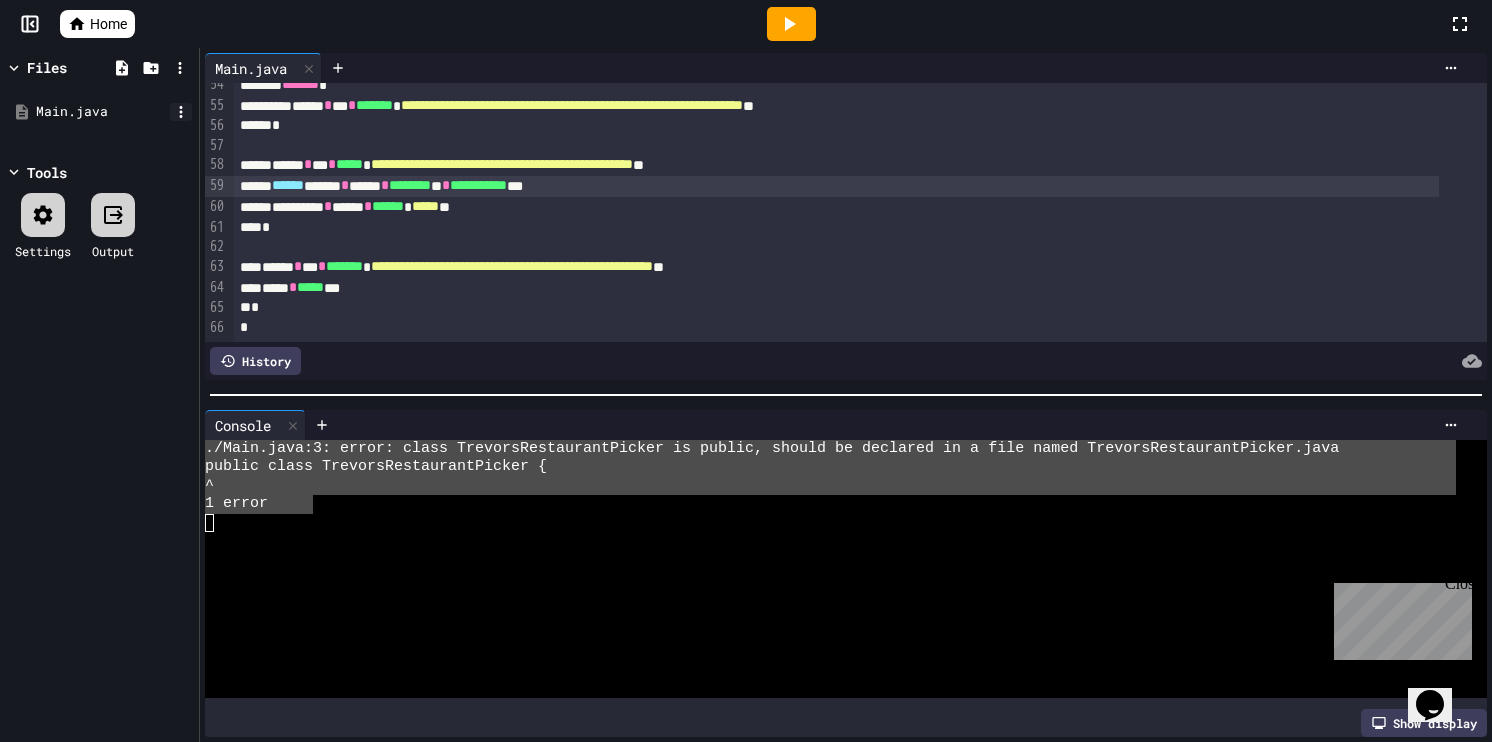 click 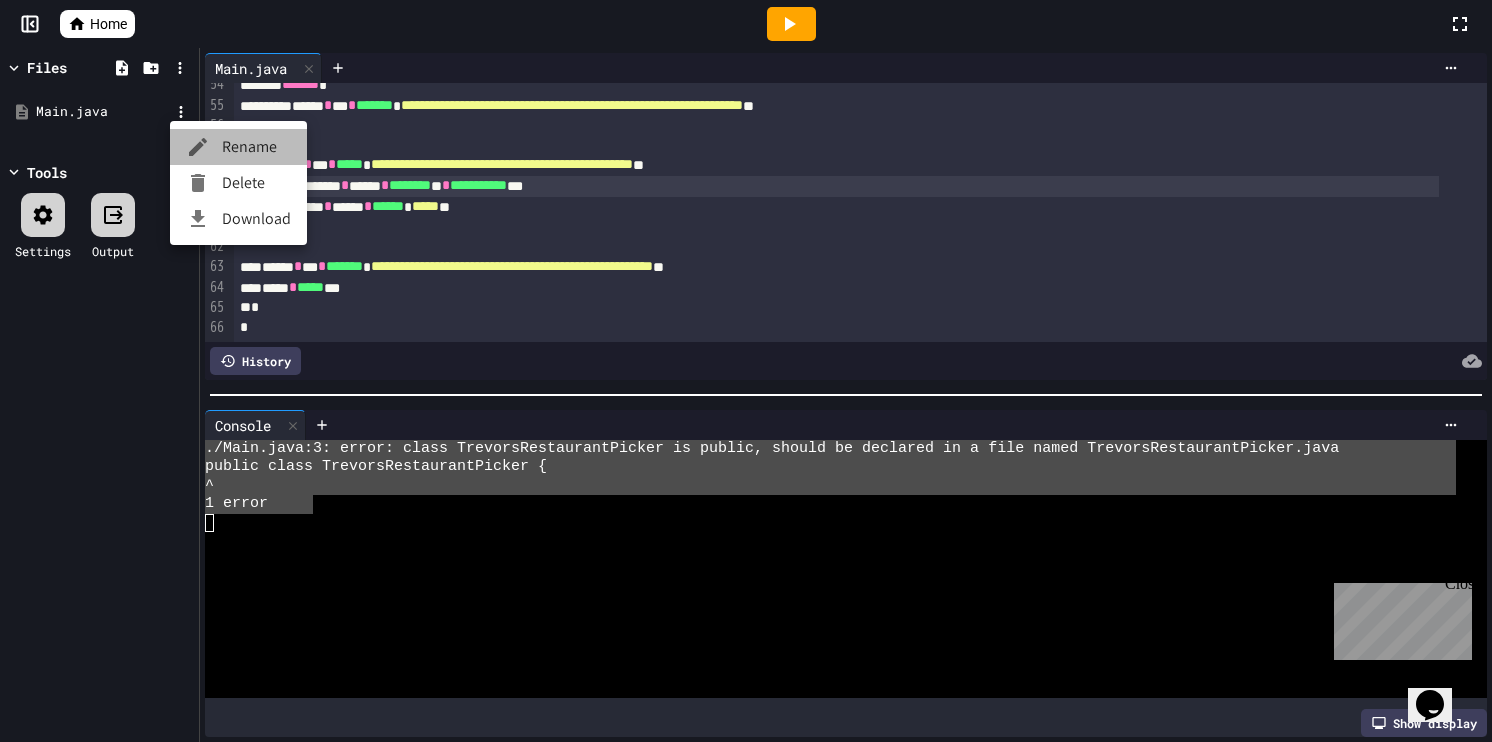 click 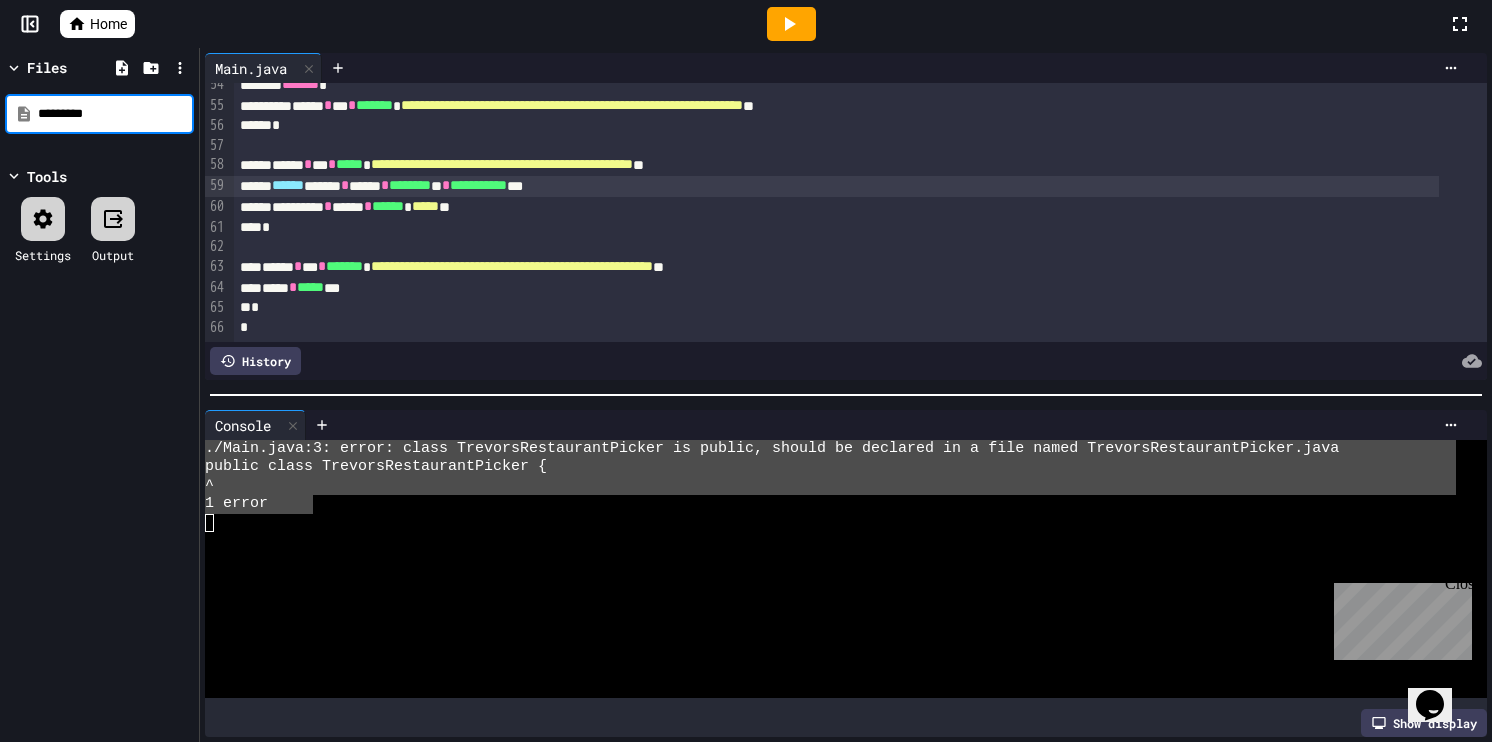 click on "*********" at bounding box center (114, 114) 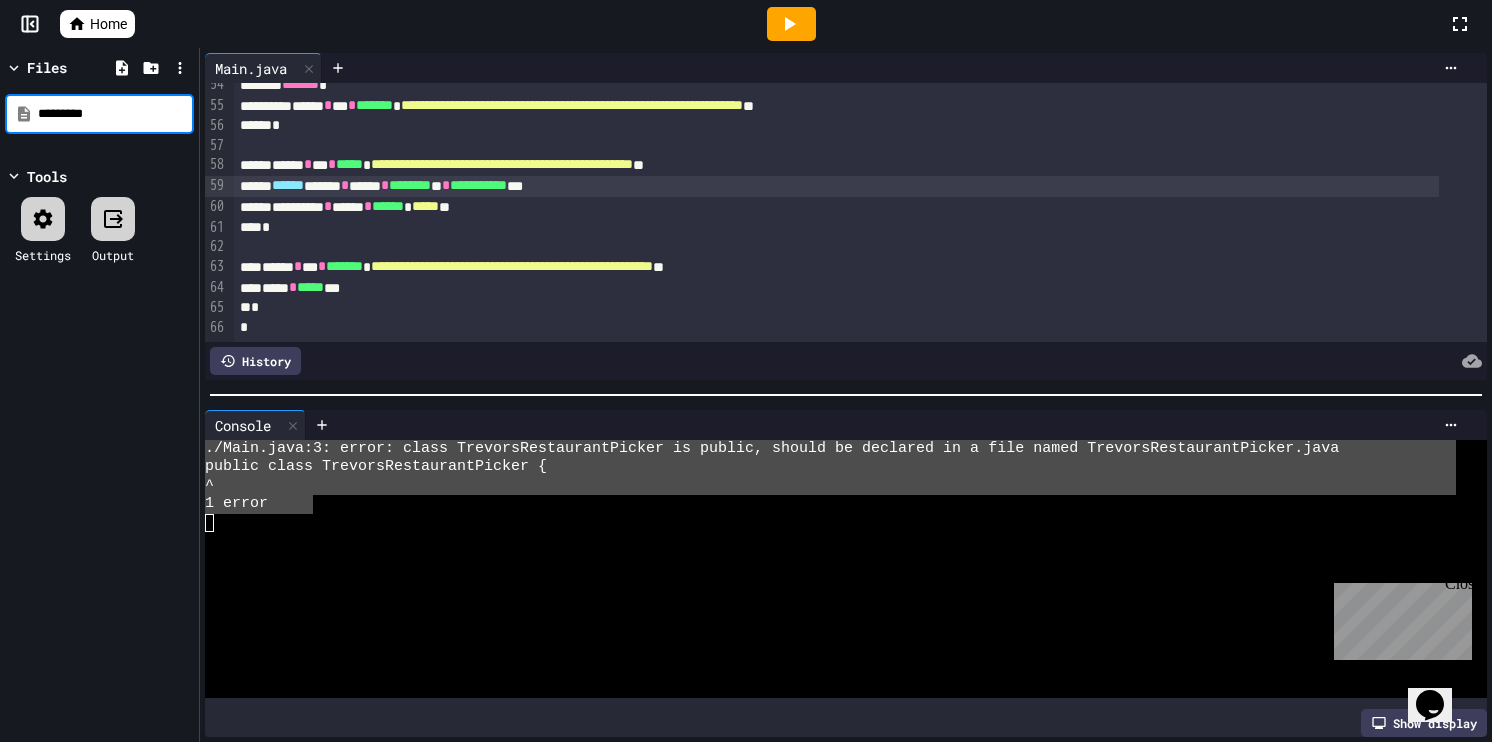 drag, startPoint x: 120, startPoint y: 112, endPoint x: 4, endPoint y: 124, distance: 116.61904 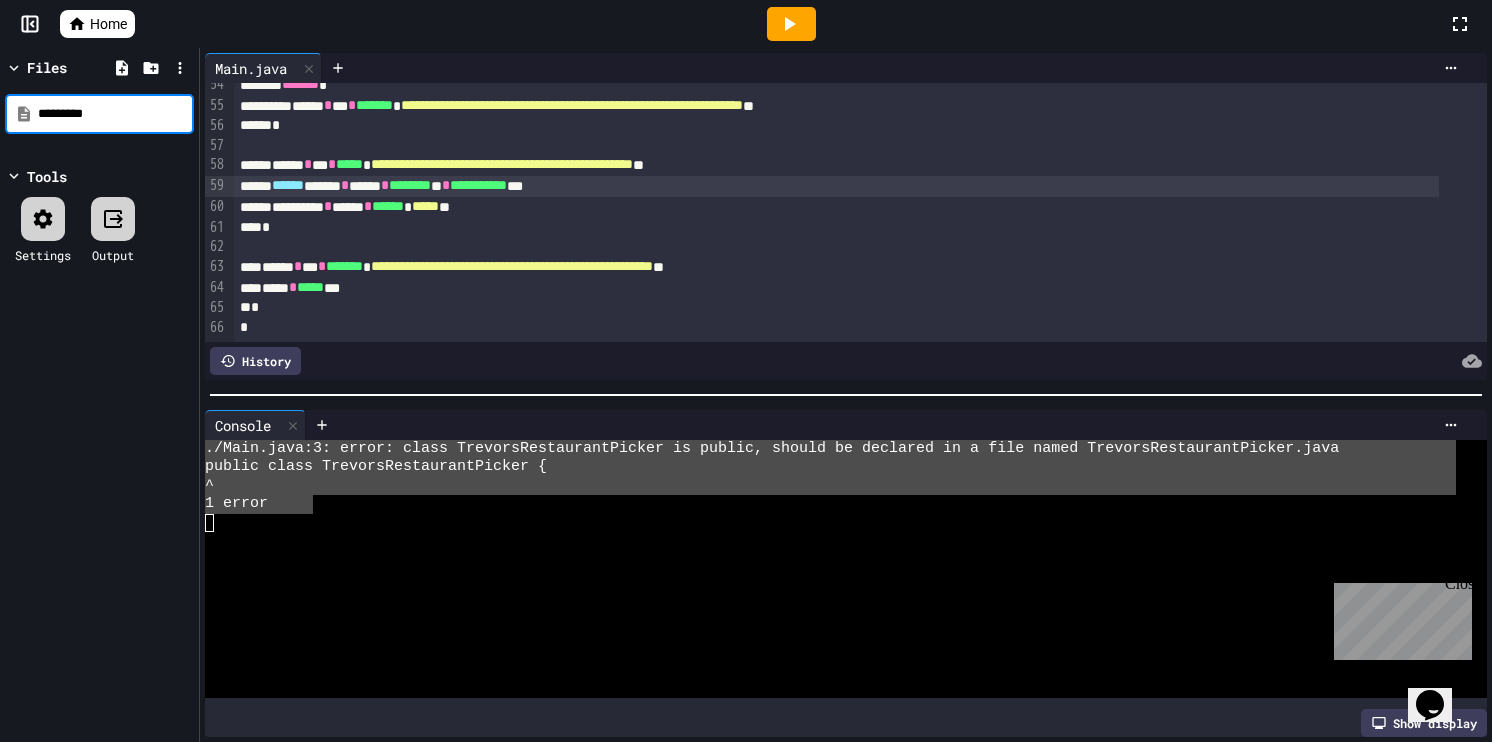 click on "Files ********* Tools Settings Output" at bounding box center (99, 395) 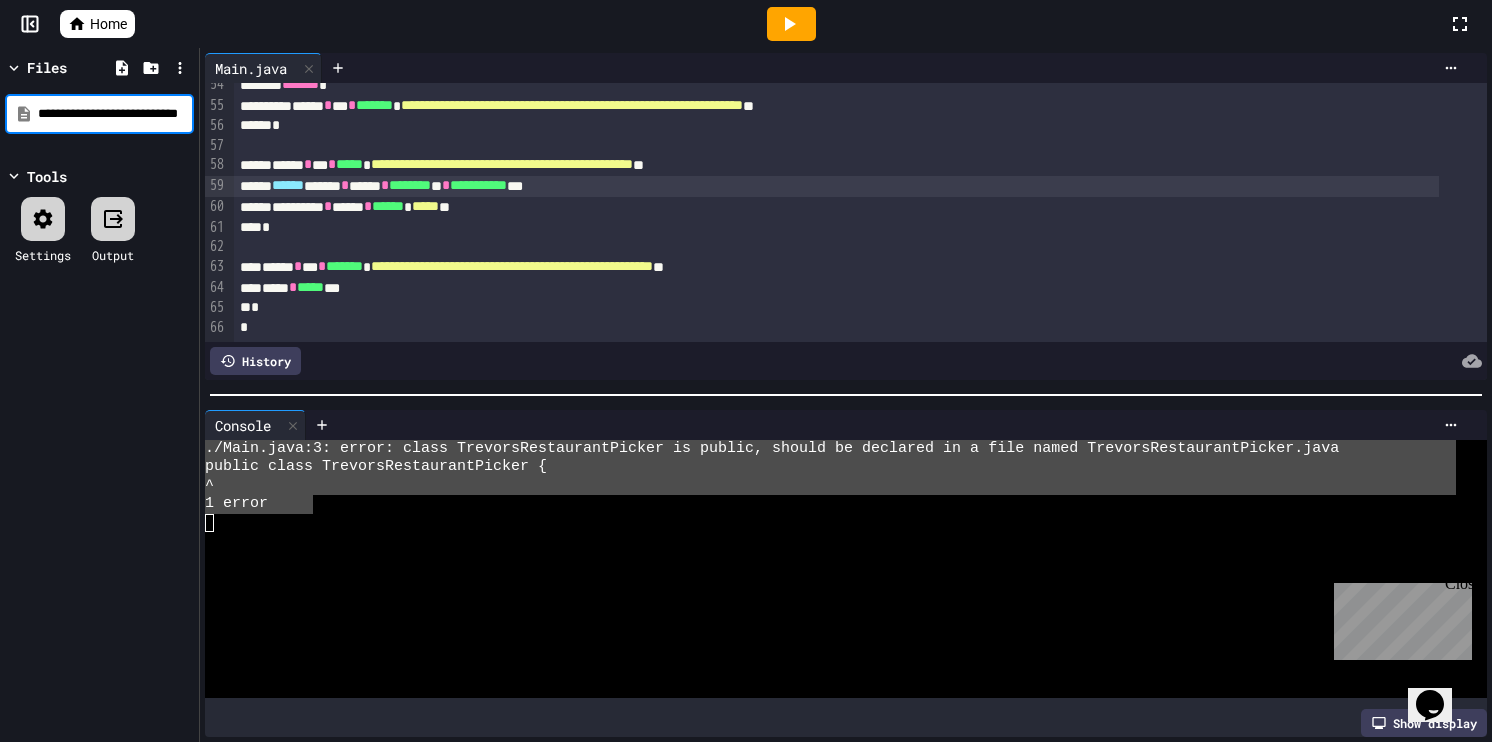 scroll, scrollTop: 0, scrollLeft: 80, axis: horizontal 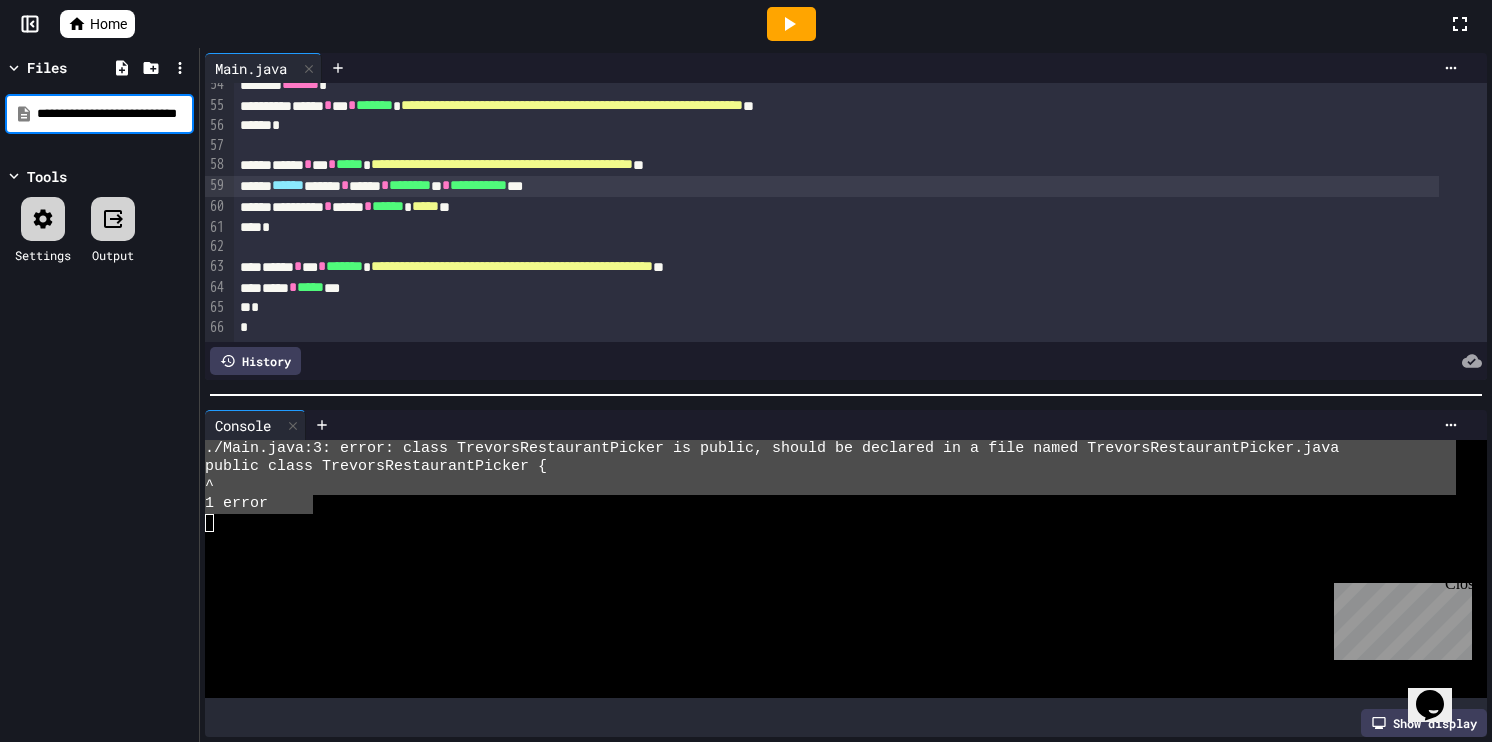 type on "**********" 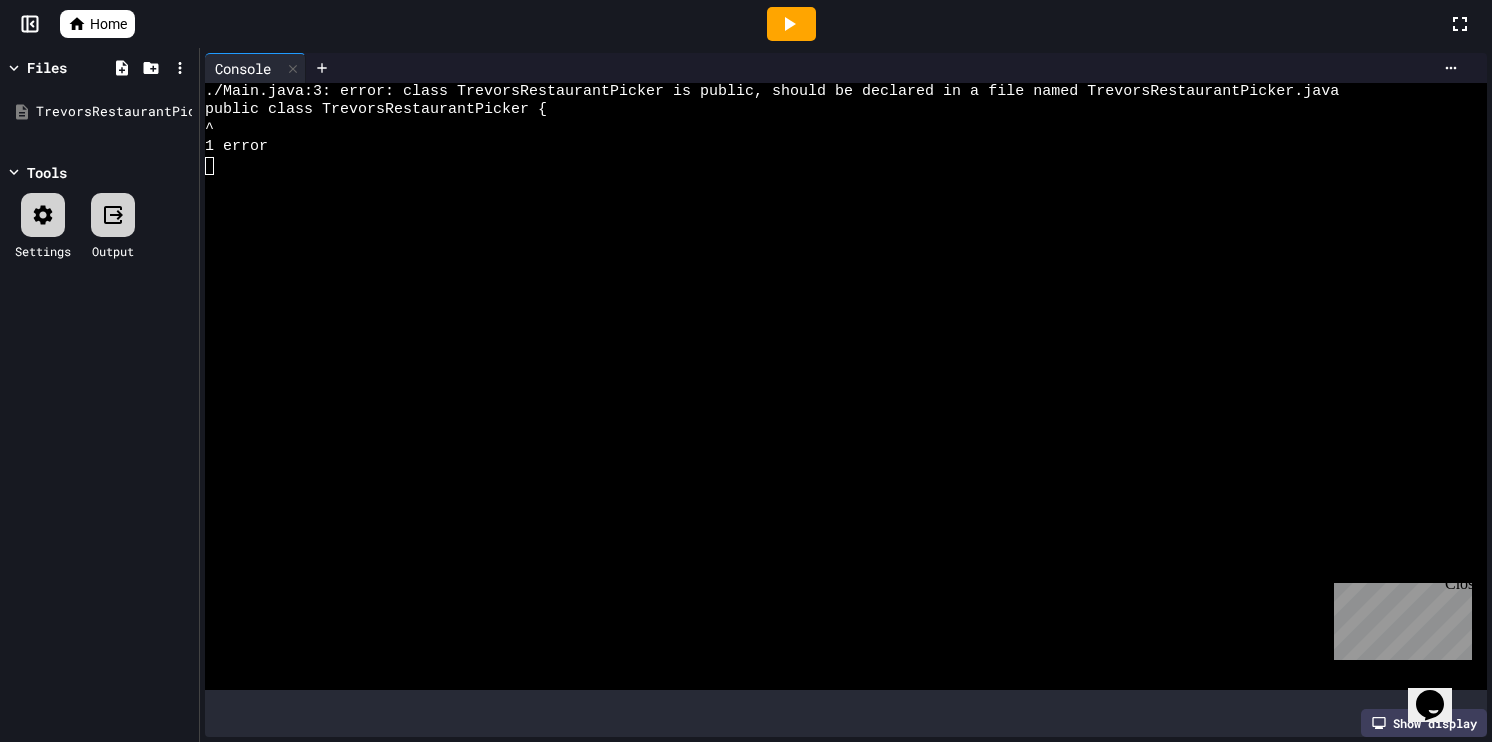 click 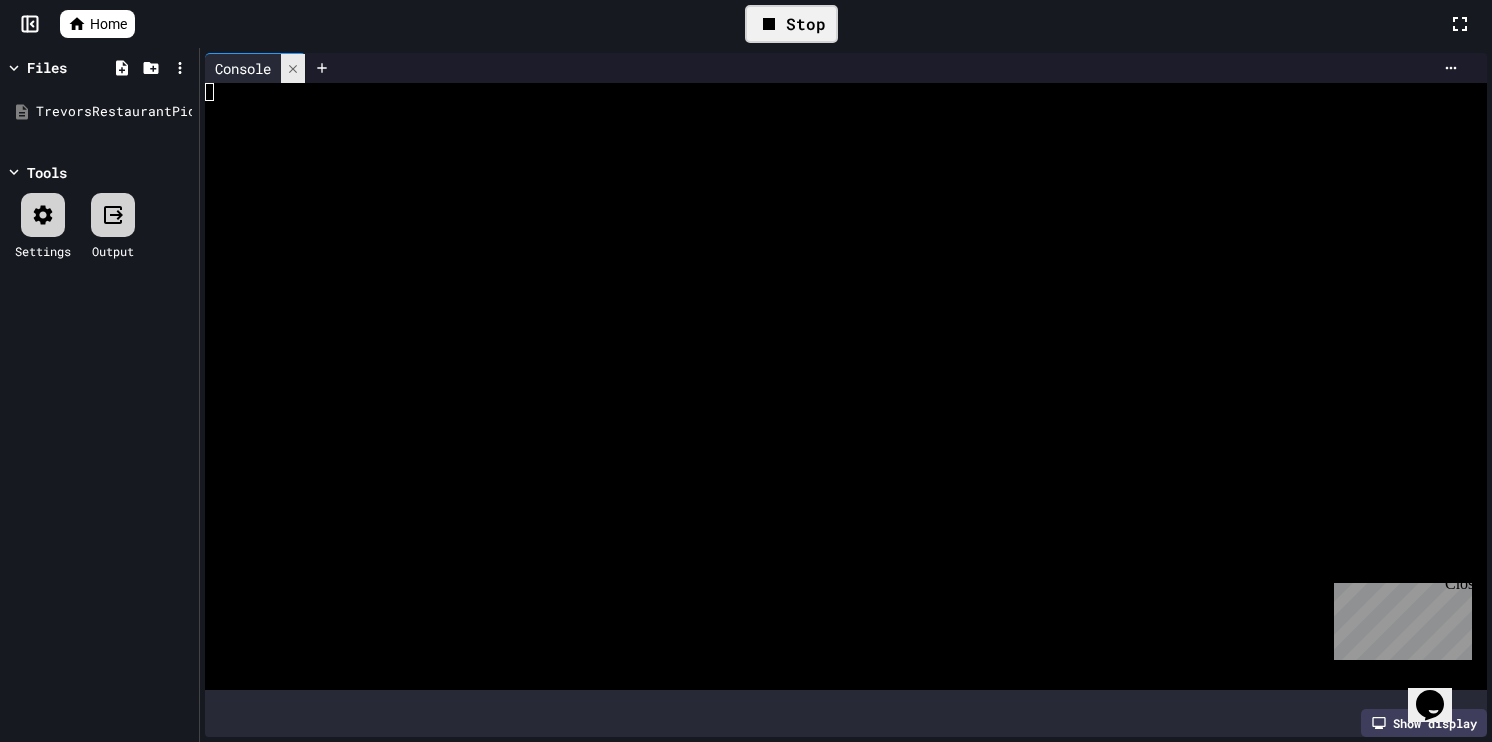 click at bounding box center (293, 68) 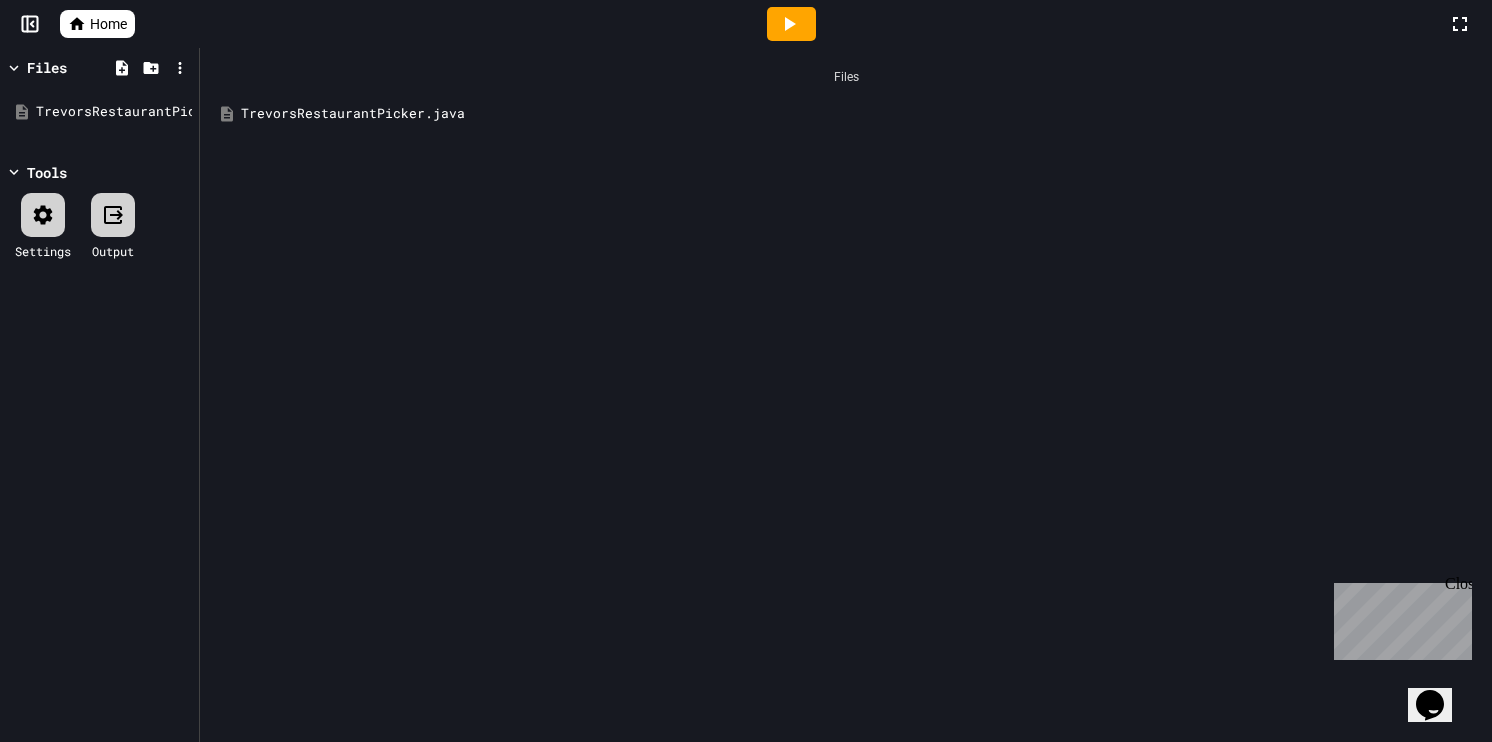 click on "TrevorsRestaurantPicker.java" at bounding box center (860, 114) 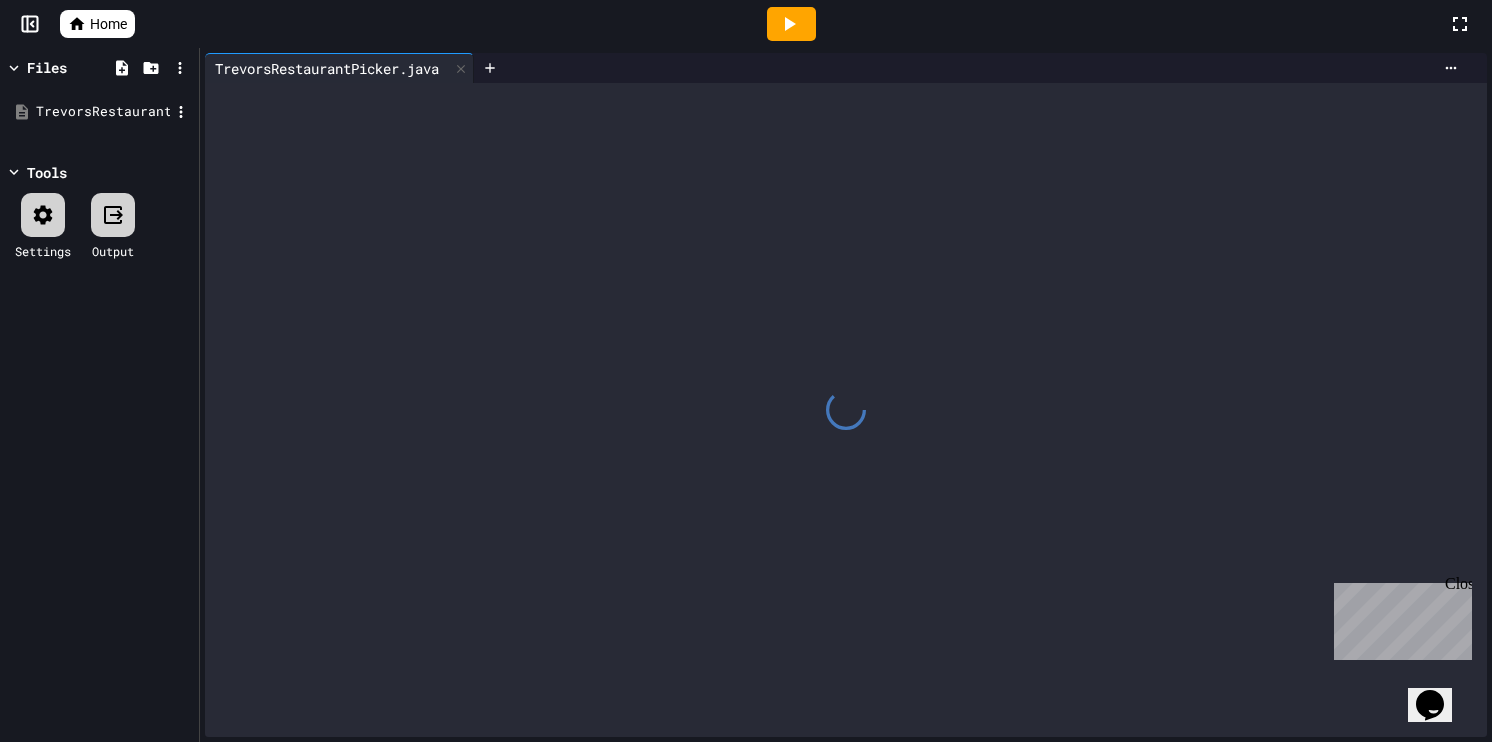 click on "TrevorsRestaurantPicker.java" at bounding box center (103, 112) 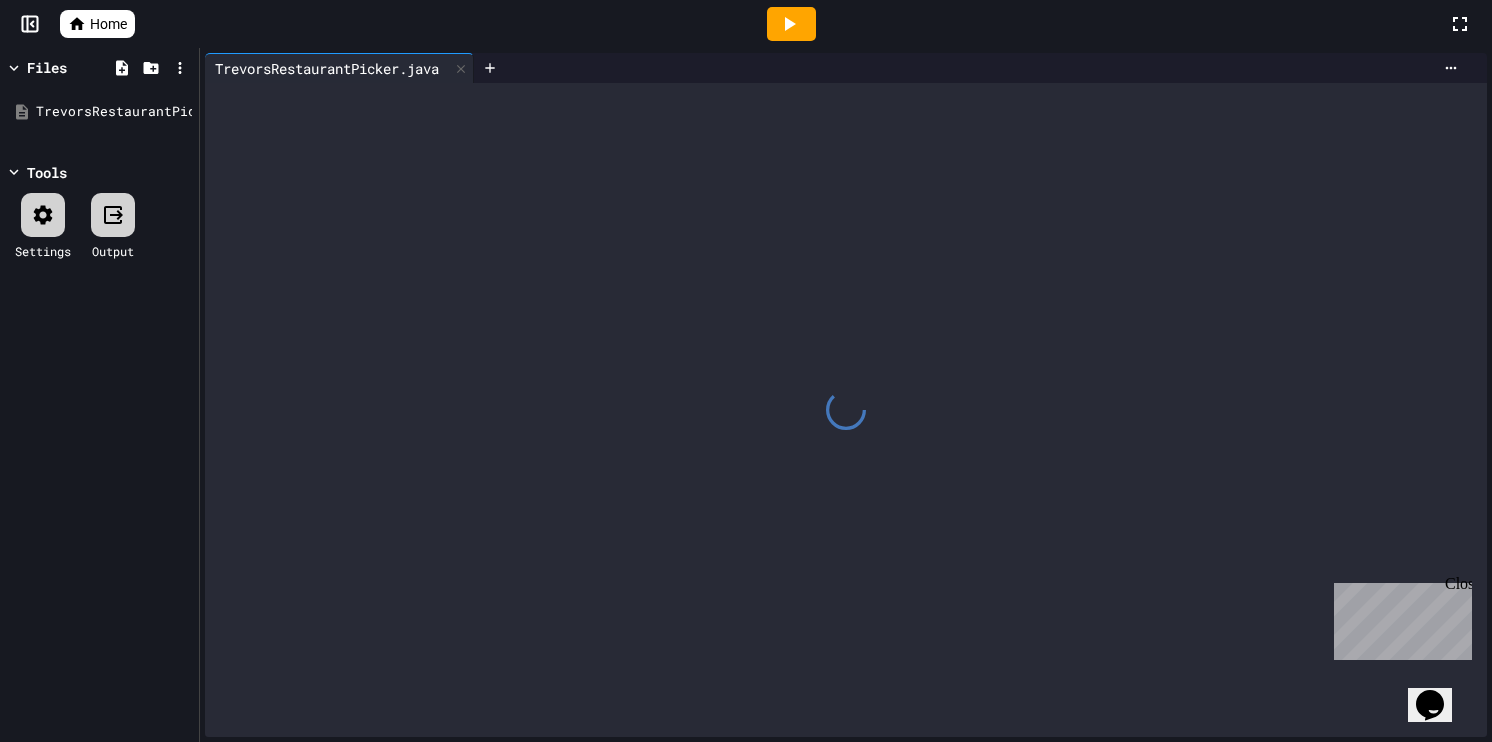 click 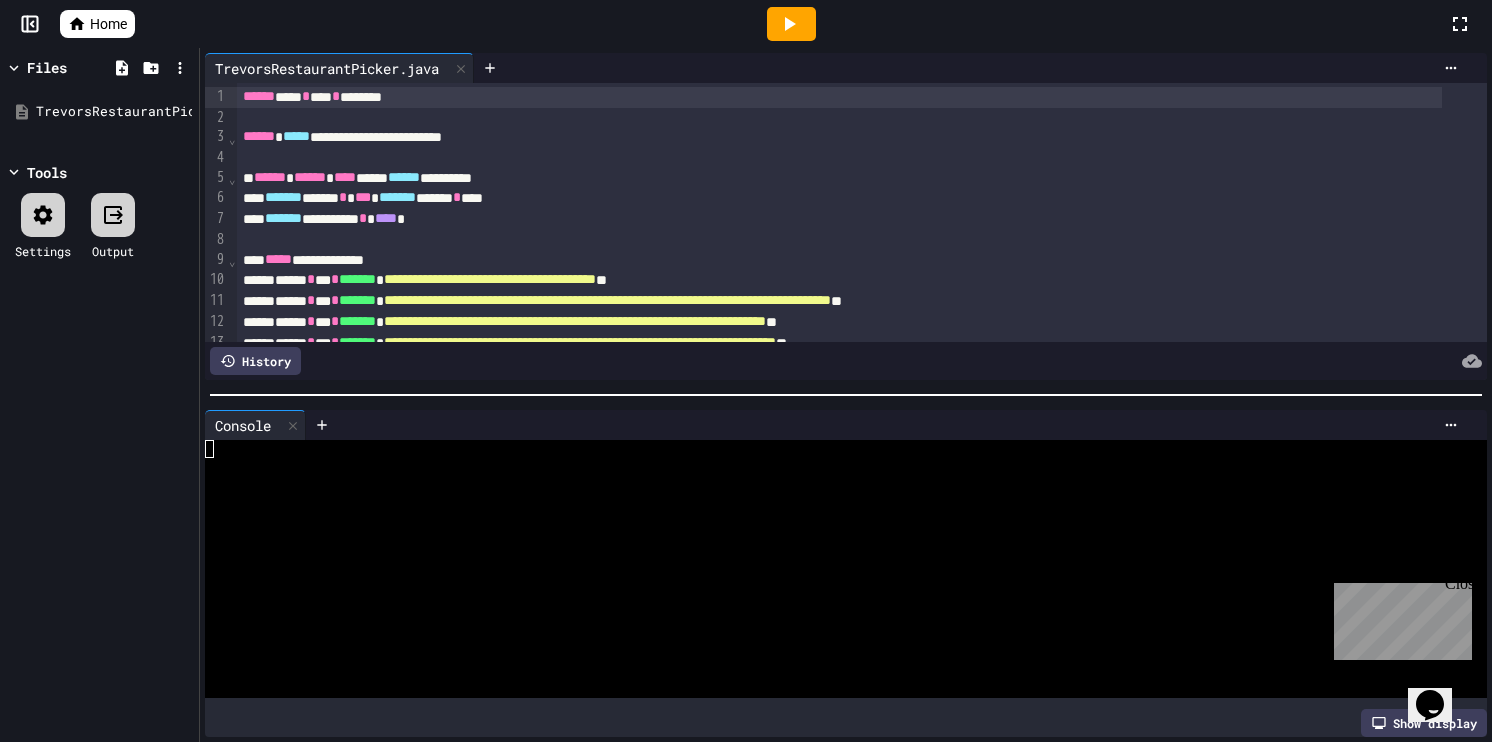 click at bounding box center [830, 541] 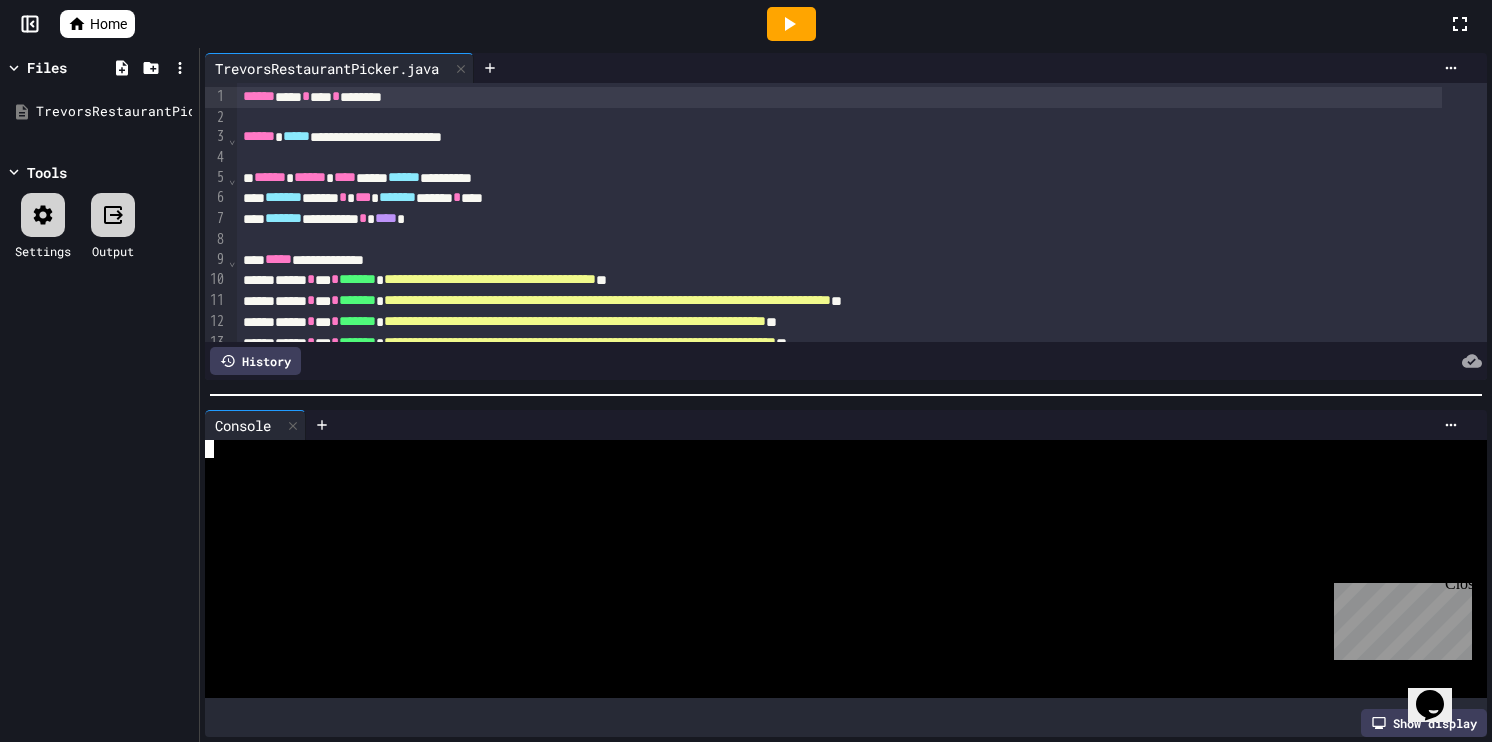 click at bounding box center (830, 541) 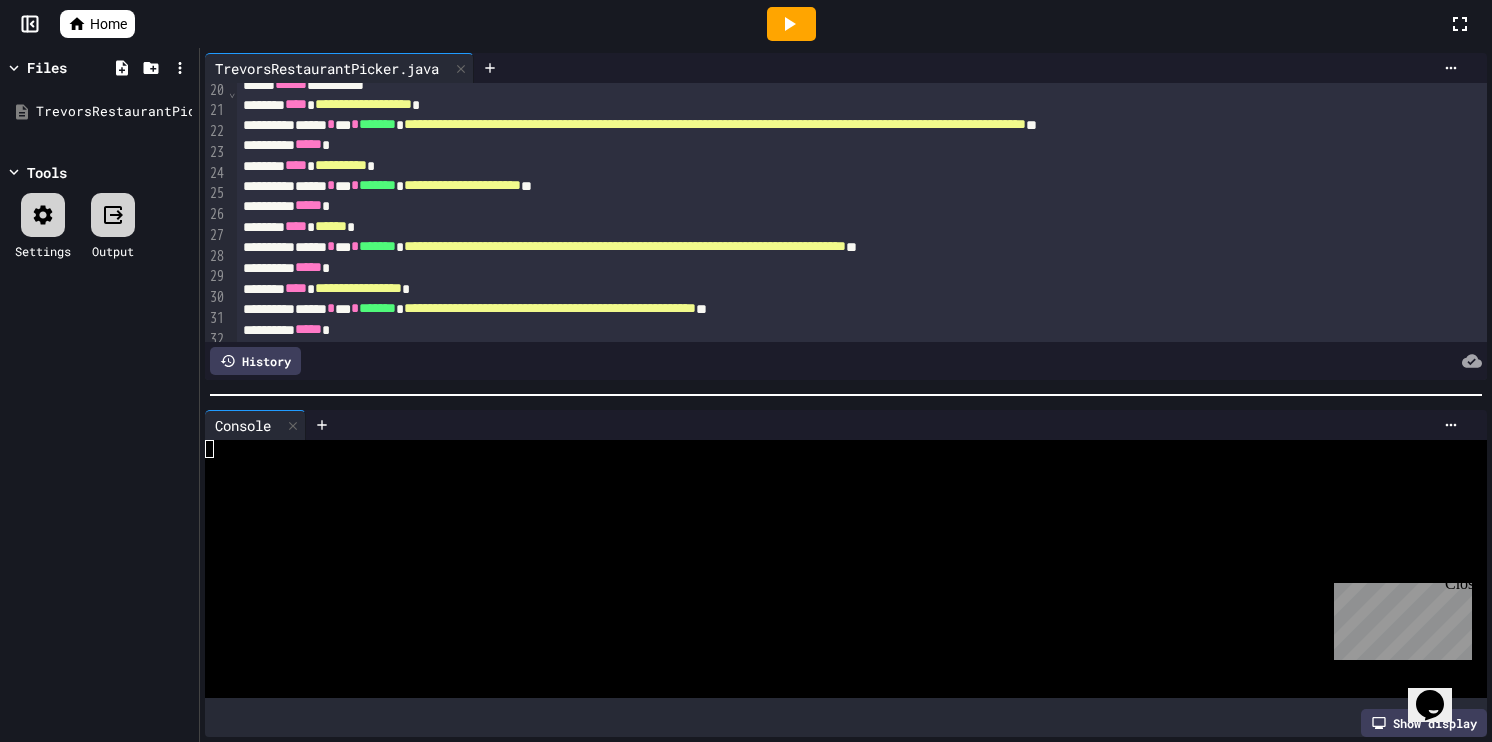 scroll, scrollTop: 0, scrollLeft: 0, axis: both 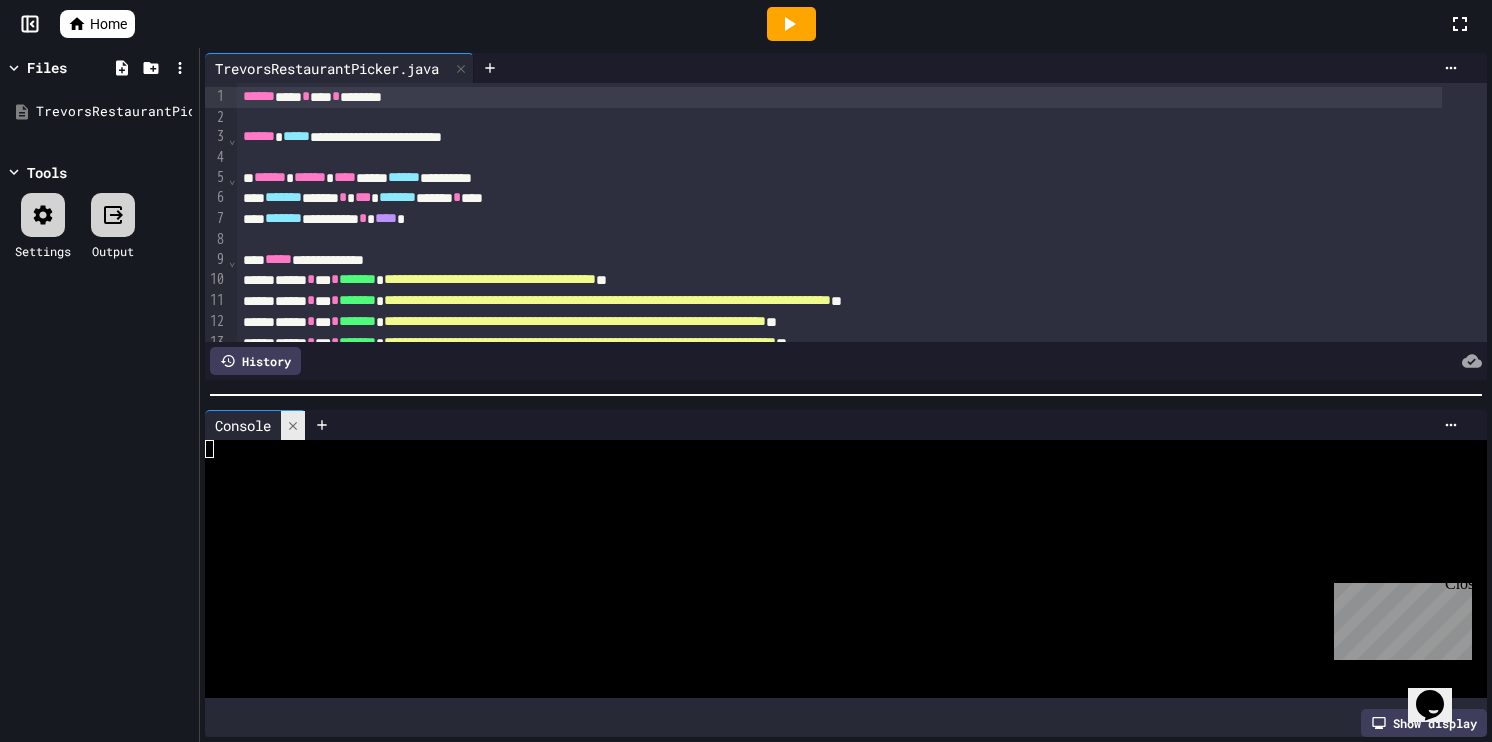 click at bounding box center [293, 425] 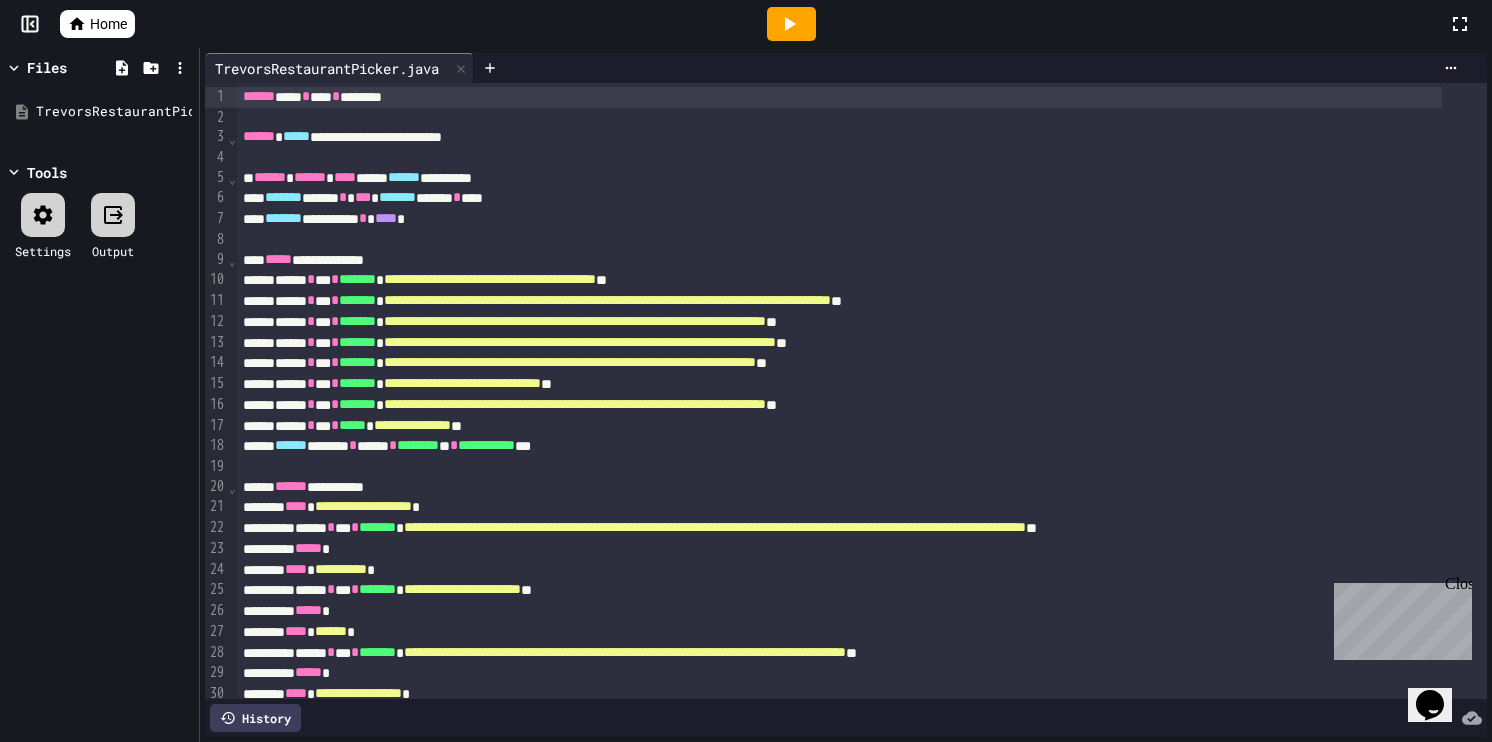 scroll, scrollTop: 0, scrollLeft: 0, axis: both 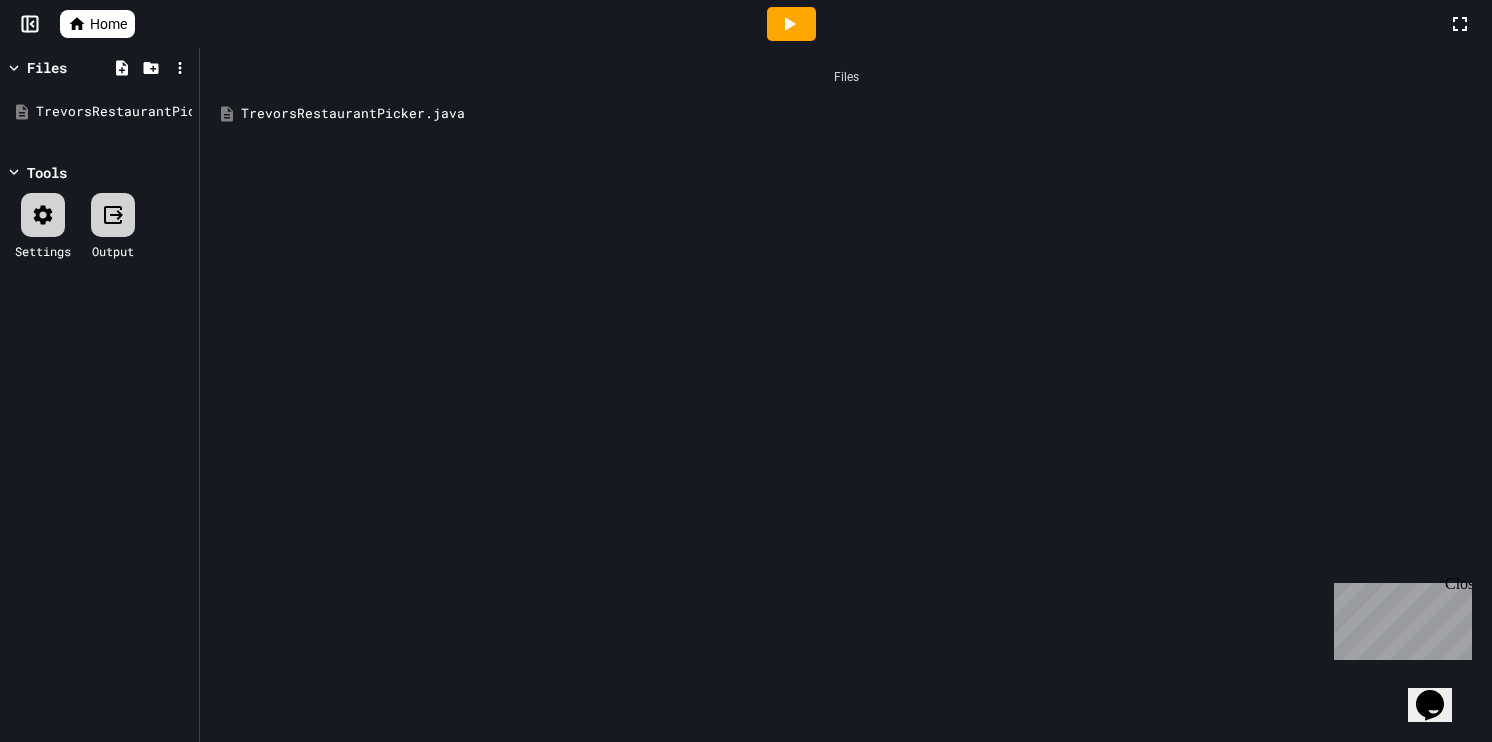 click at bounding box center [791, 24] 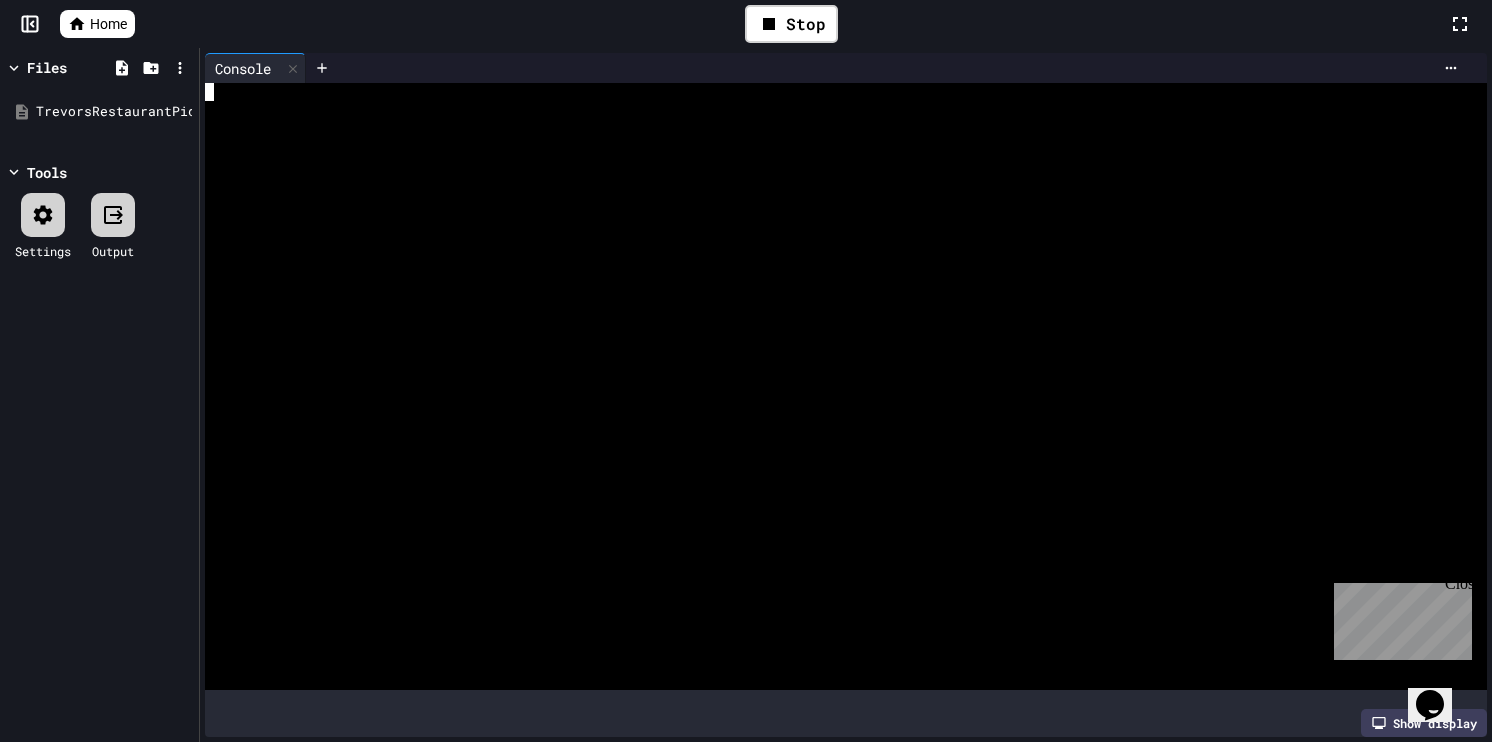 click at bounding box center (830, 221) 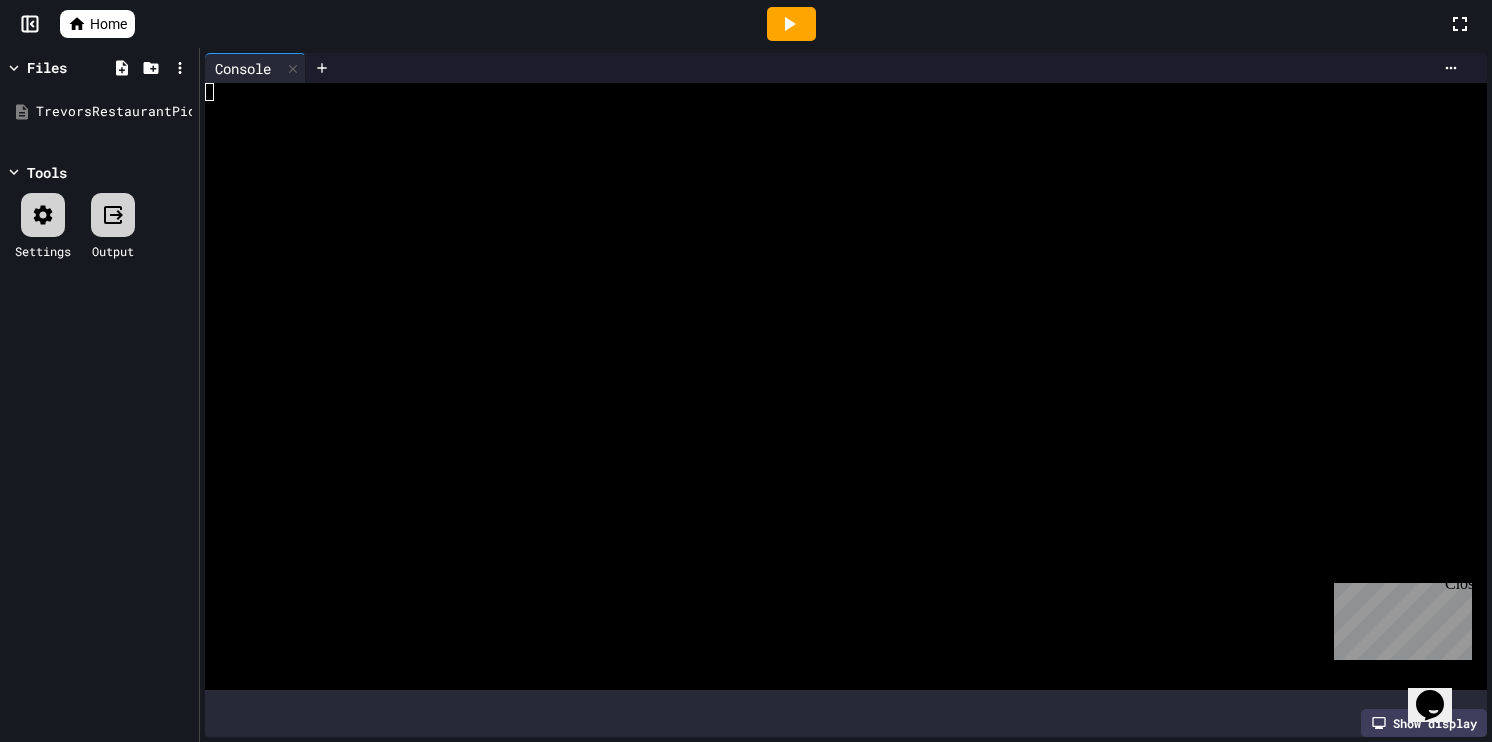 click on "Close" at bounding box center [1457, 587] 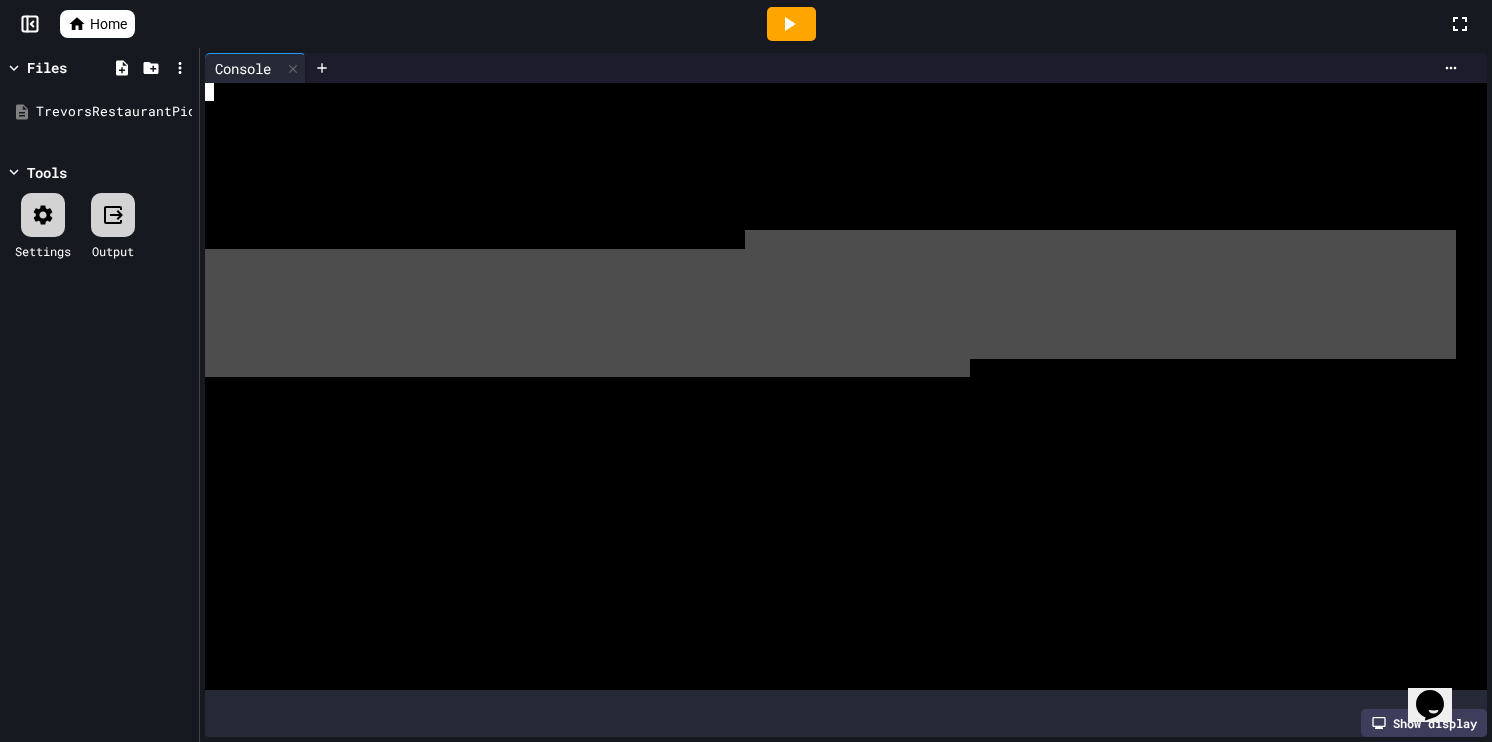 drag, startPoint x: 972, startPoint y: 362, endPoint x: 726, endPoint y: 227, distance: 280.60828 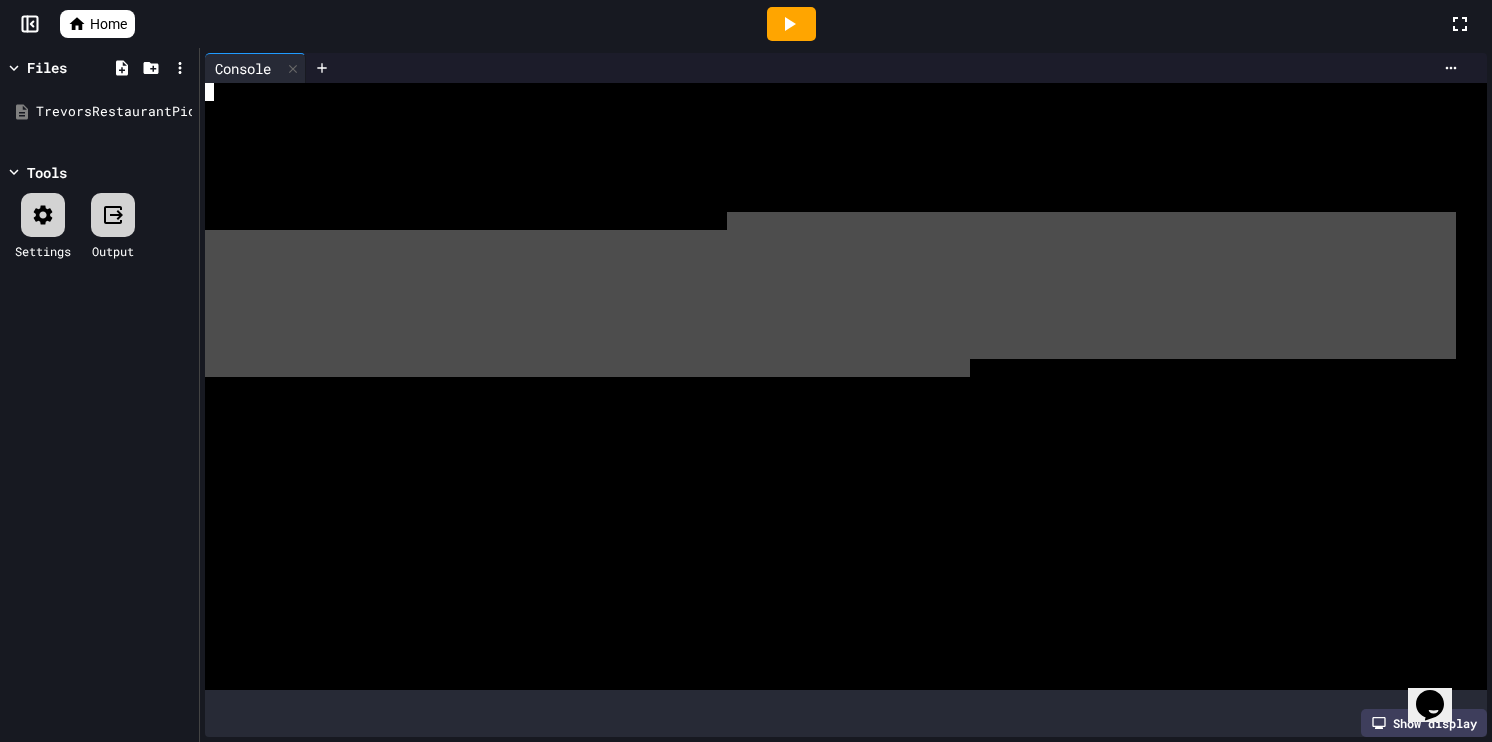 click at bounding box center [830, 221] 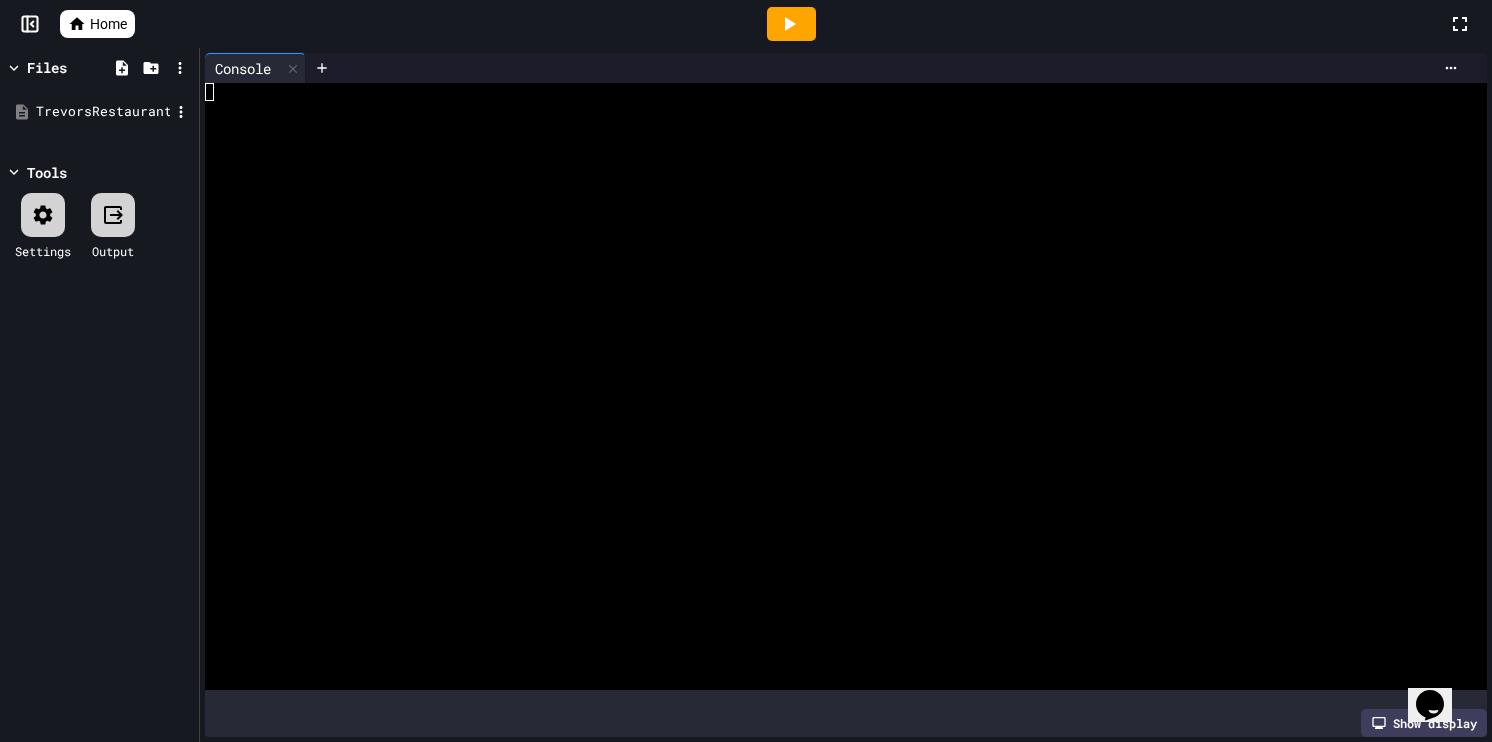 click on "TrevorsRestaurantPicker.java" at bounding box center (99, 112) 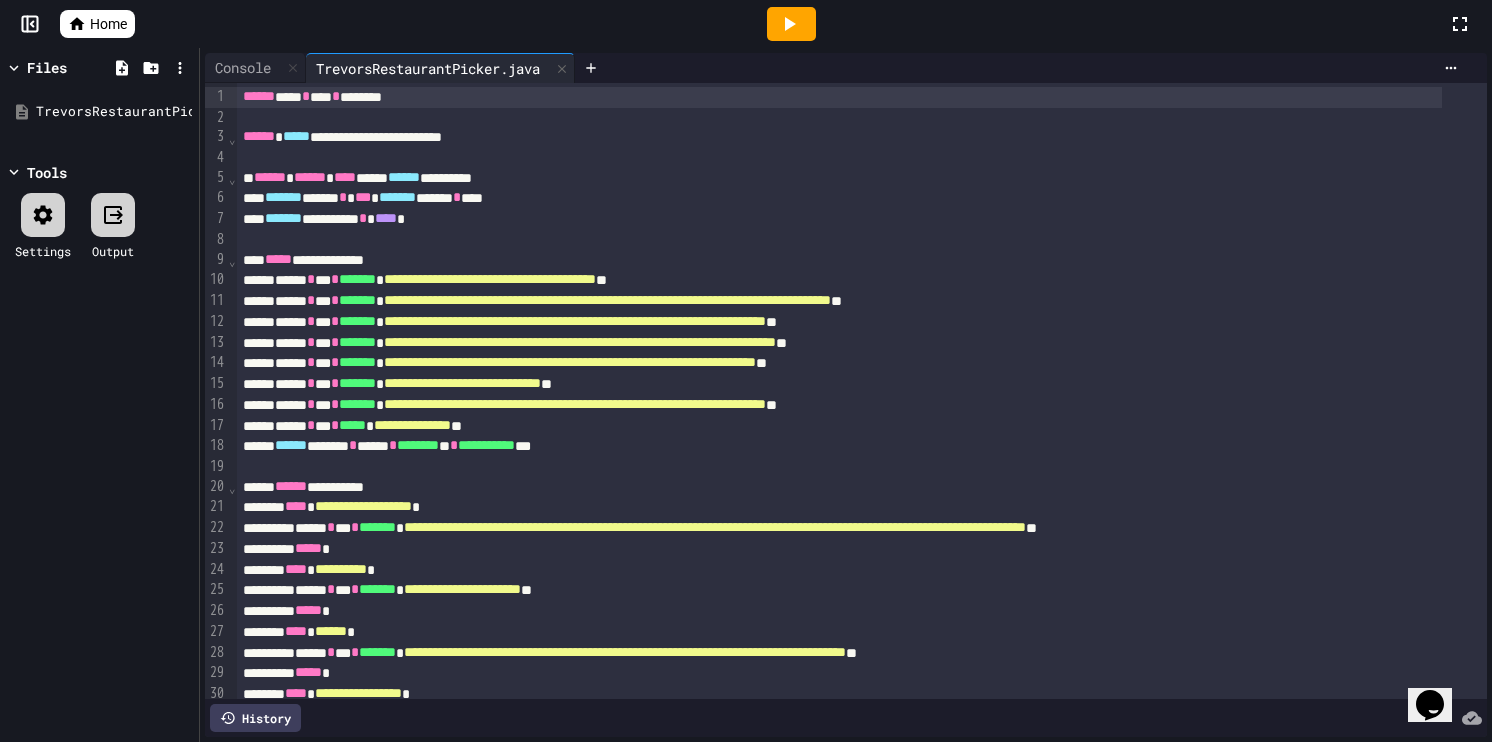drag, startPoint x: 295, startPoint y: 76, endPoint x: 306, endPoint y: 83, distance: 13.038404 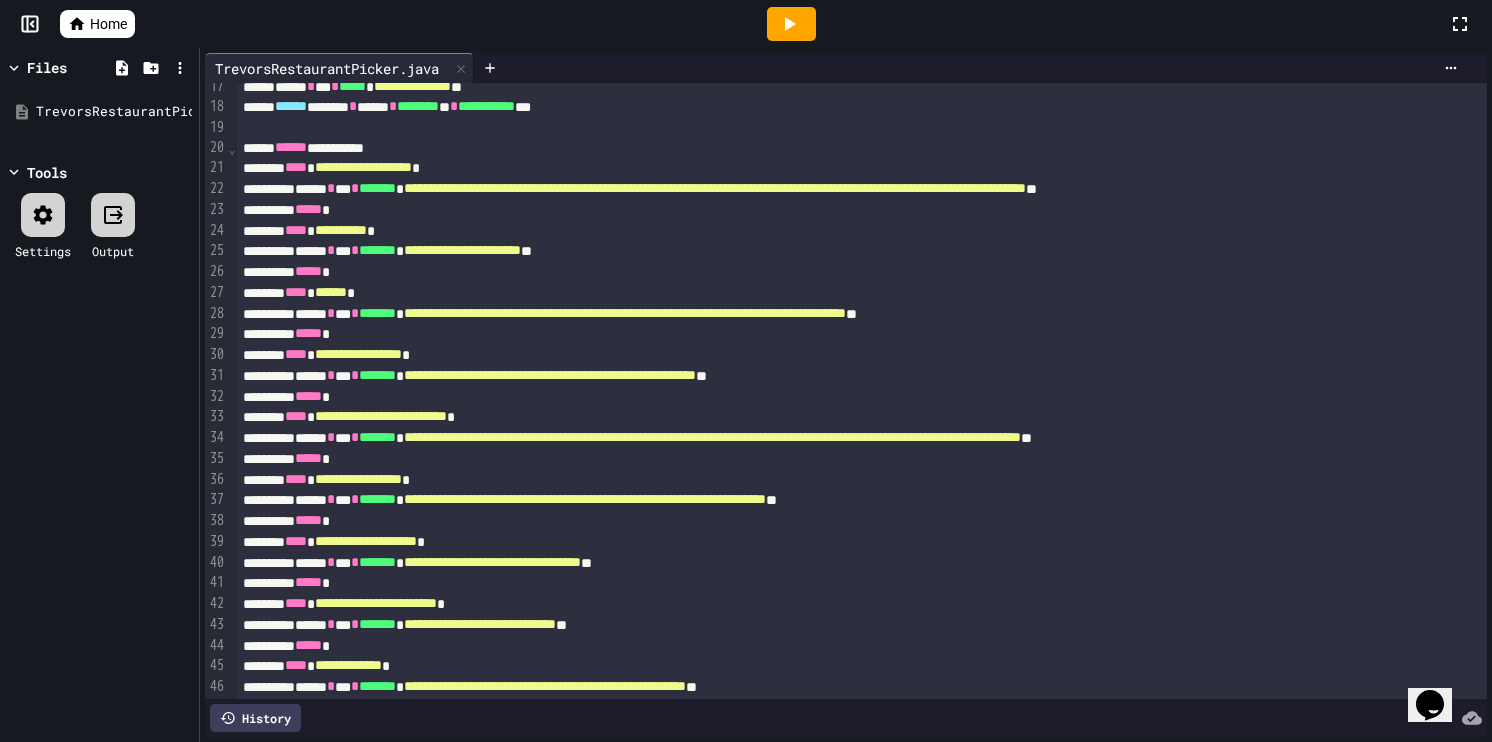 scroll, scrollTop: 0, scrollLeft: 0, axis: both 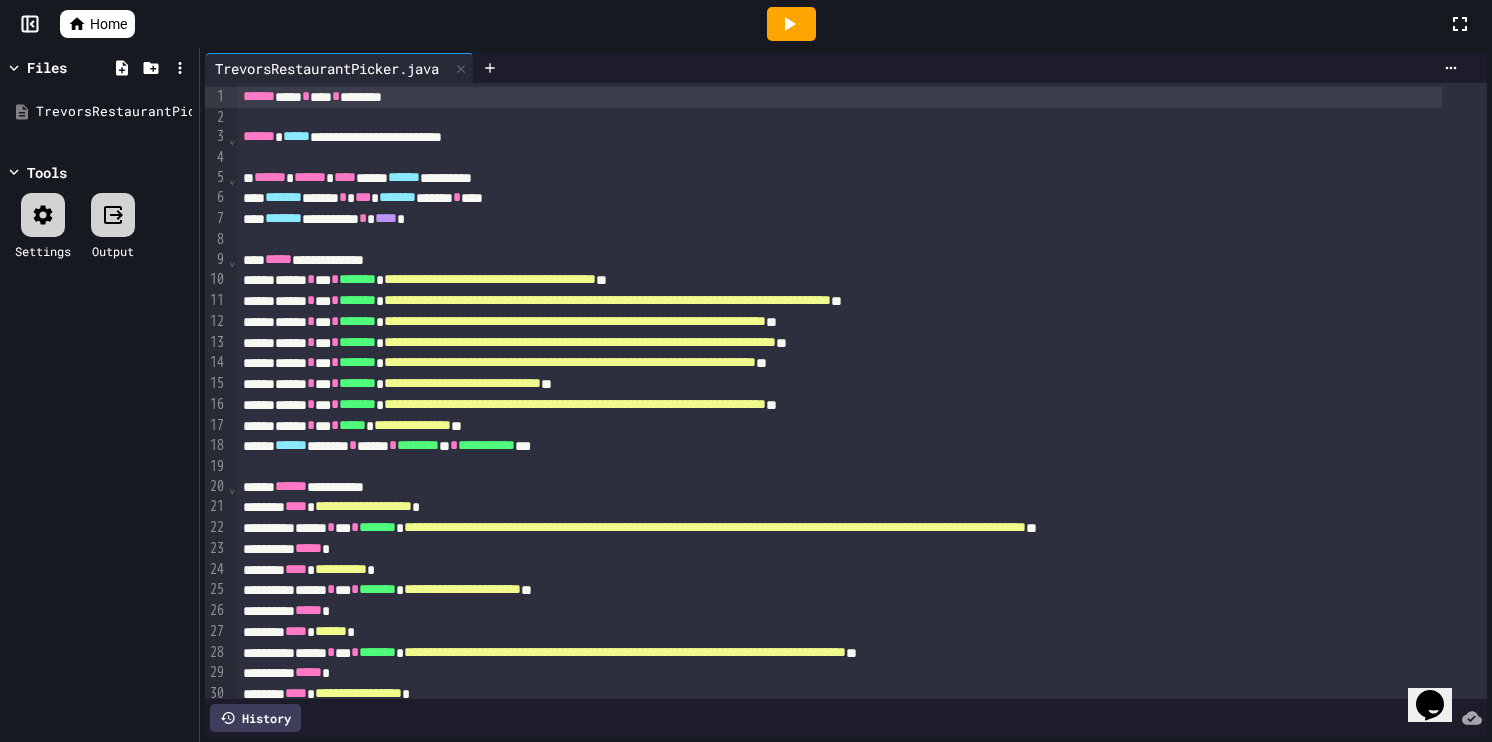 click 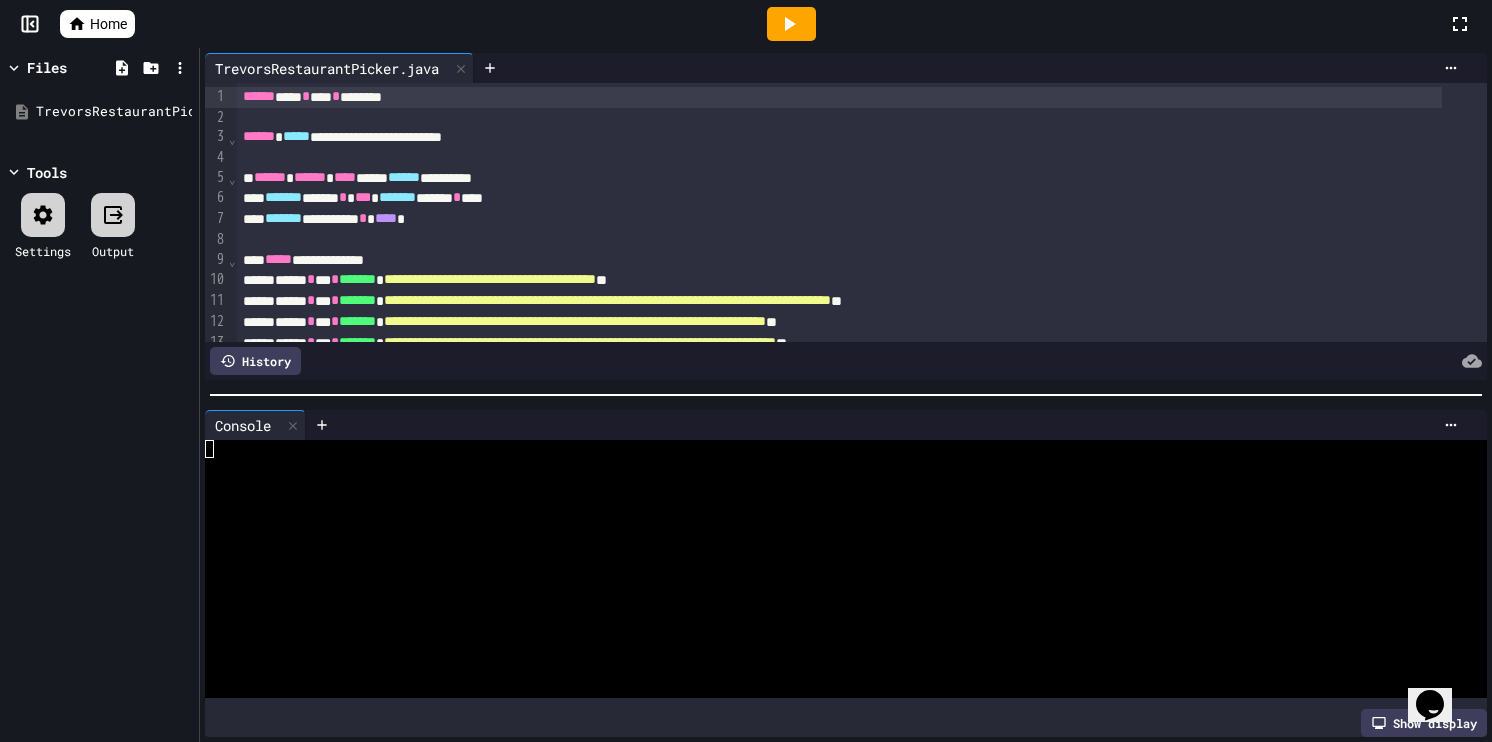 click at bounding box center (846, 395) 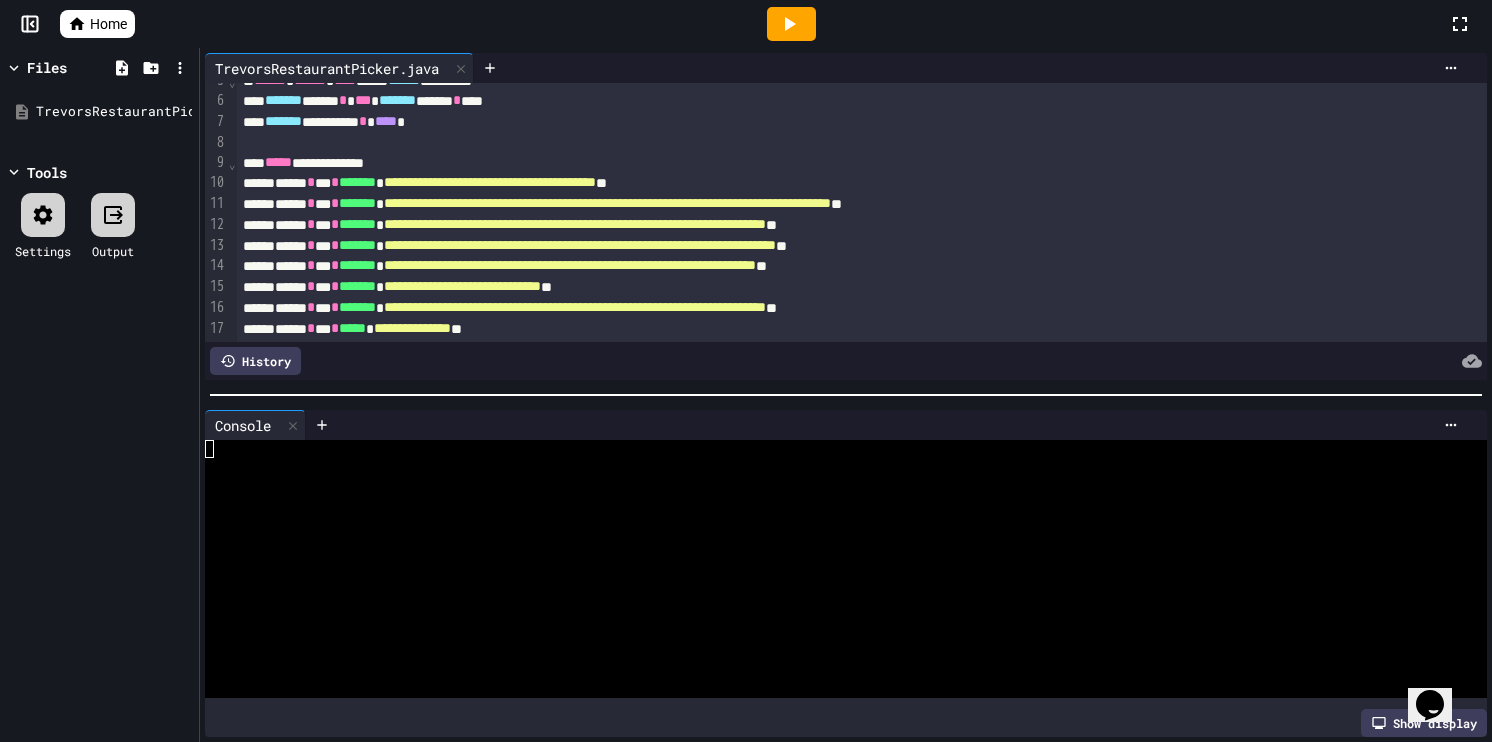 scroll, scrollTop: 200, scrollLeft: 0, axis: vertical 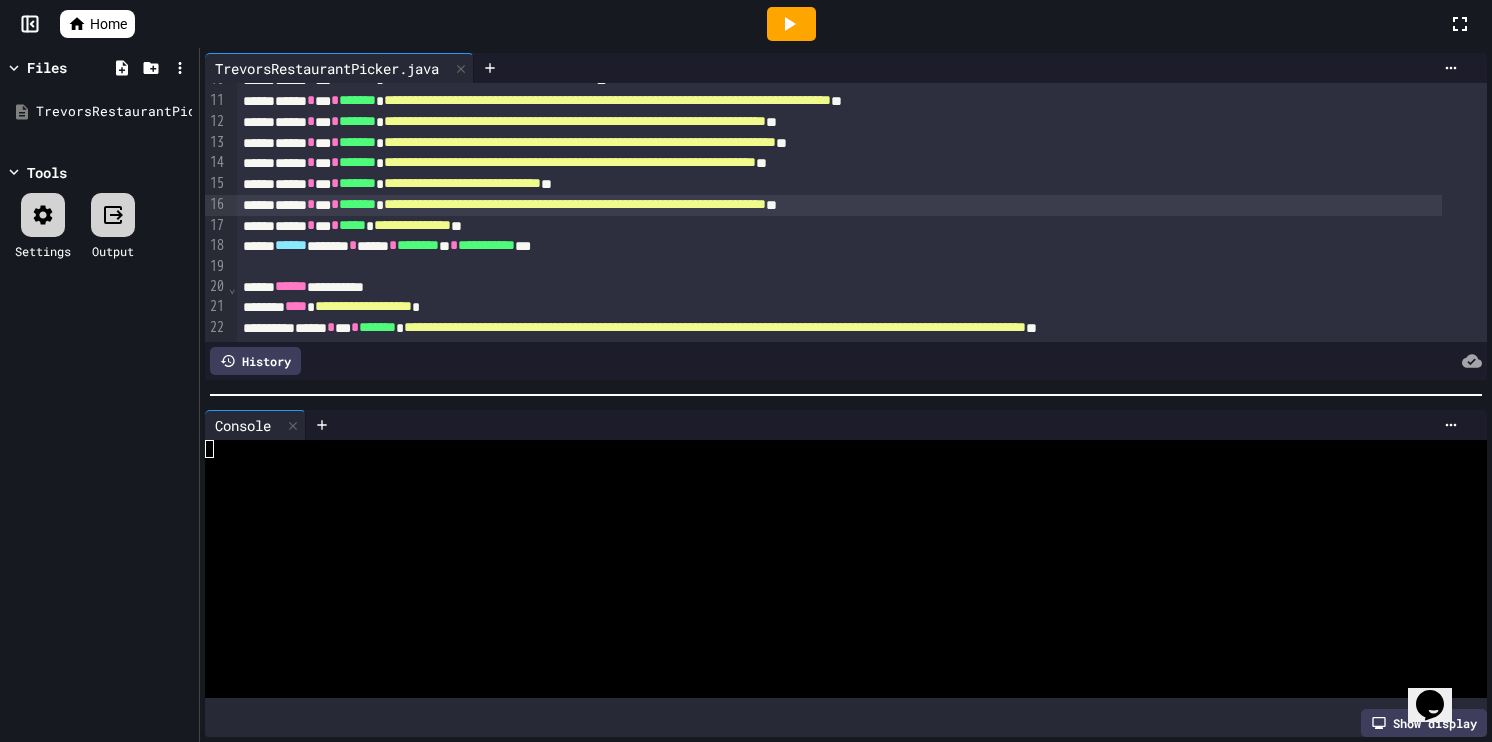 click on "**********" at bounding box center [575, 204] 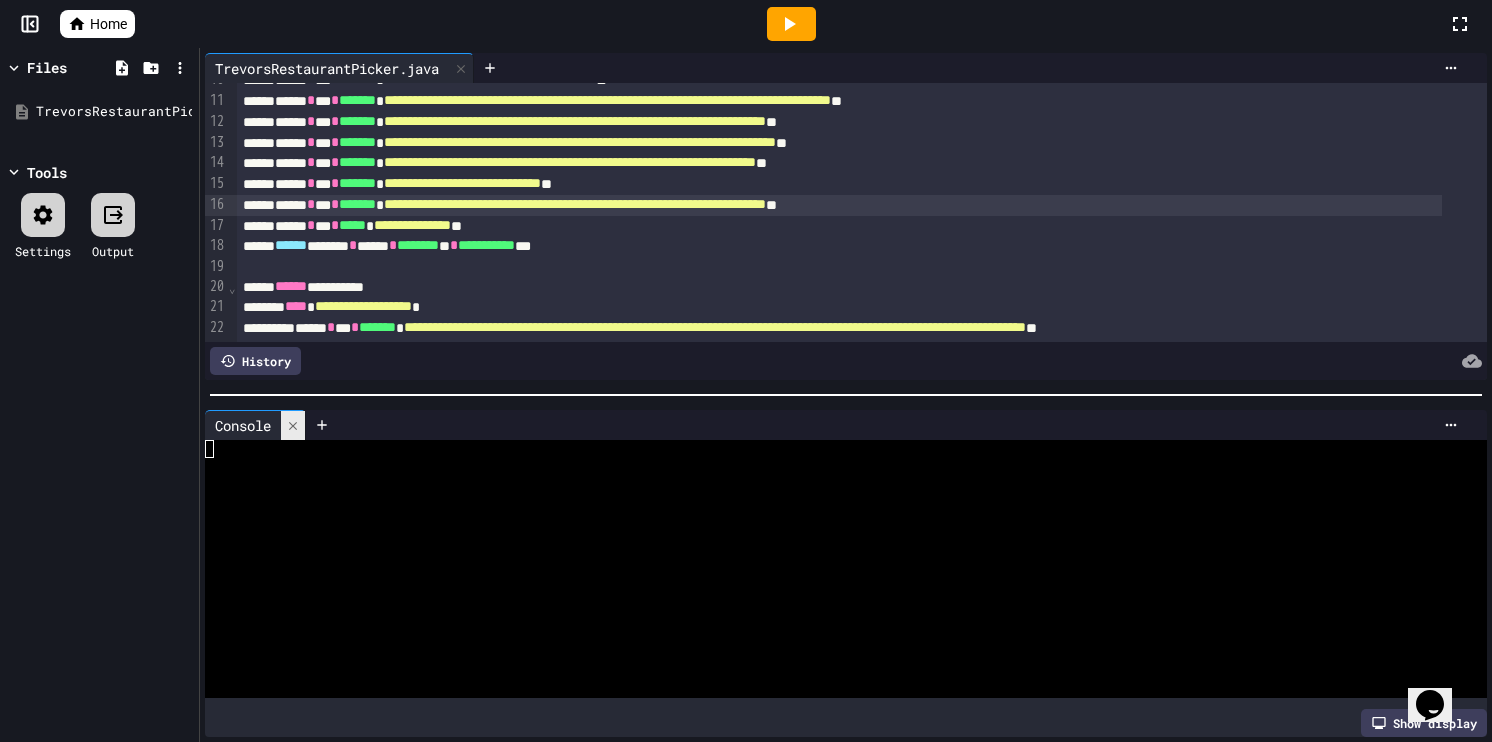 click 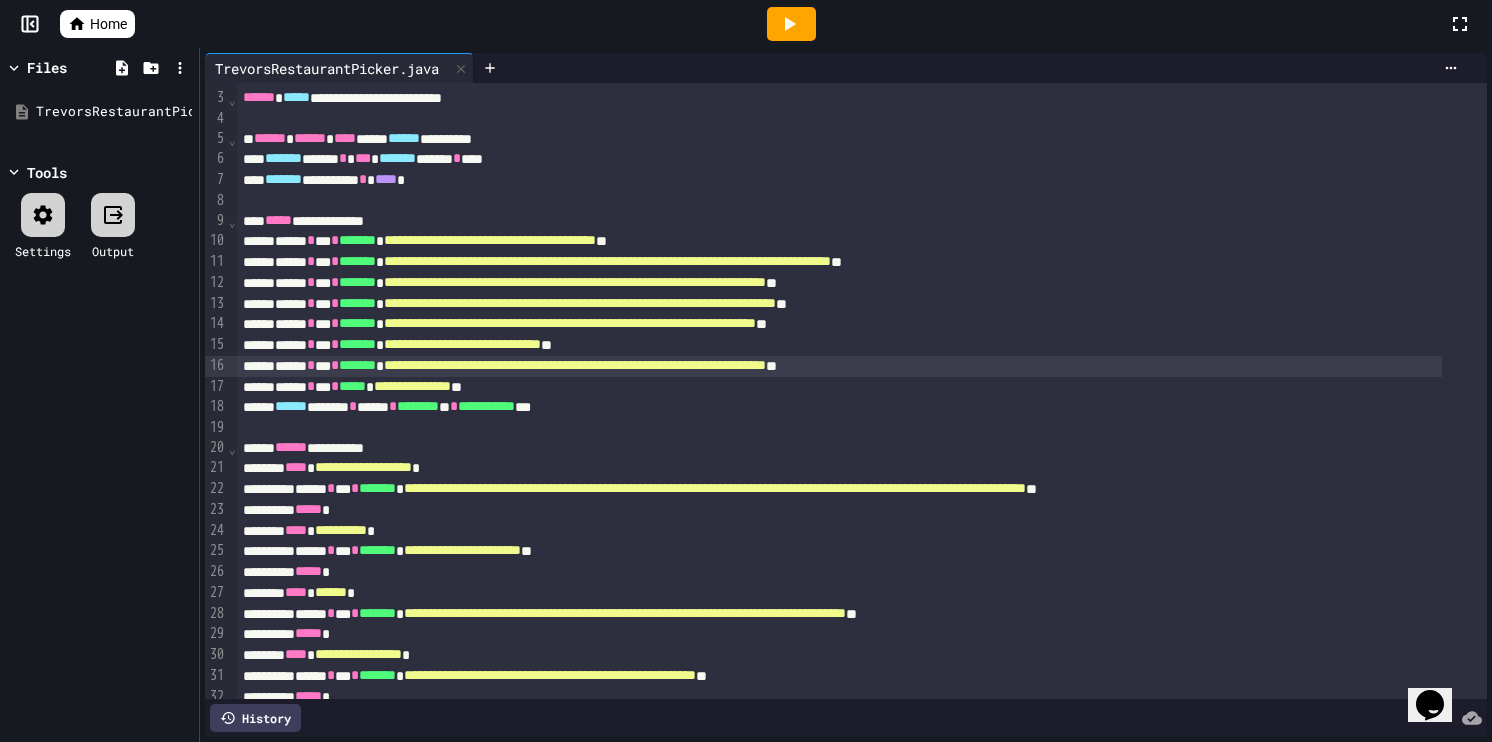 scroll, scrollTop: 0, scrollLeft: 0, axis: both 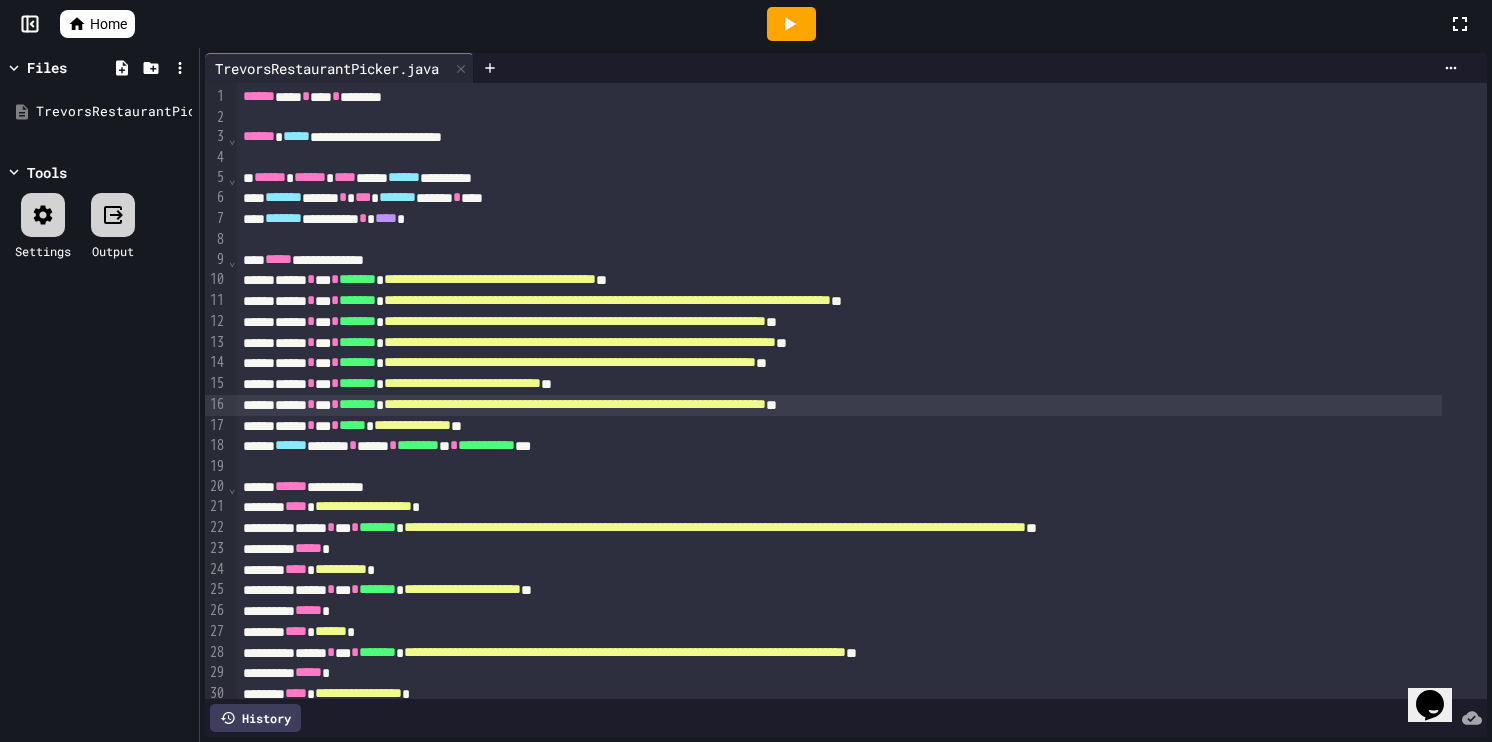 click 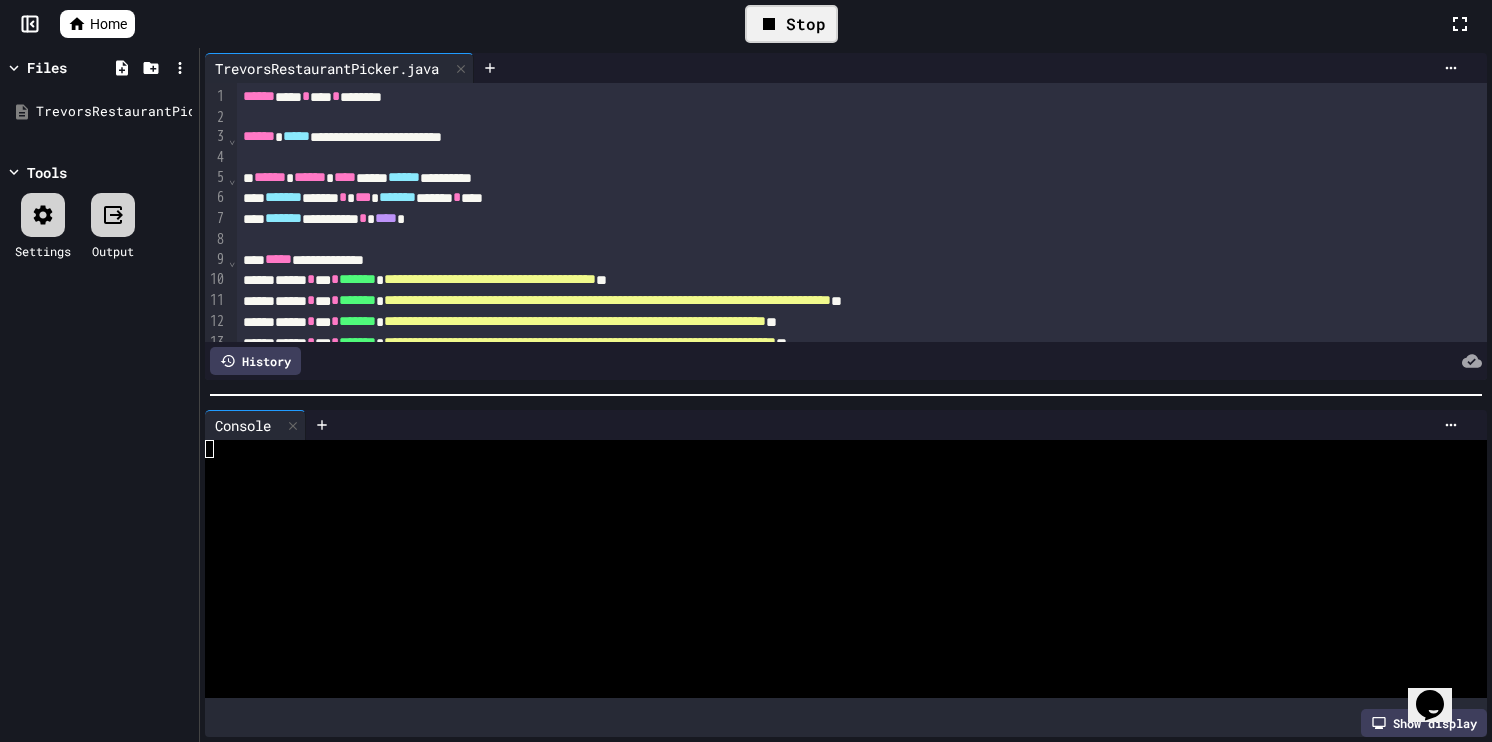click on "Stop" at bounding box center [791, 24] 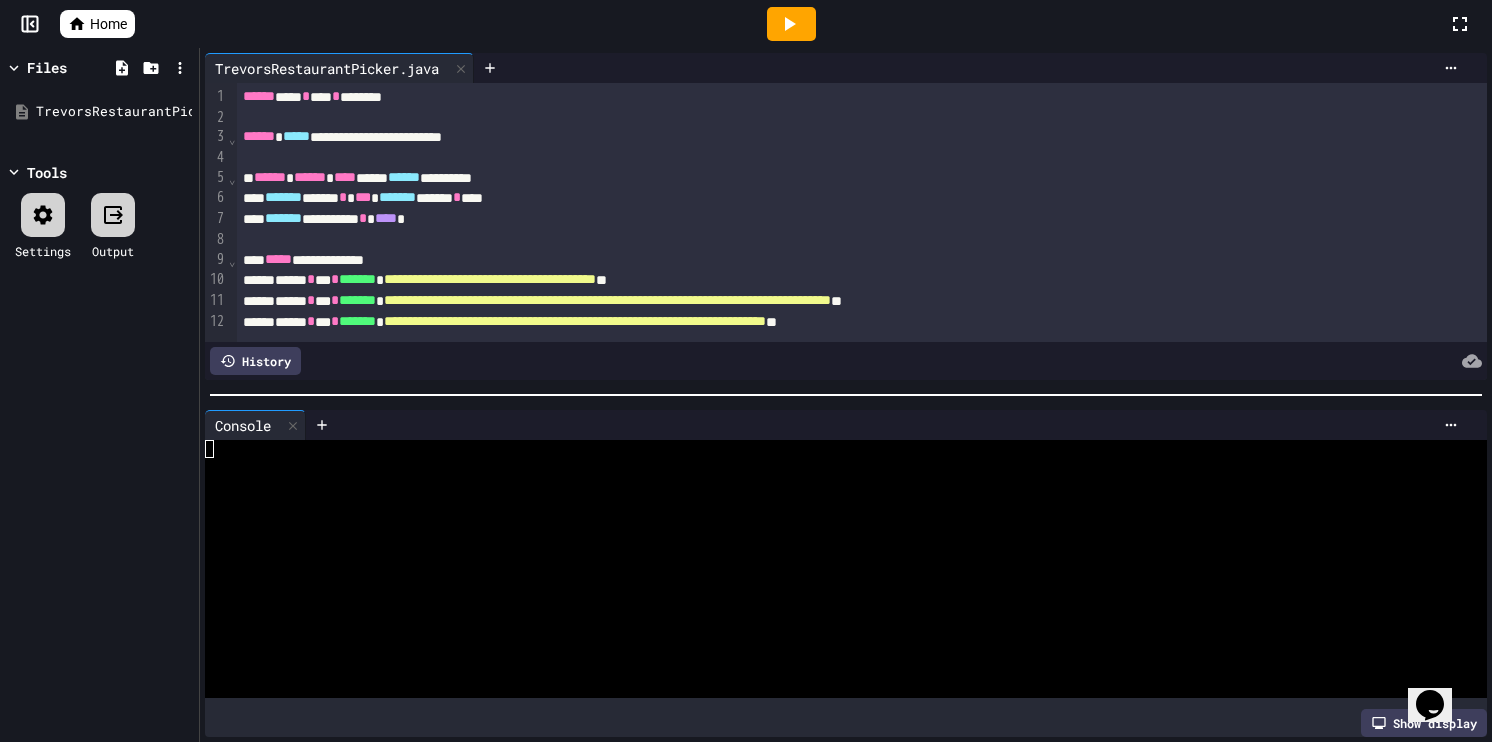 click at bounding box center [830, 504] 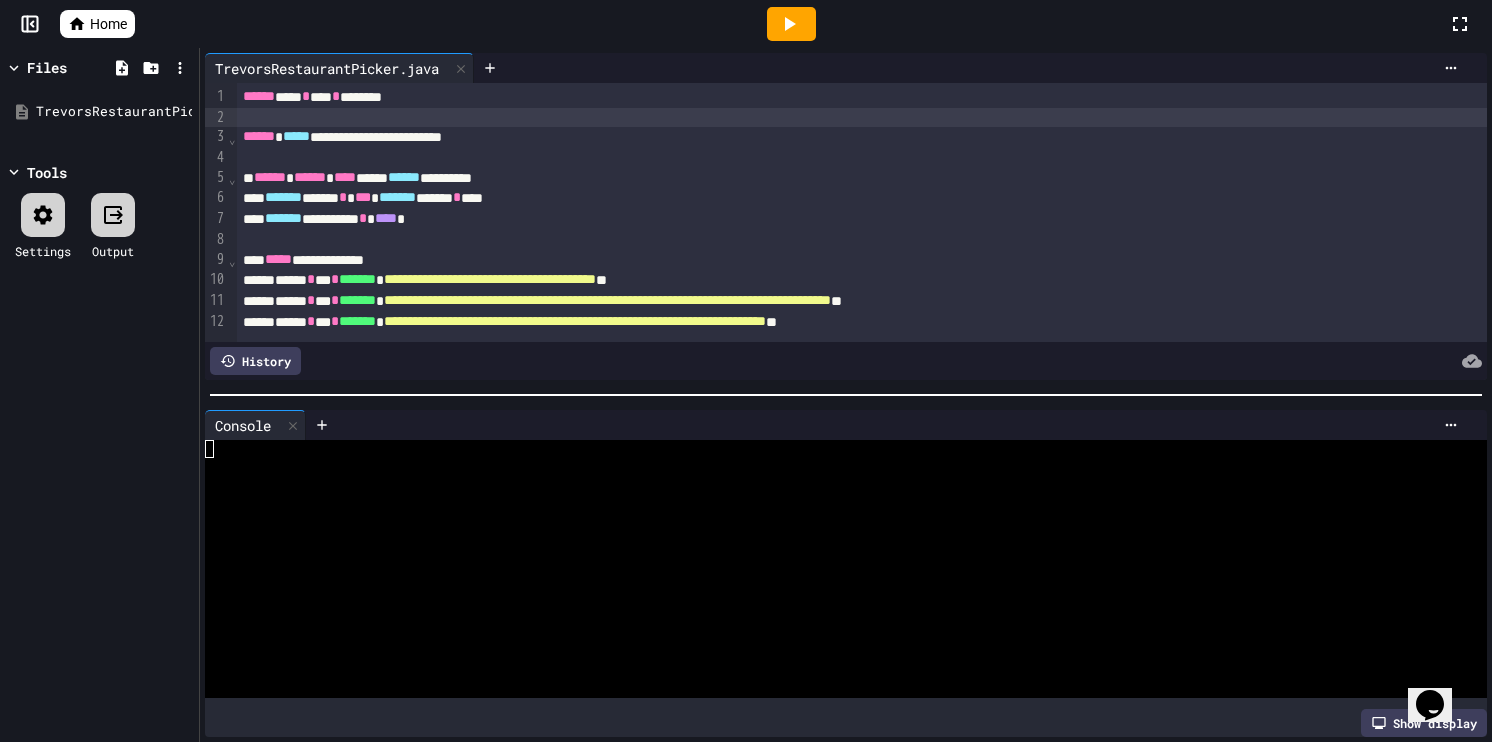 click on "****** **** * **** * ********" at bounding box center [839, 97] 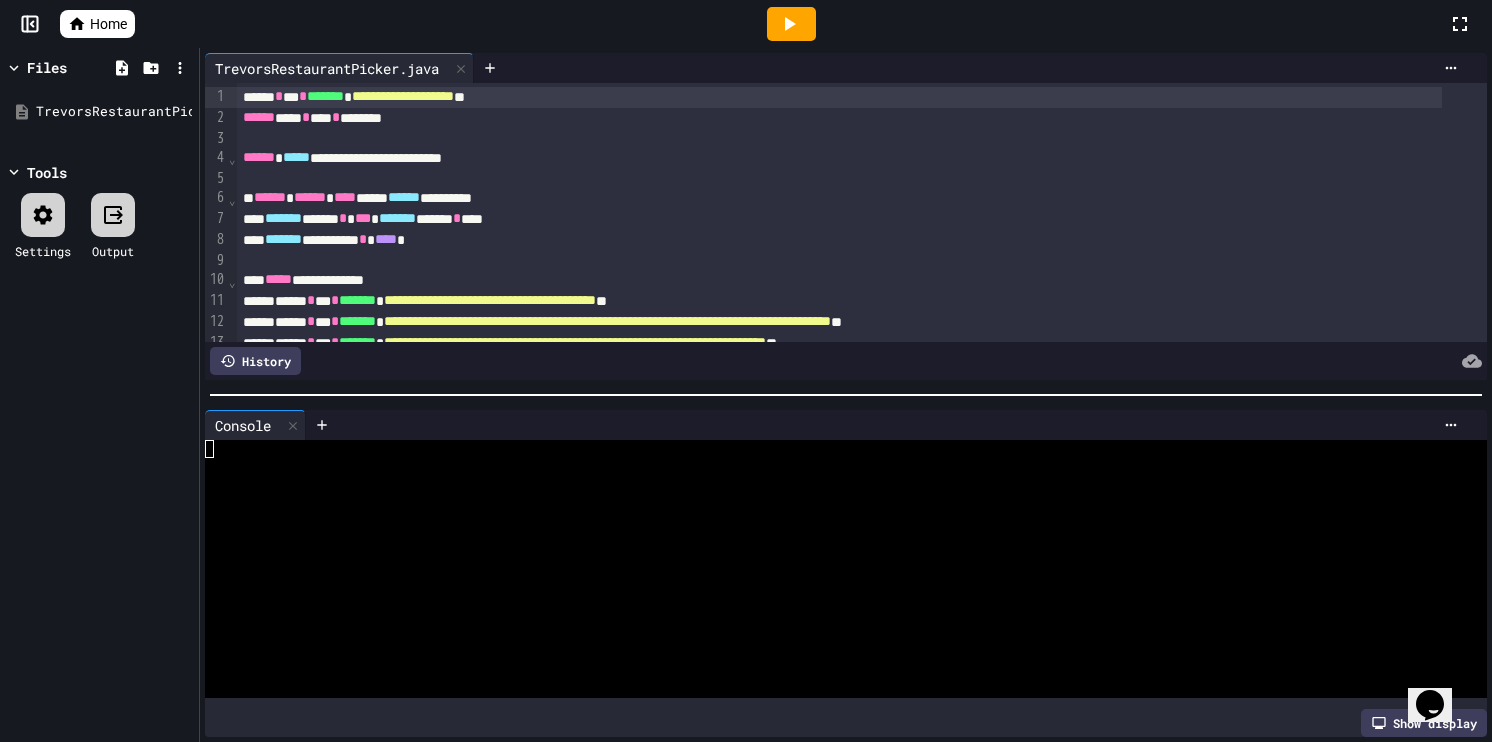click 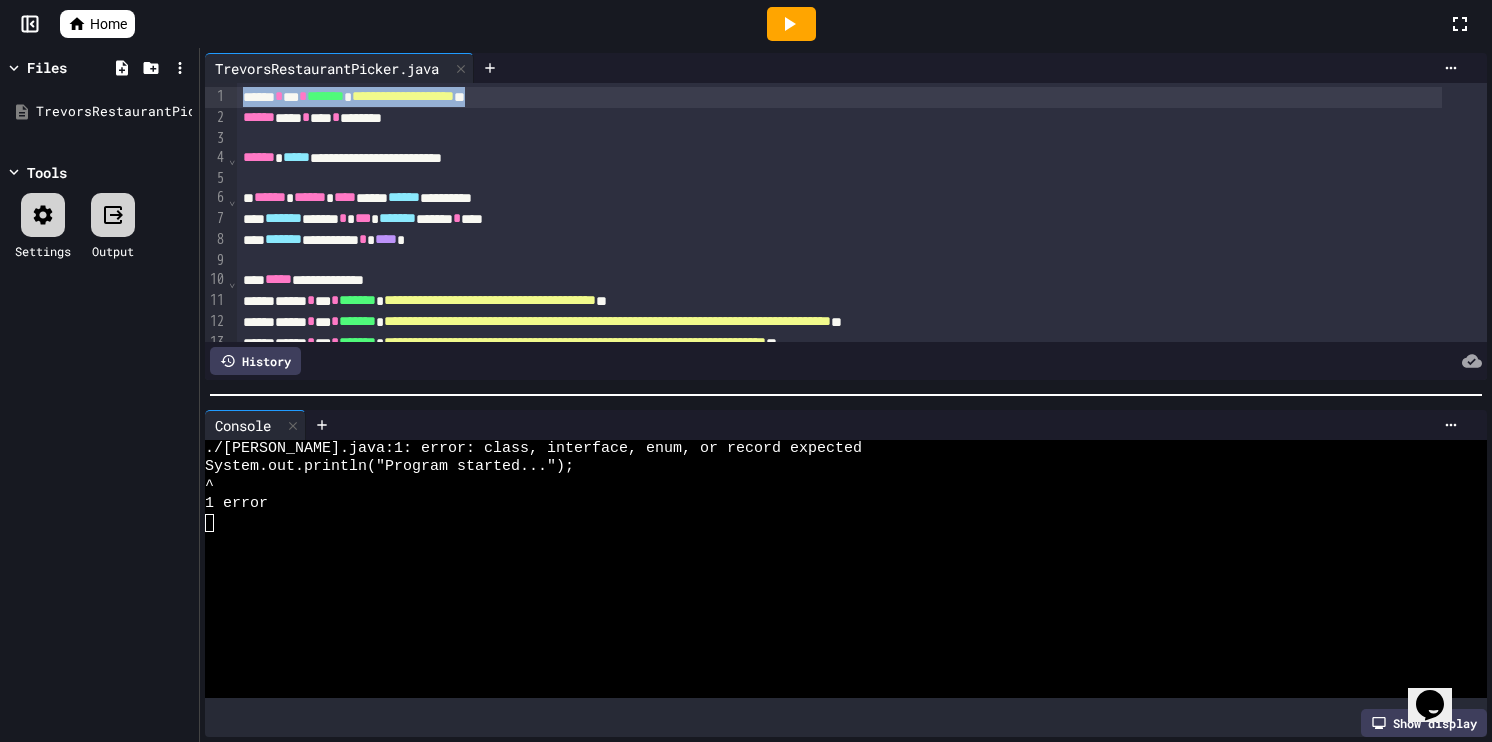 drag, startPoint x: 597, startPoint y: 97, endPoint x: 219, endPoint y: 91, distance: 378.0476 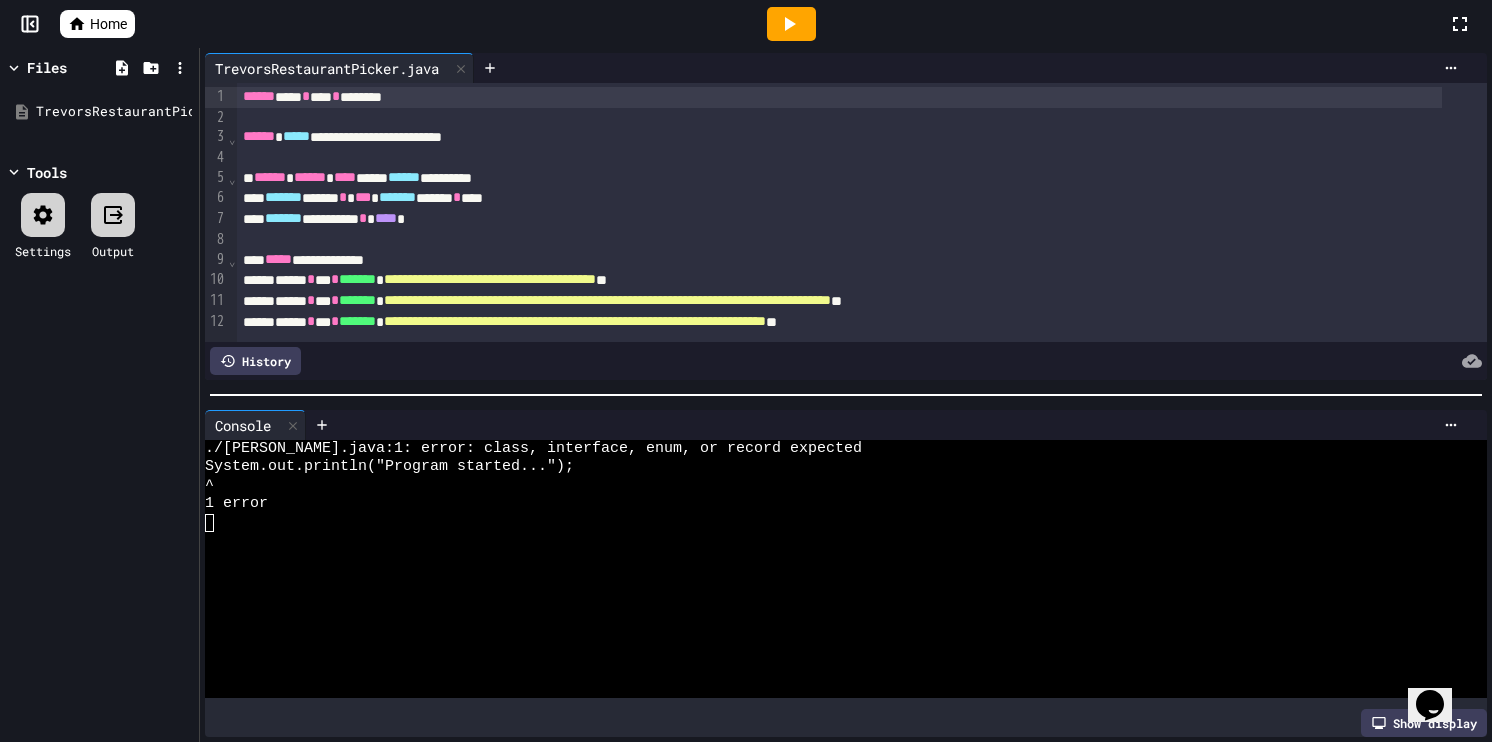 click 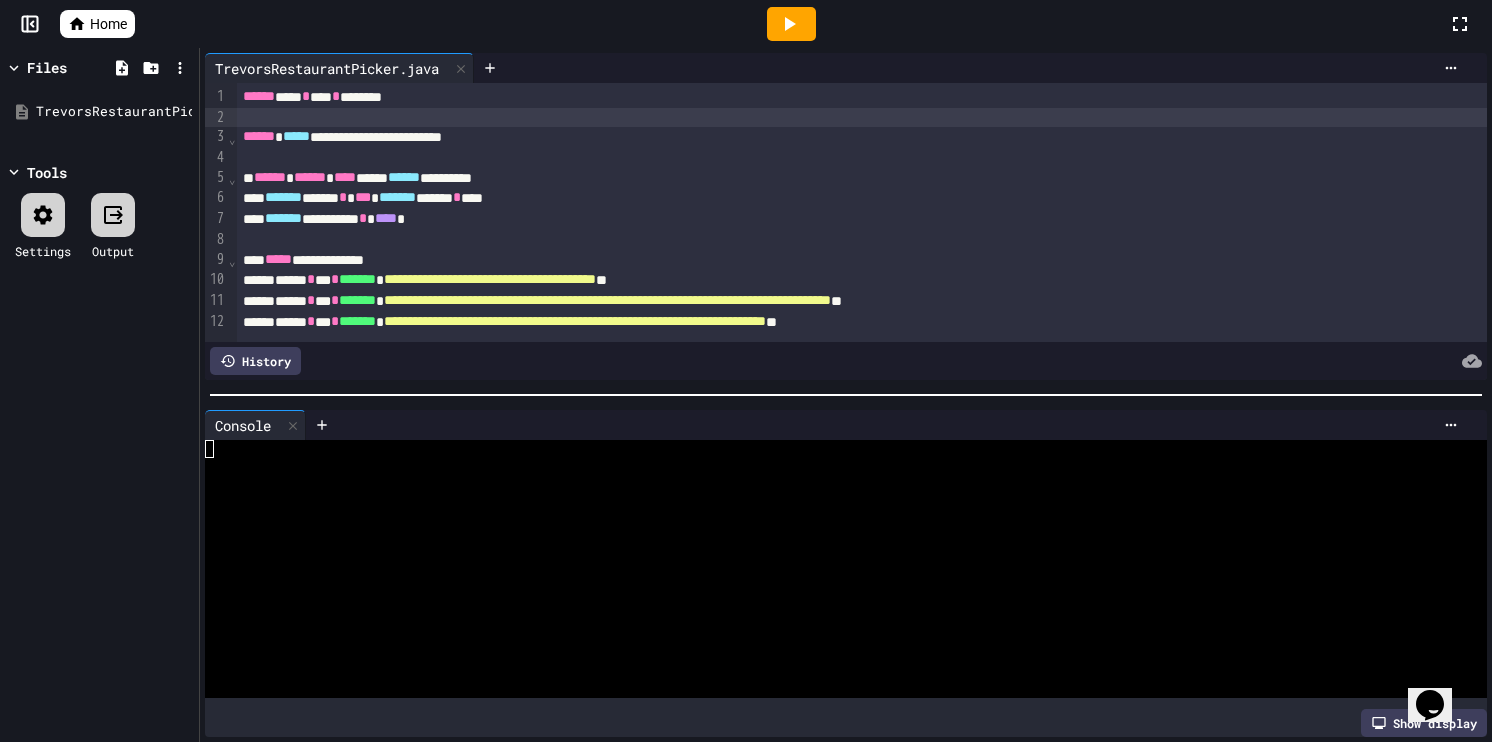 click at bounding box center [862, 118] 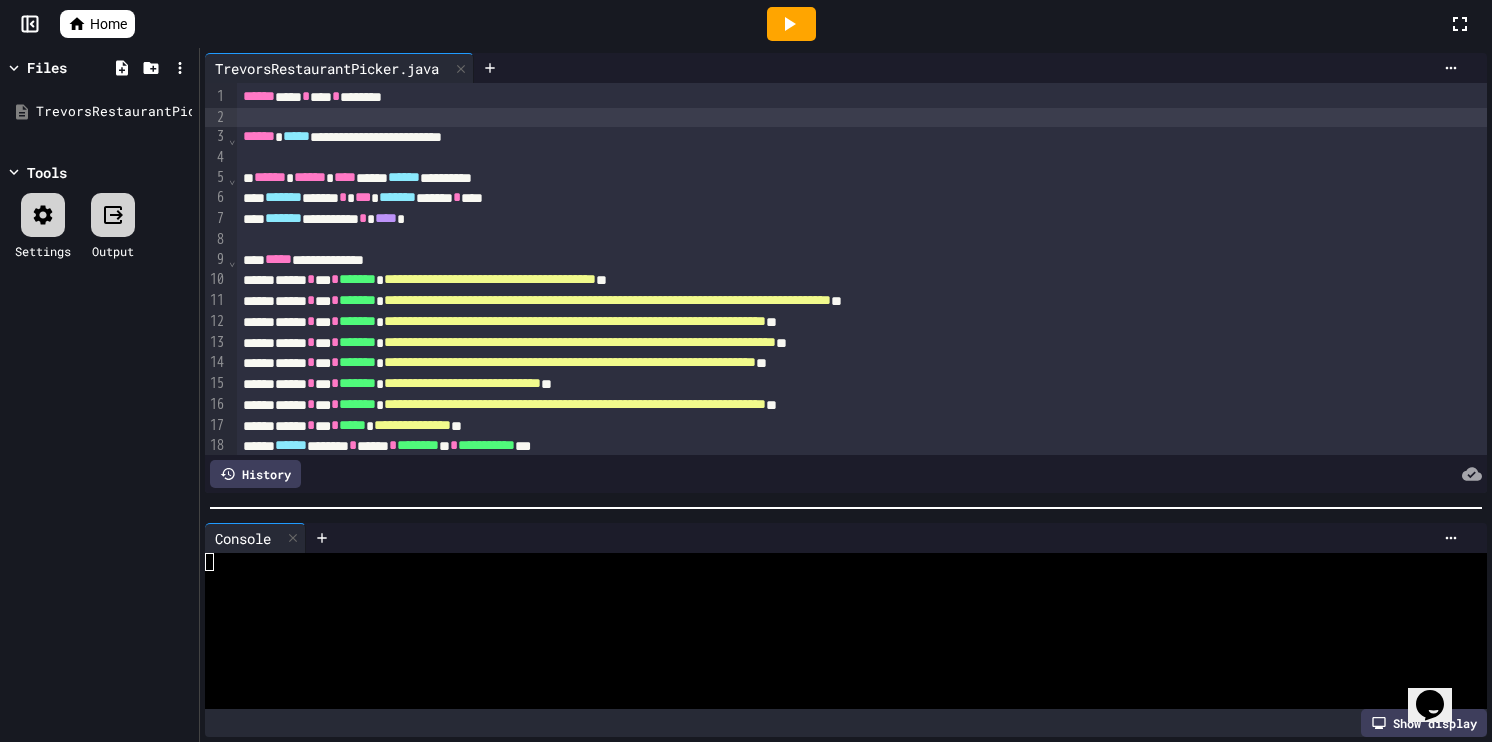 click at bounding box center [846, 508] 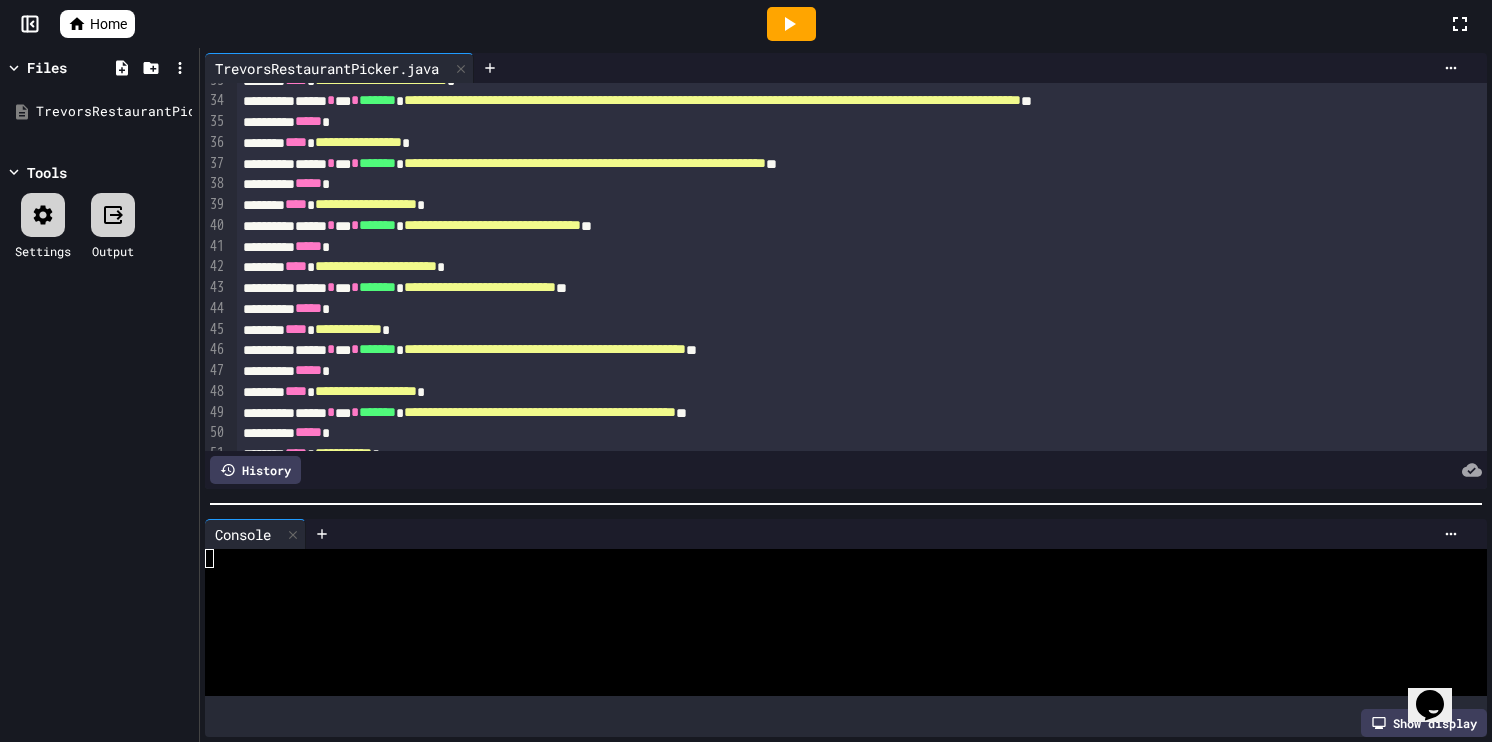 scroll, scrollTop: 800, scrollLeft: 0, axis: vertical 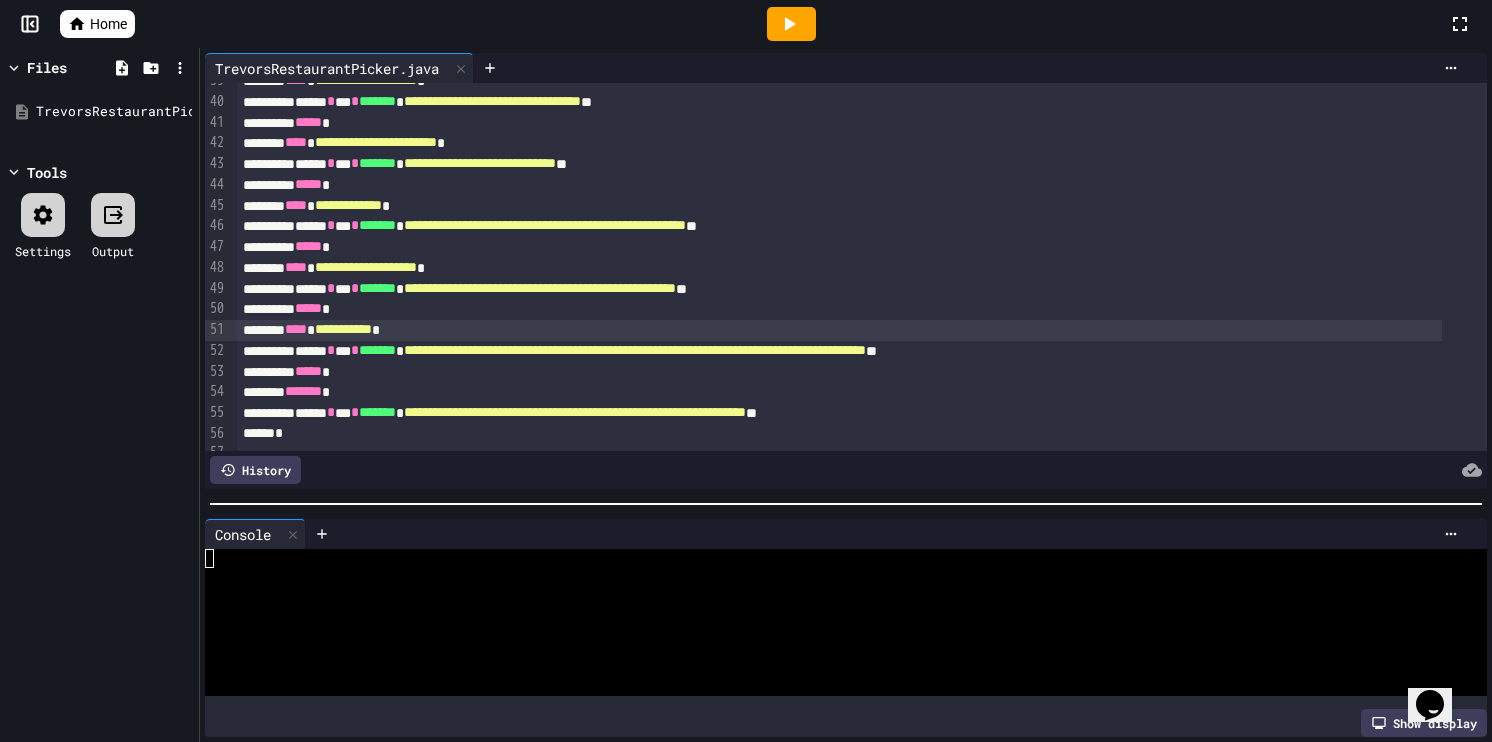 click at bounding box center (746, 744) 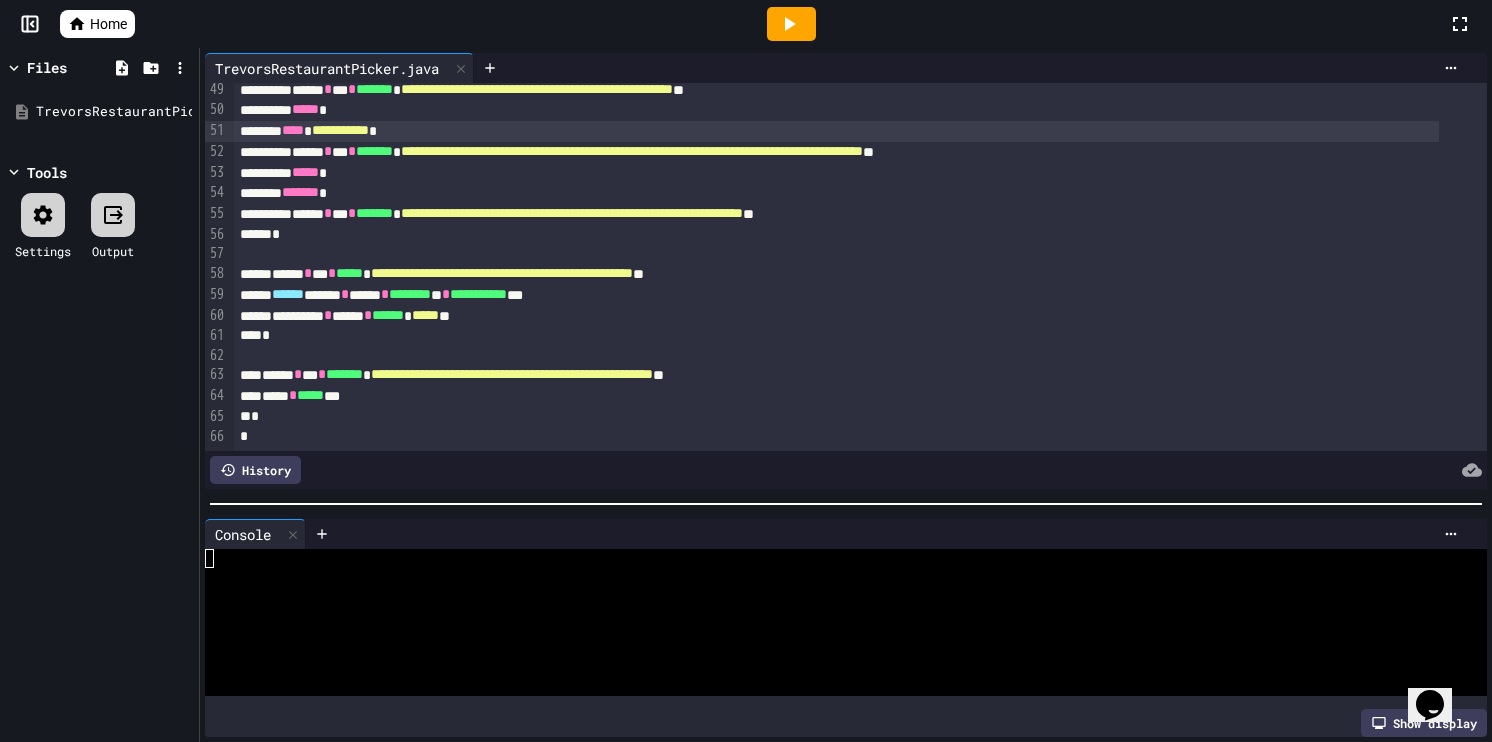 scroll, scrollTop: 1021, scrollLeft: 0, axis: vertical 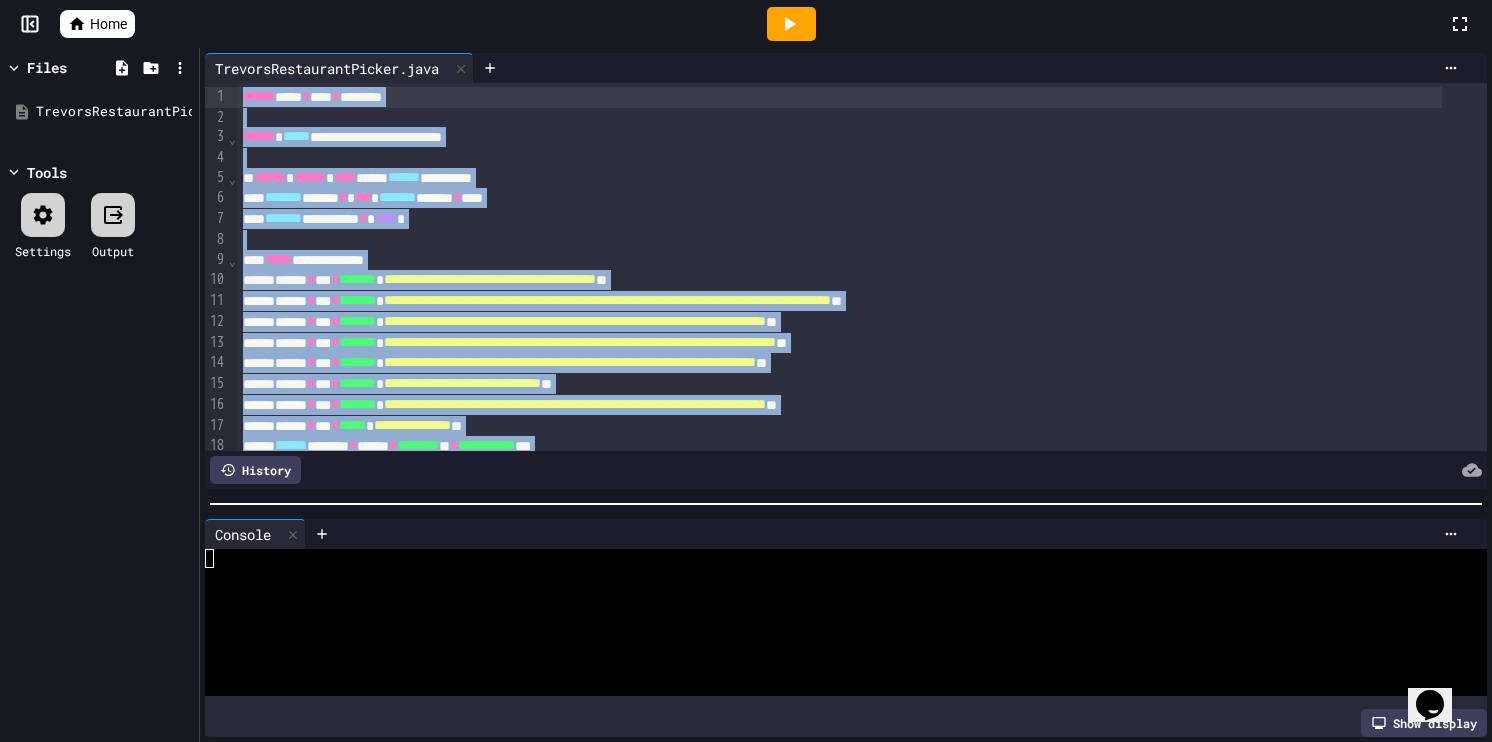drag, startPoint x: 325, startPoint y: 410, endPoint x: 165, endPoint y: 79, distance: 367.6425 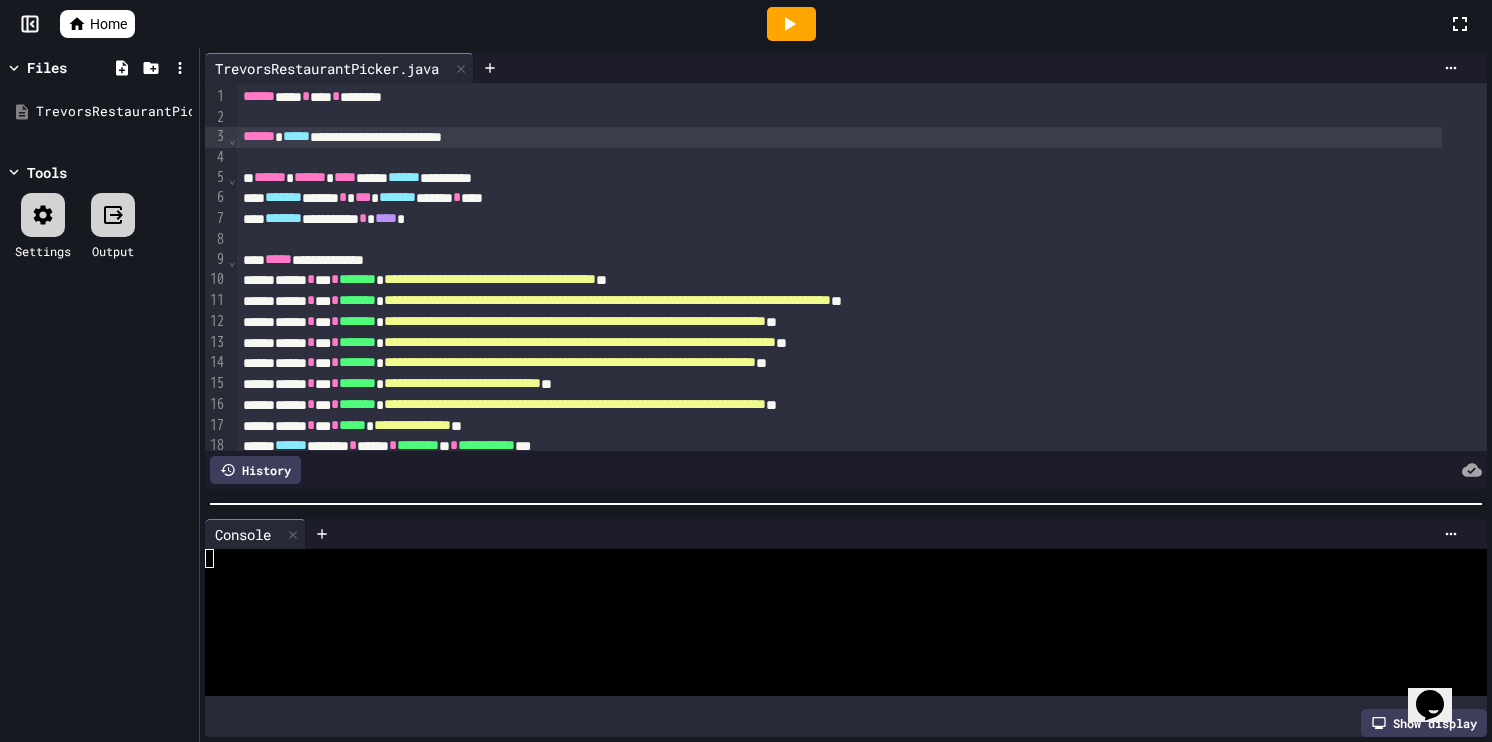 click on "**********" at bounding box center [839, 137] 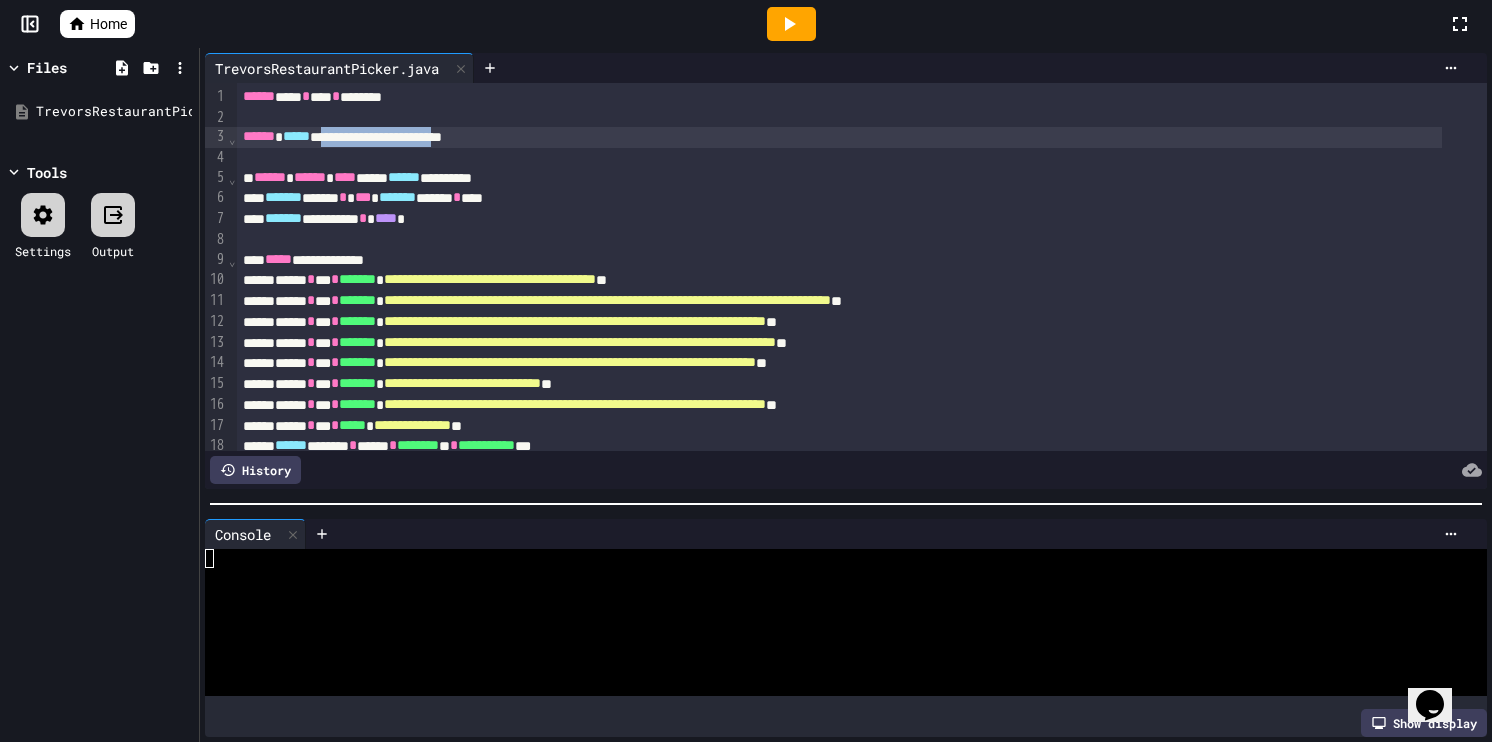 drag, startPoint x: 520, startPoint y: 136, endPoint x: 351, endPoint y: 144, distance: 169.18924 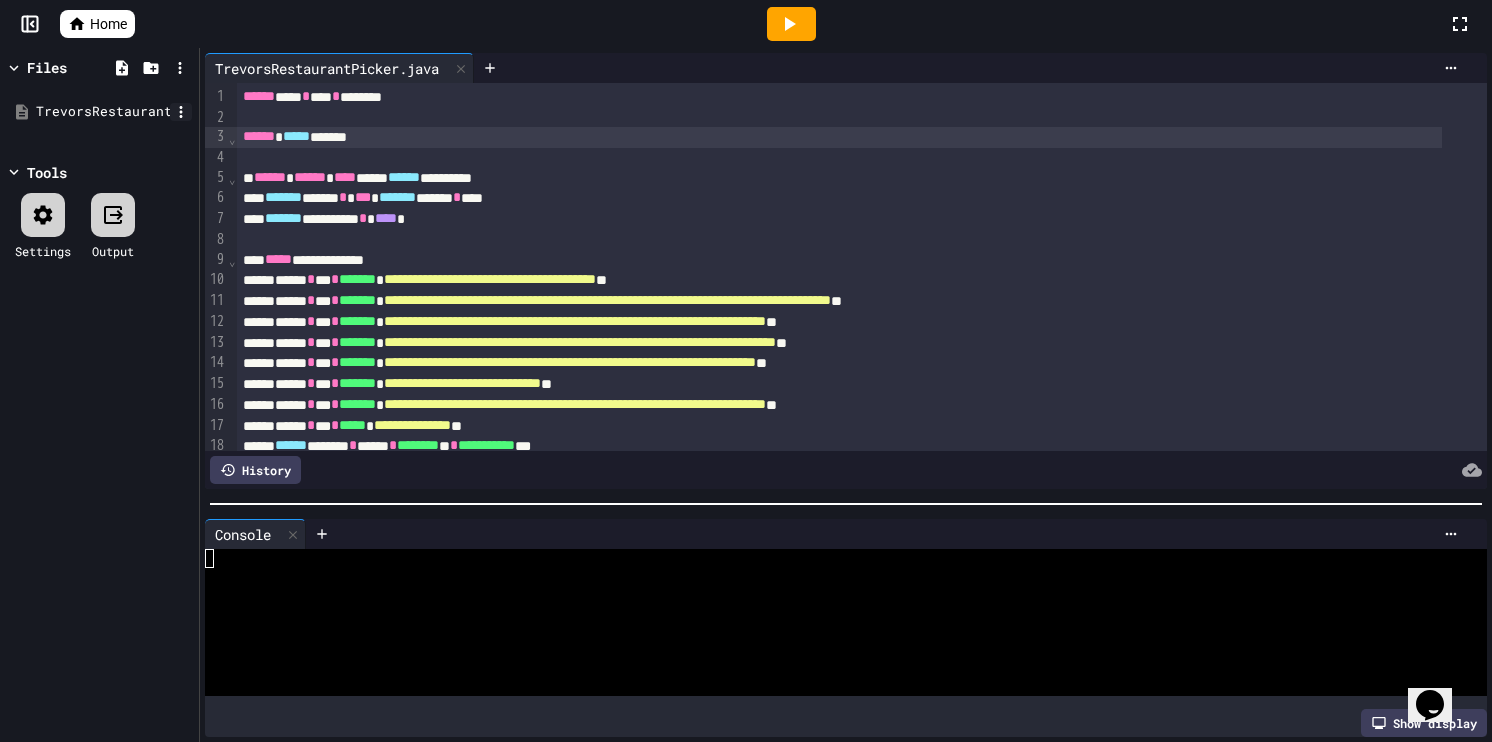 click 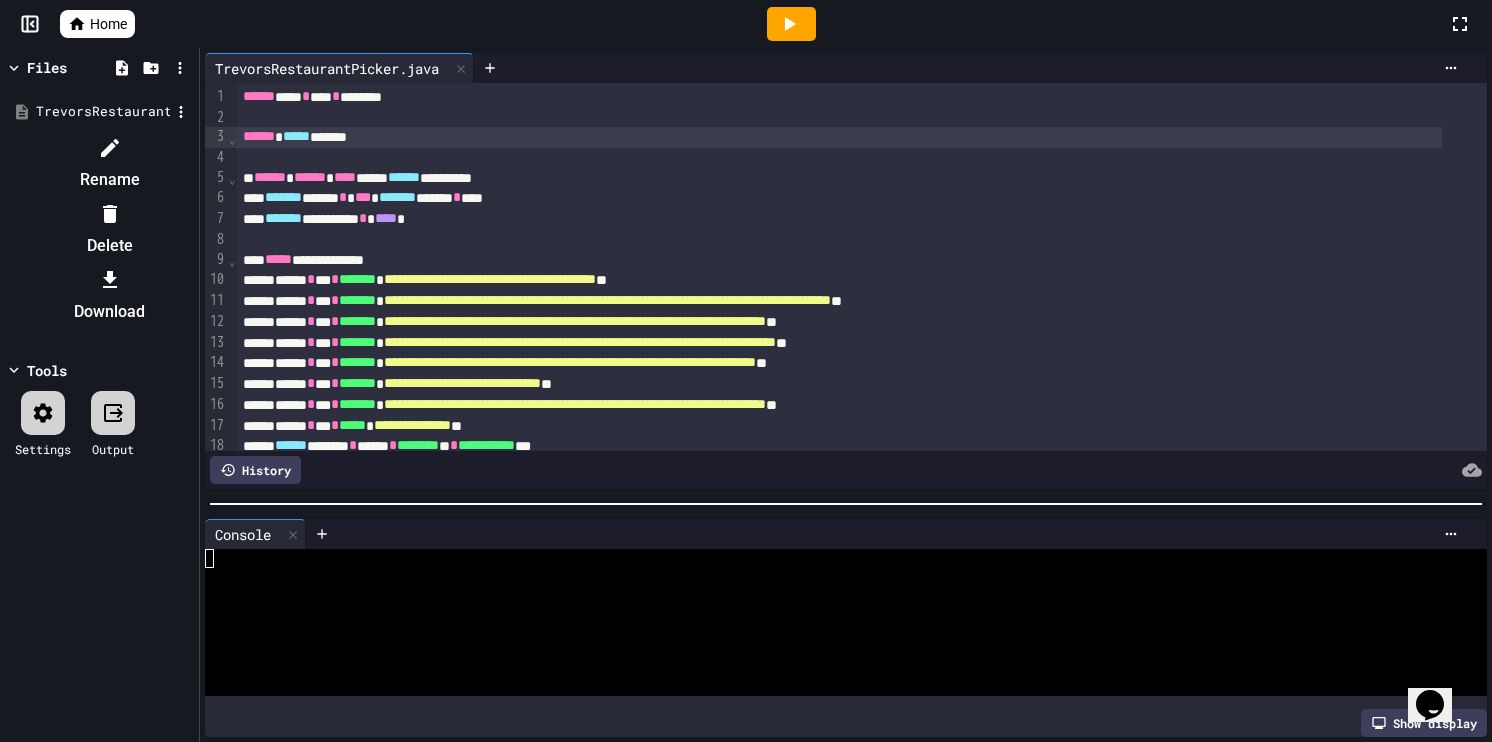 click at bounding box center [109, 148] 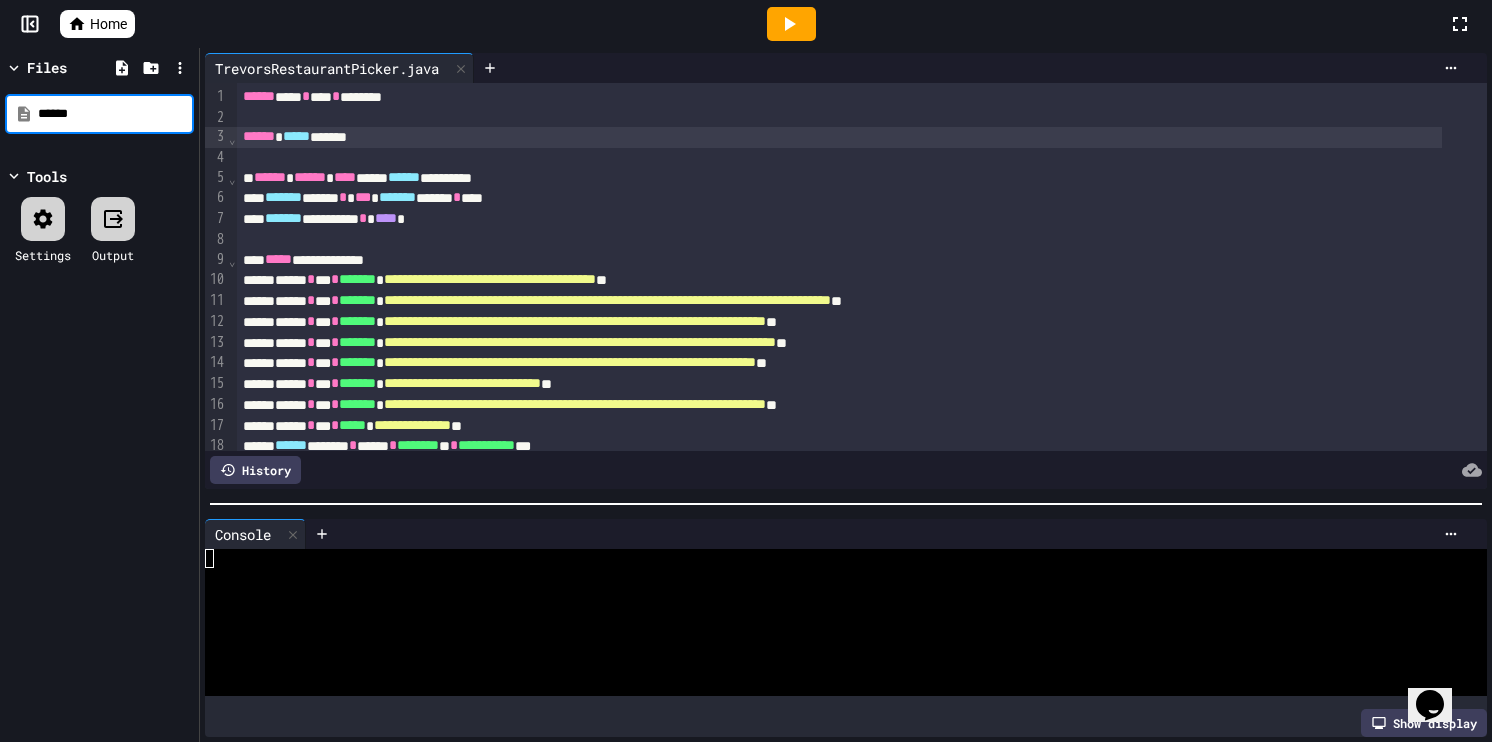 scroll, scrollTop: 0, scrollLeft: 0, axis: both 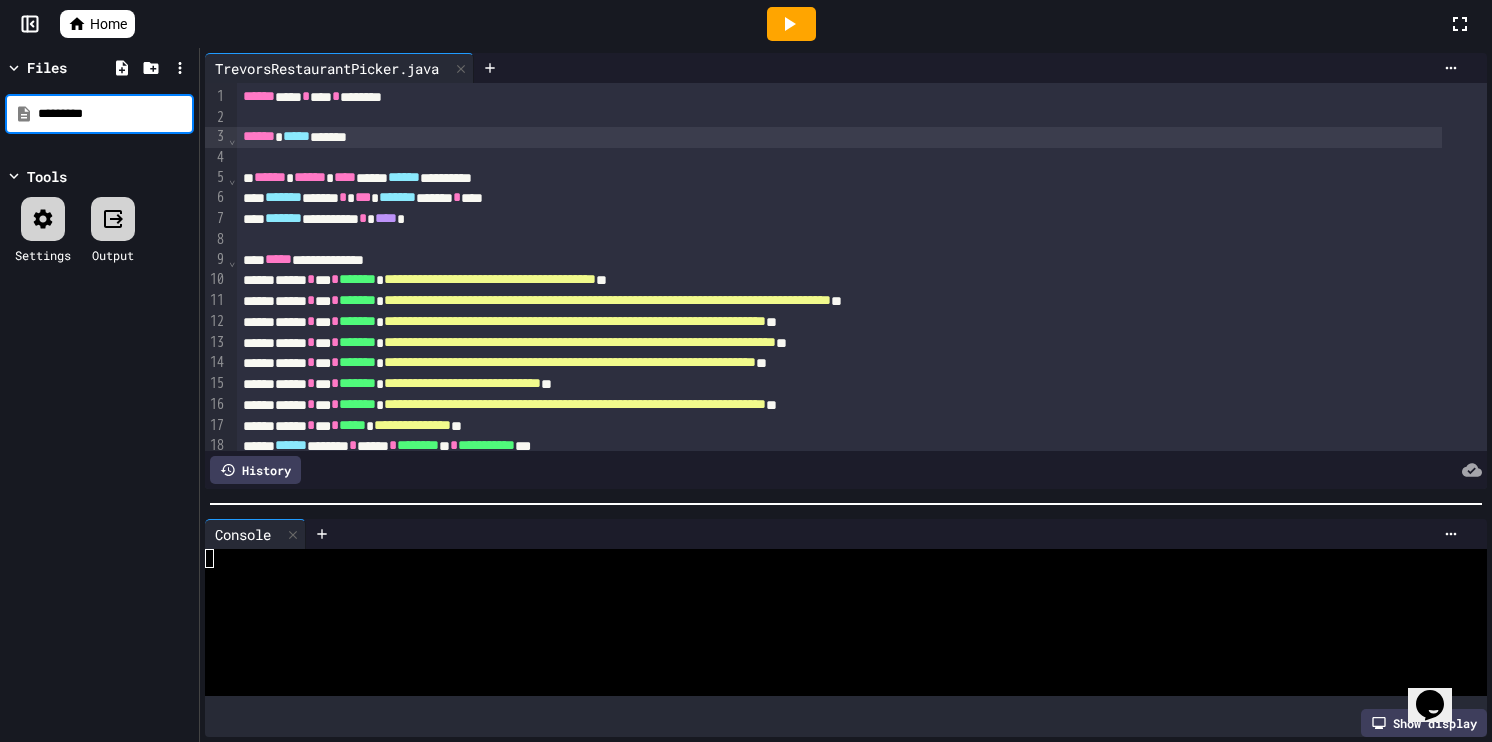 type on "*********" 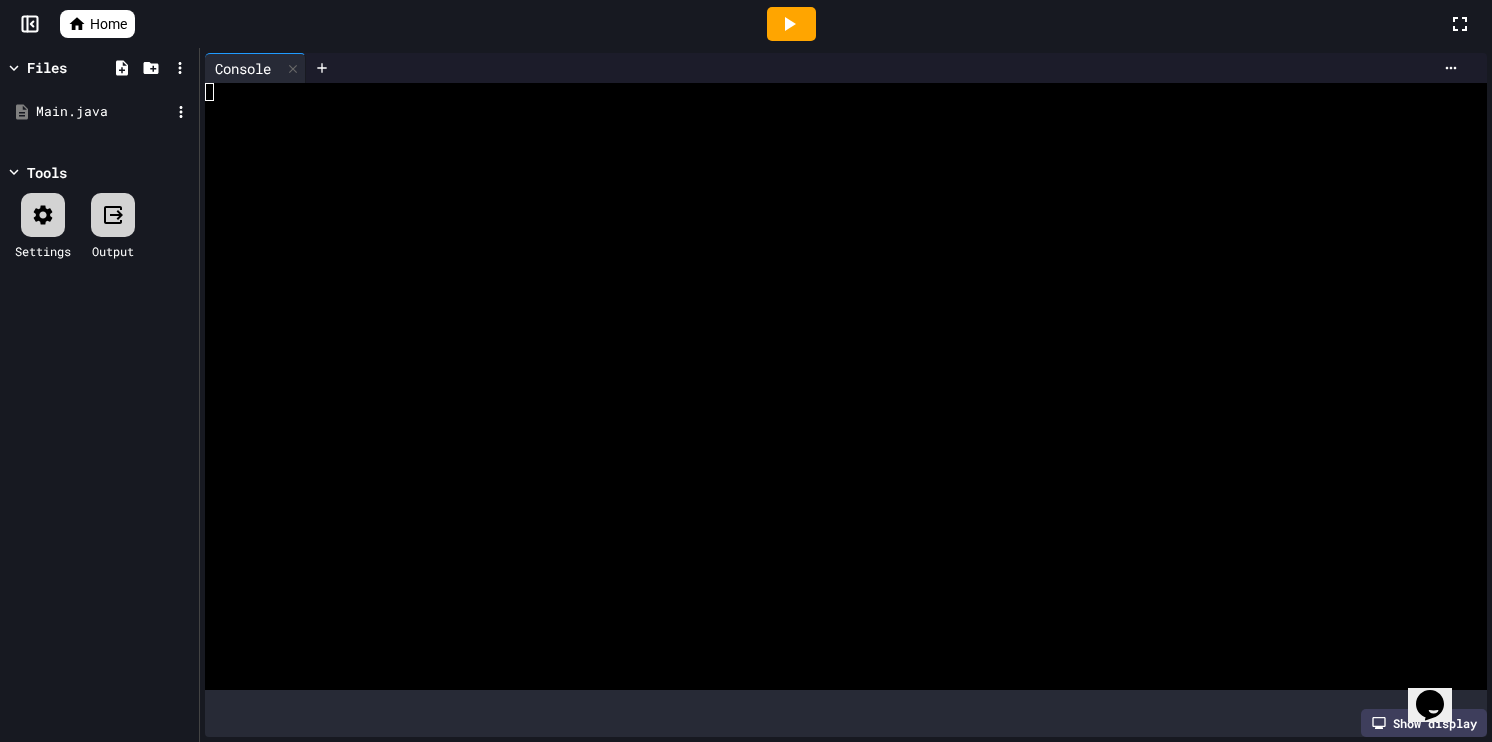click on "Main.java" at bounding box center [99, 112] 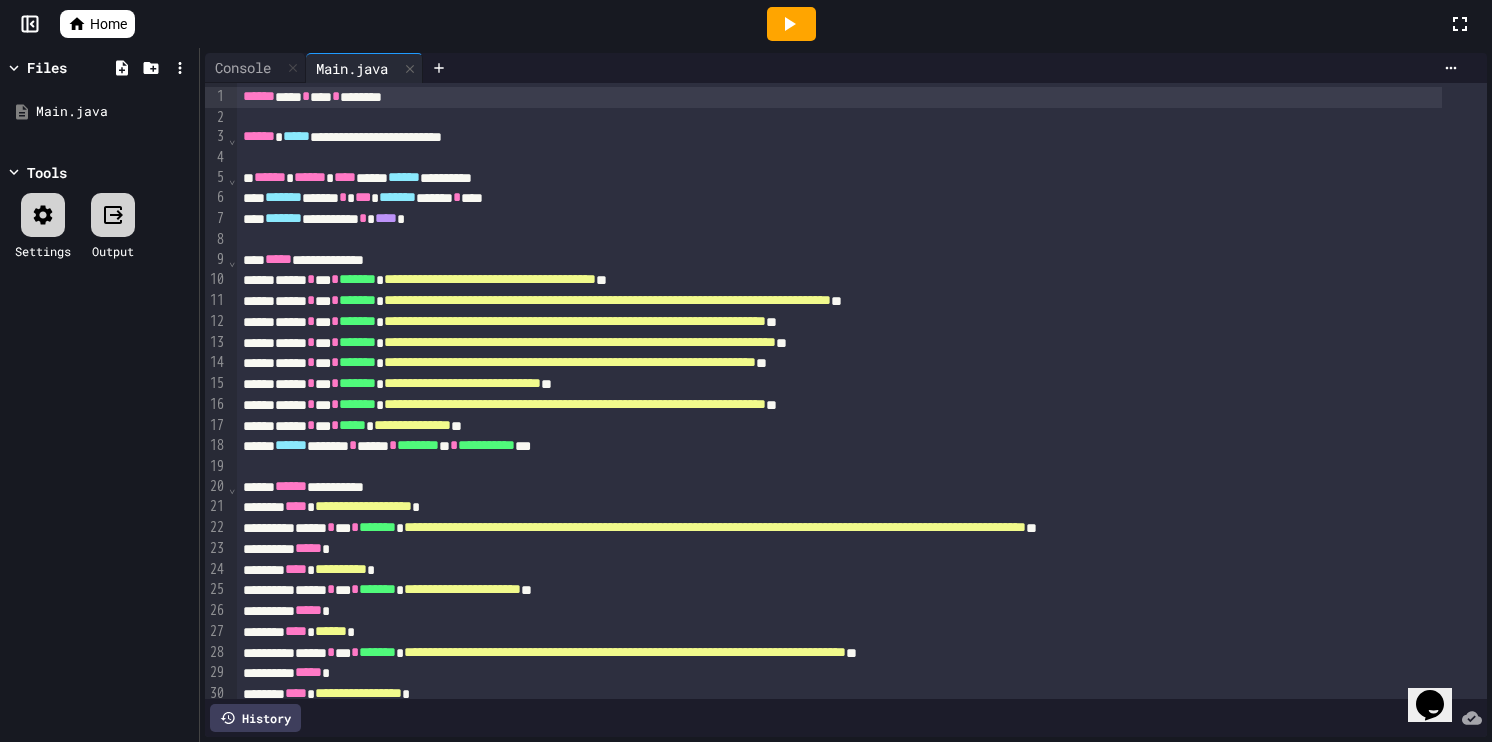 click 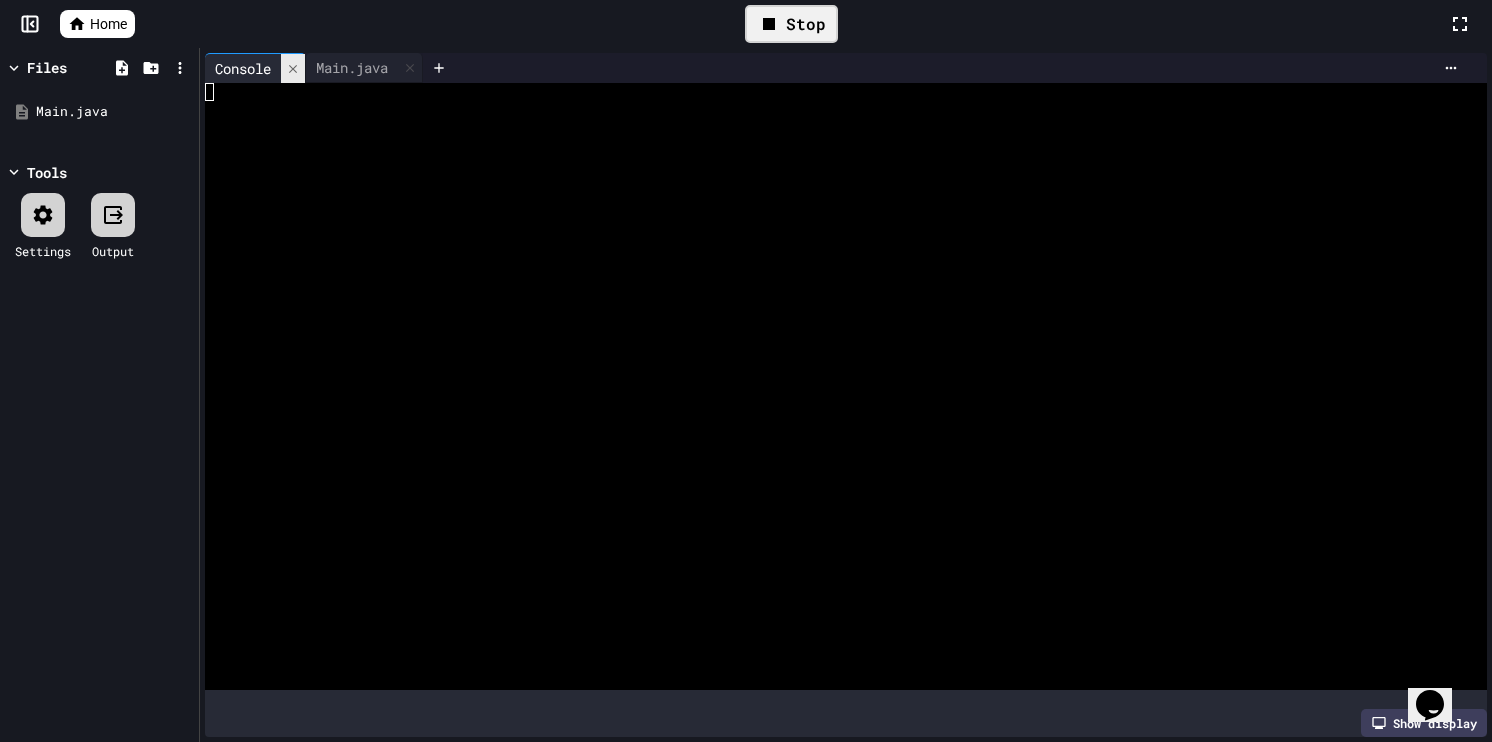 click 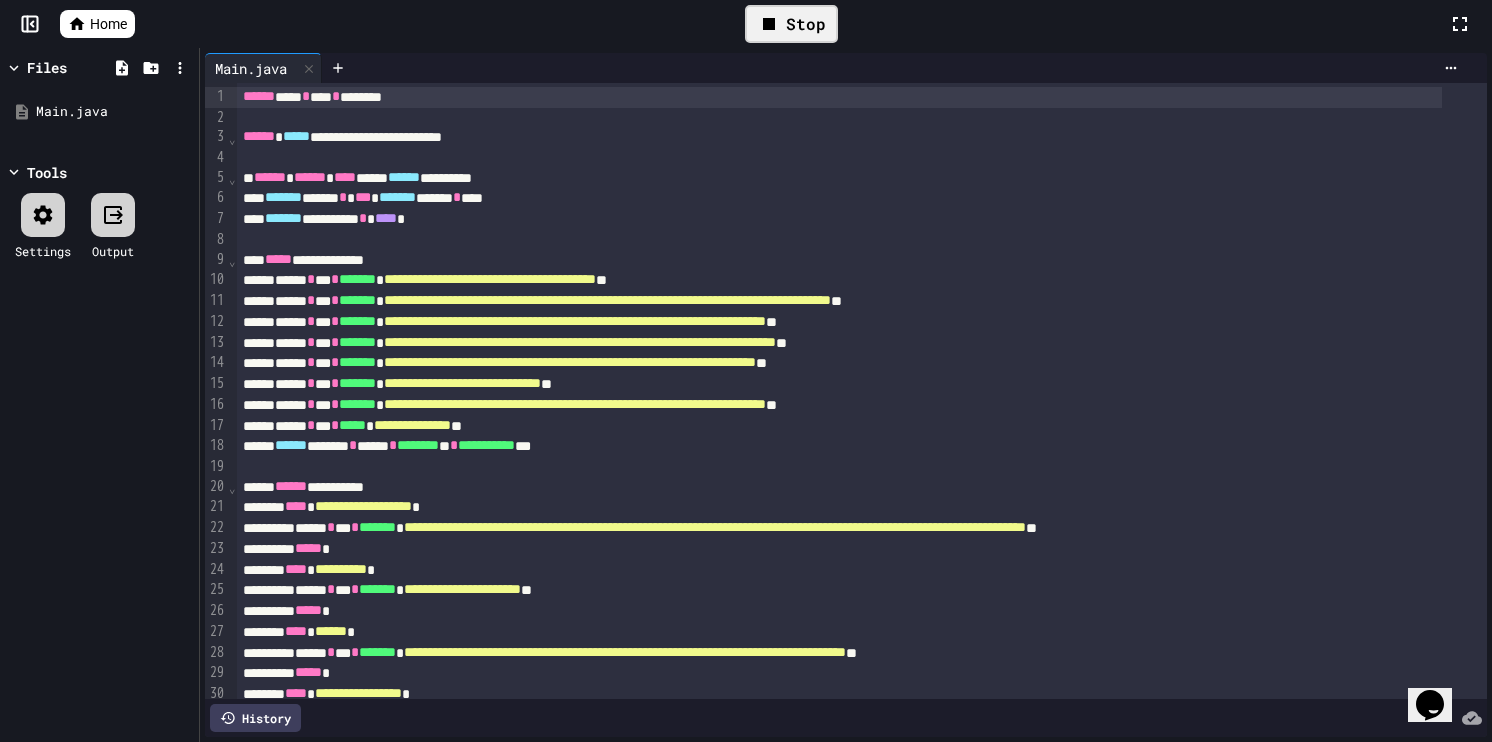 click on "Stop" at bounding box center (791, 24) 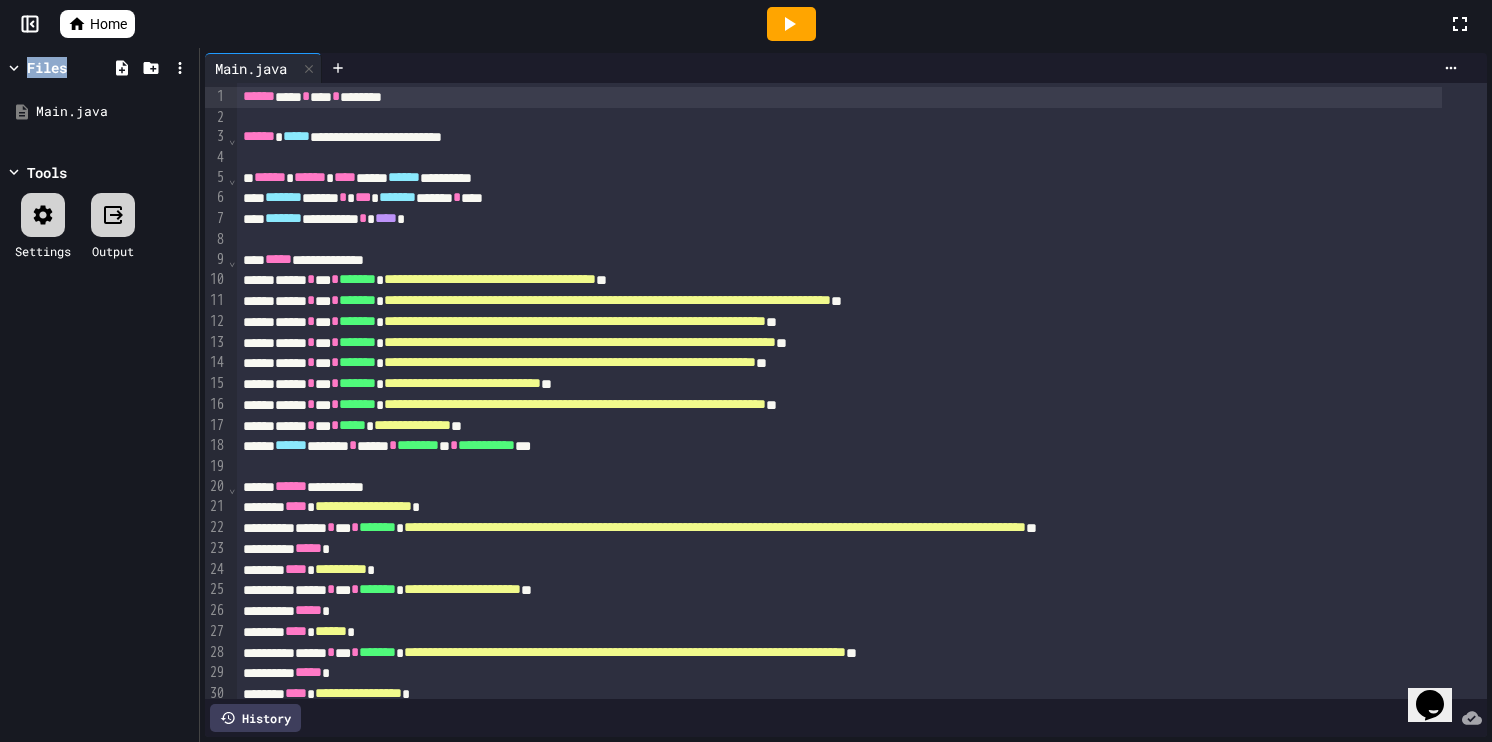 click at bounding box center [791, 24] 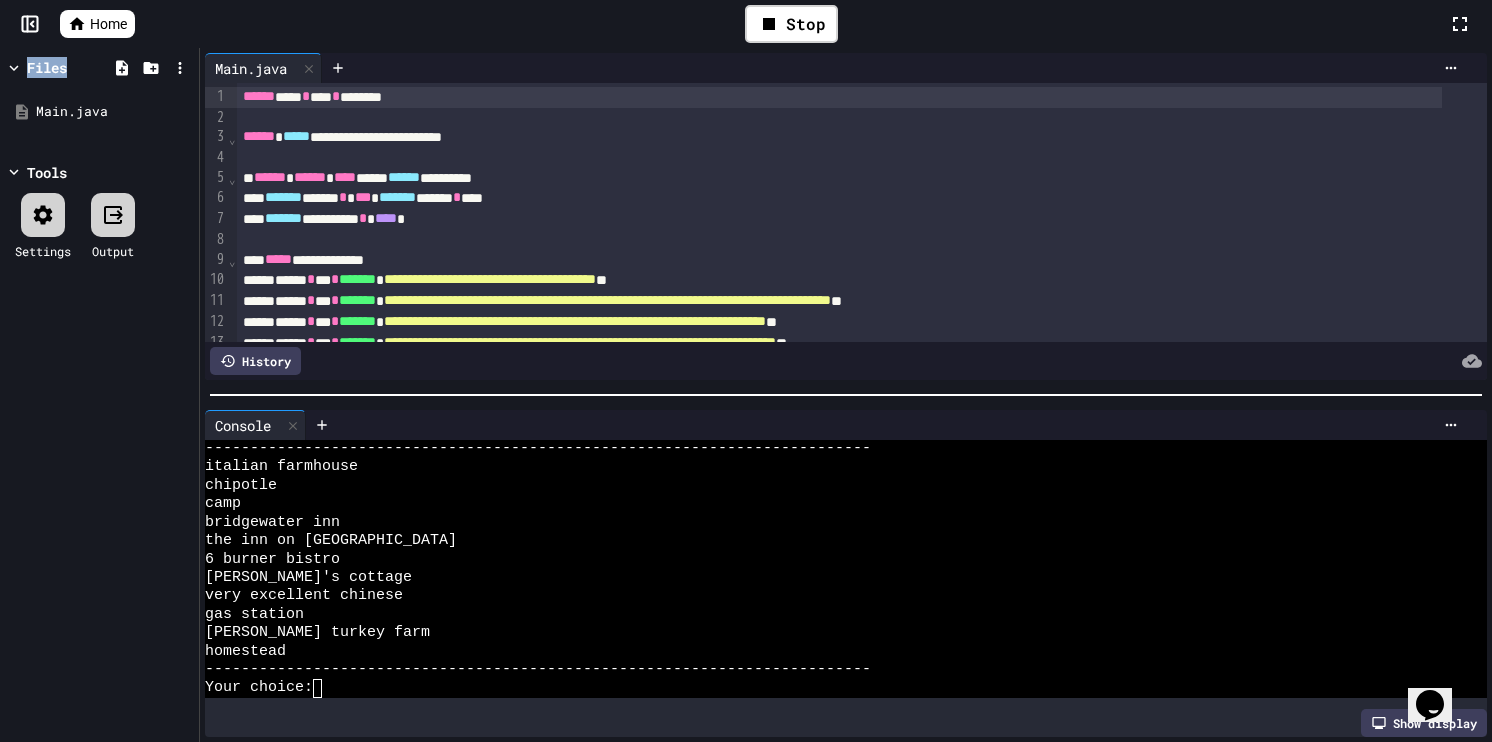 scroll, scrollTop: 54, scrollLeft: 0, axis: vertical 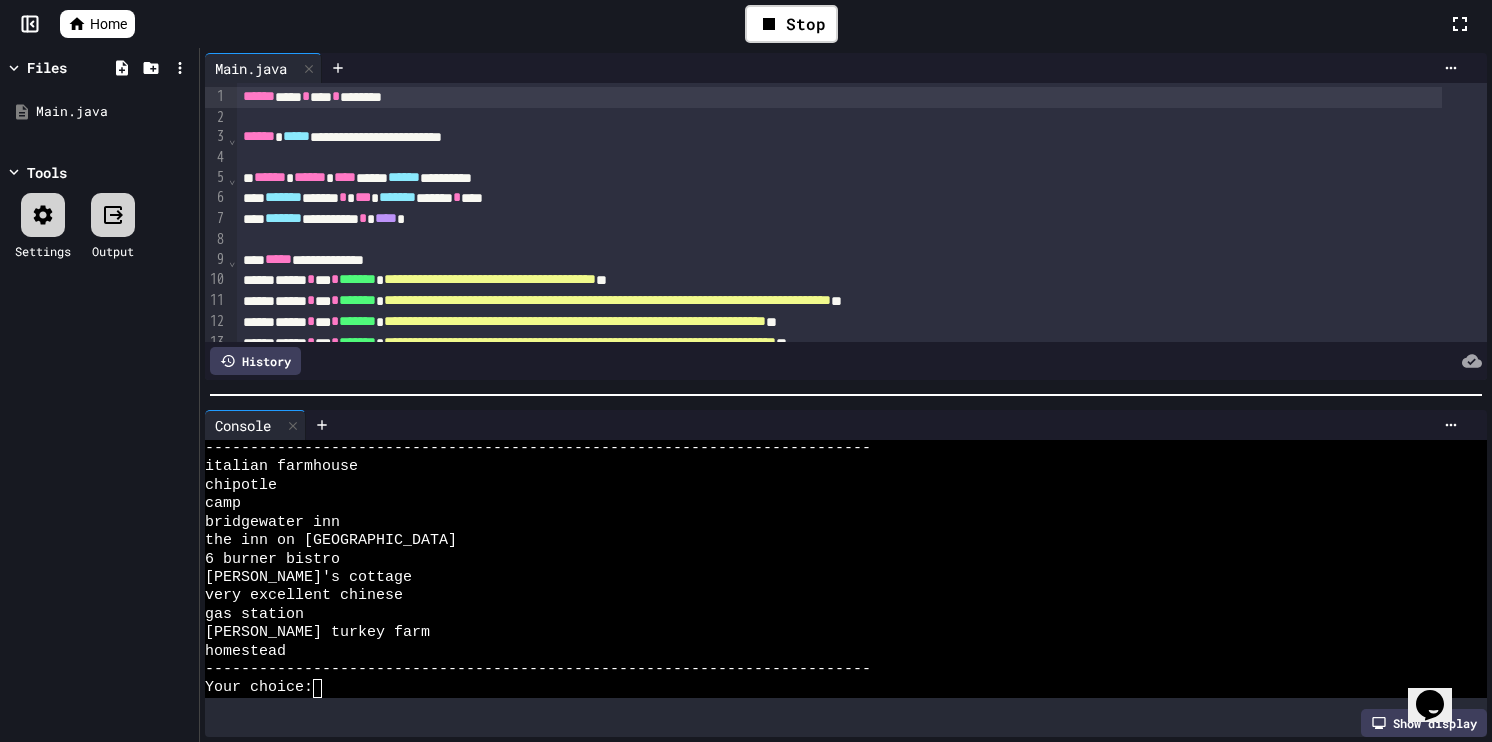 click on "Files Main.java Tools Settings Output" at bounding box center (99, 395) 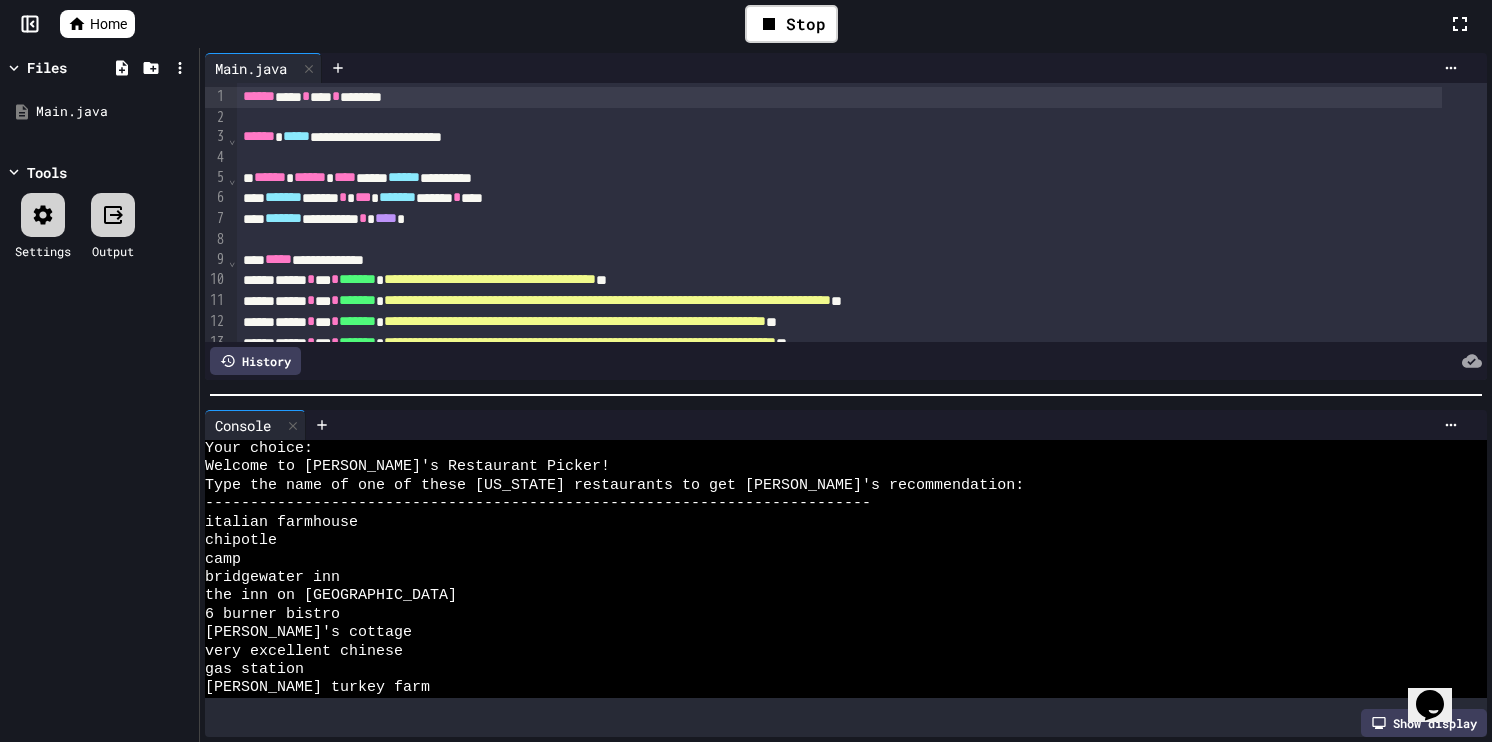 scroll, scrollTop: 348, scrollLeft: 0, axis: vertical 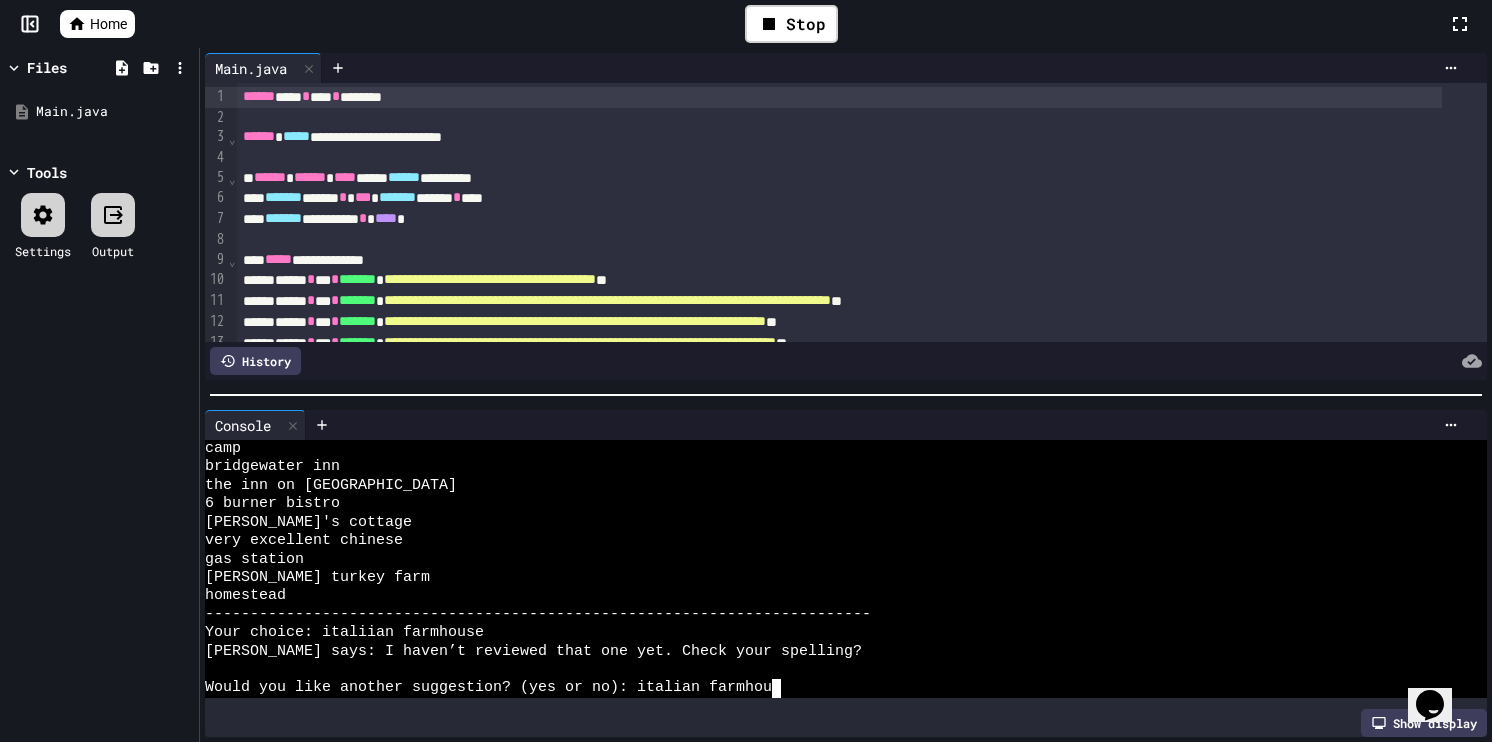 type 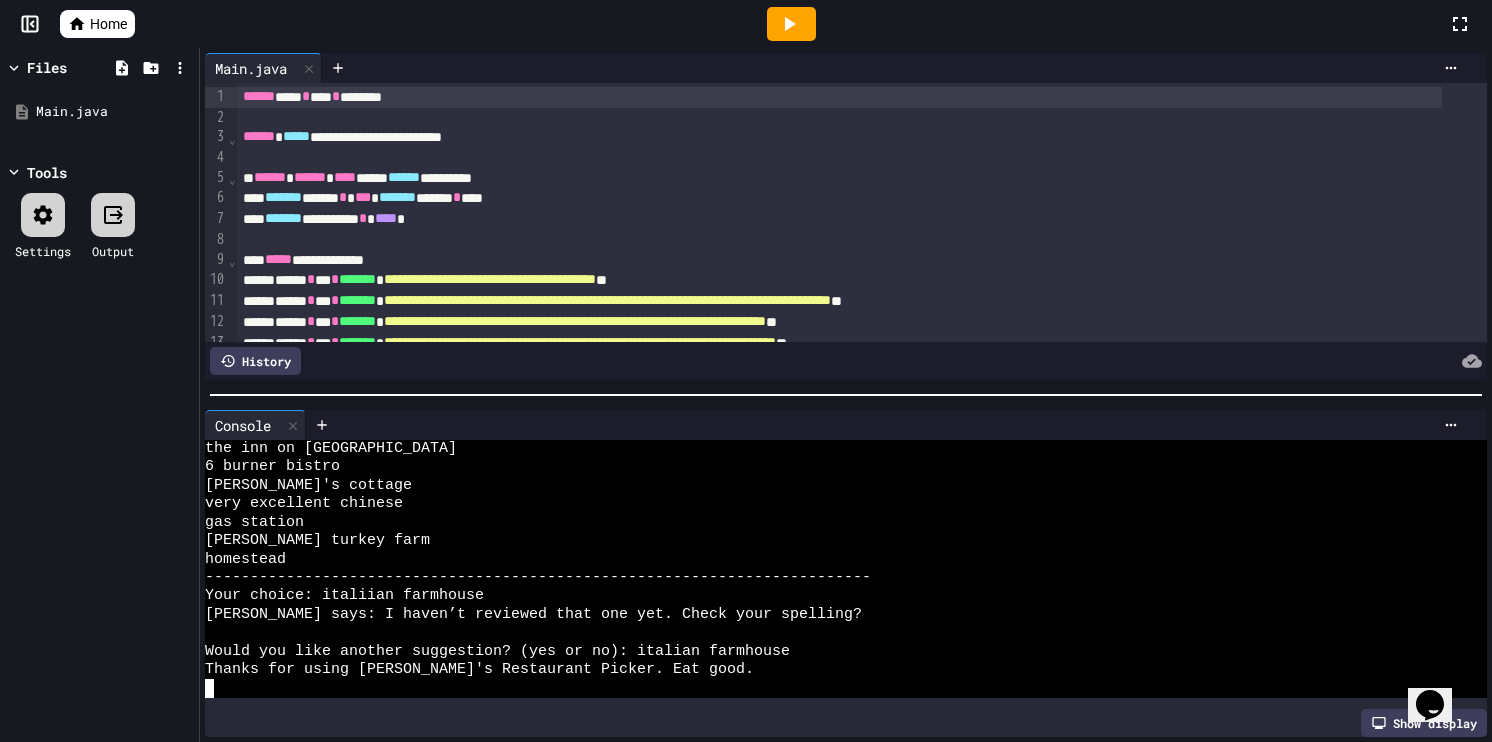 scroll, scrollTop: 440, scrollLeft: 0, axis: vertical 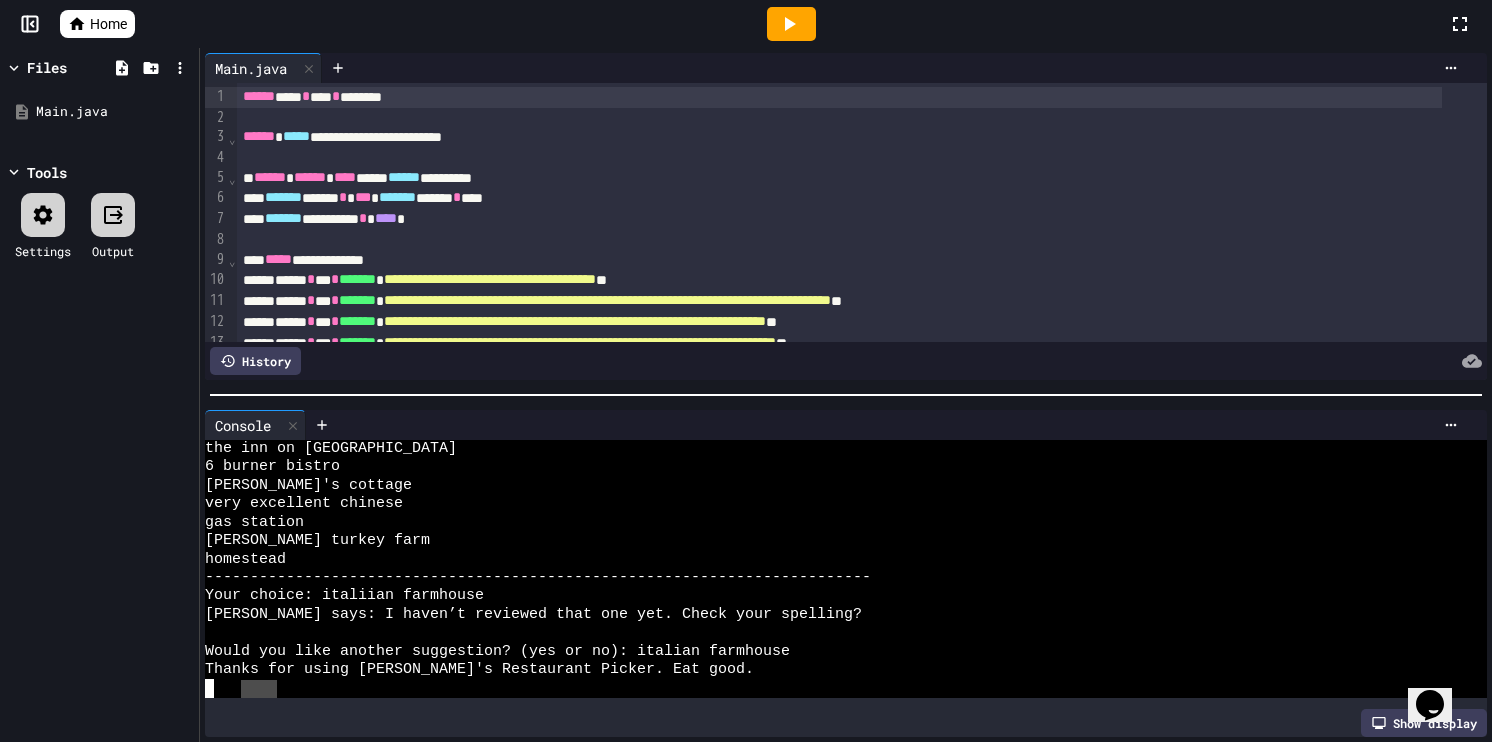 drag, startPoint x: 239, startPoint y: 674, endPoint x: 278, endPoint y: 674, distance: 39 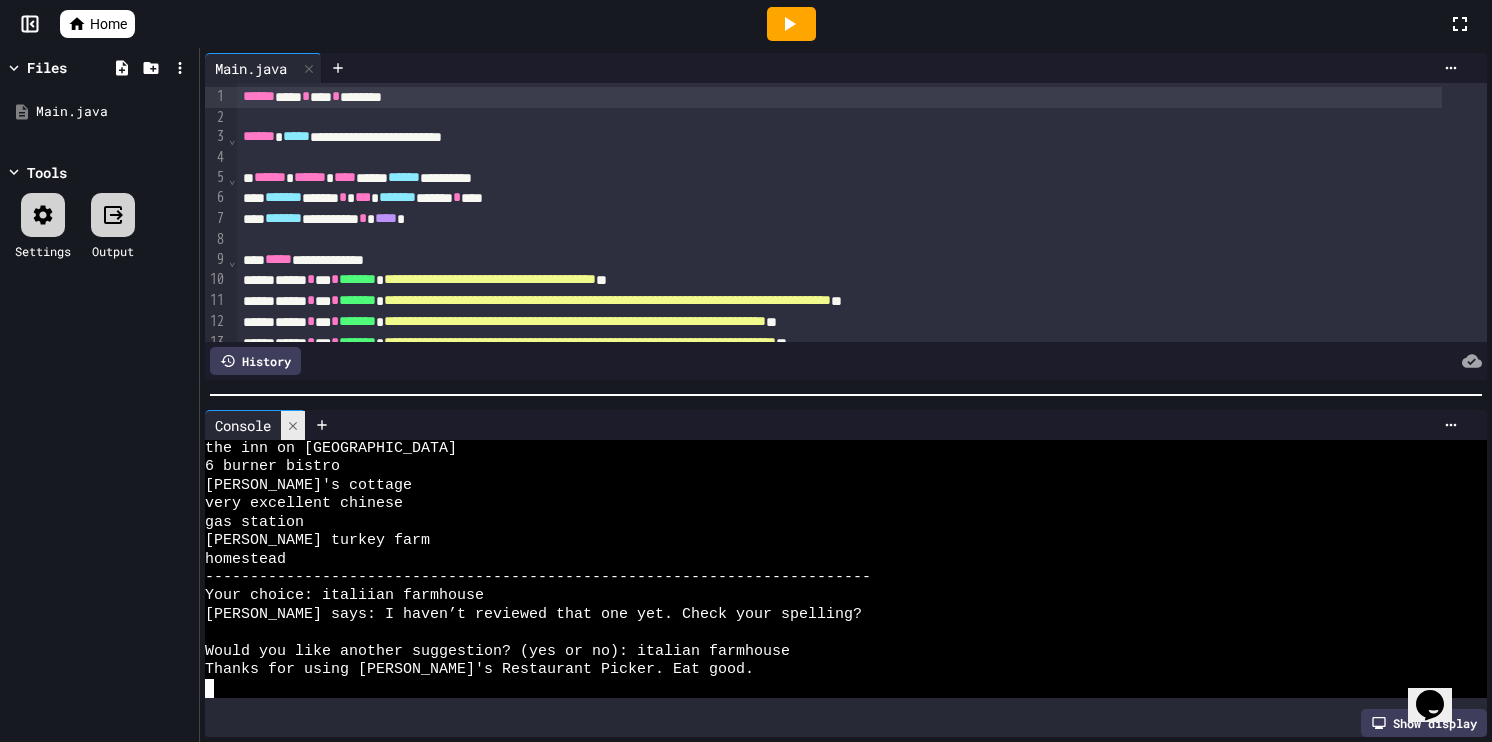 click 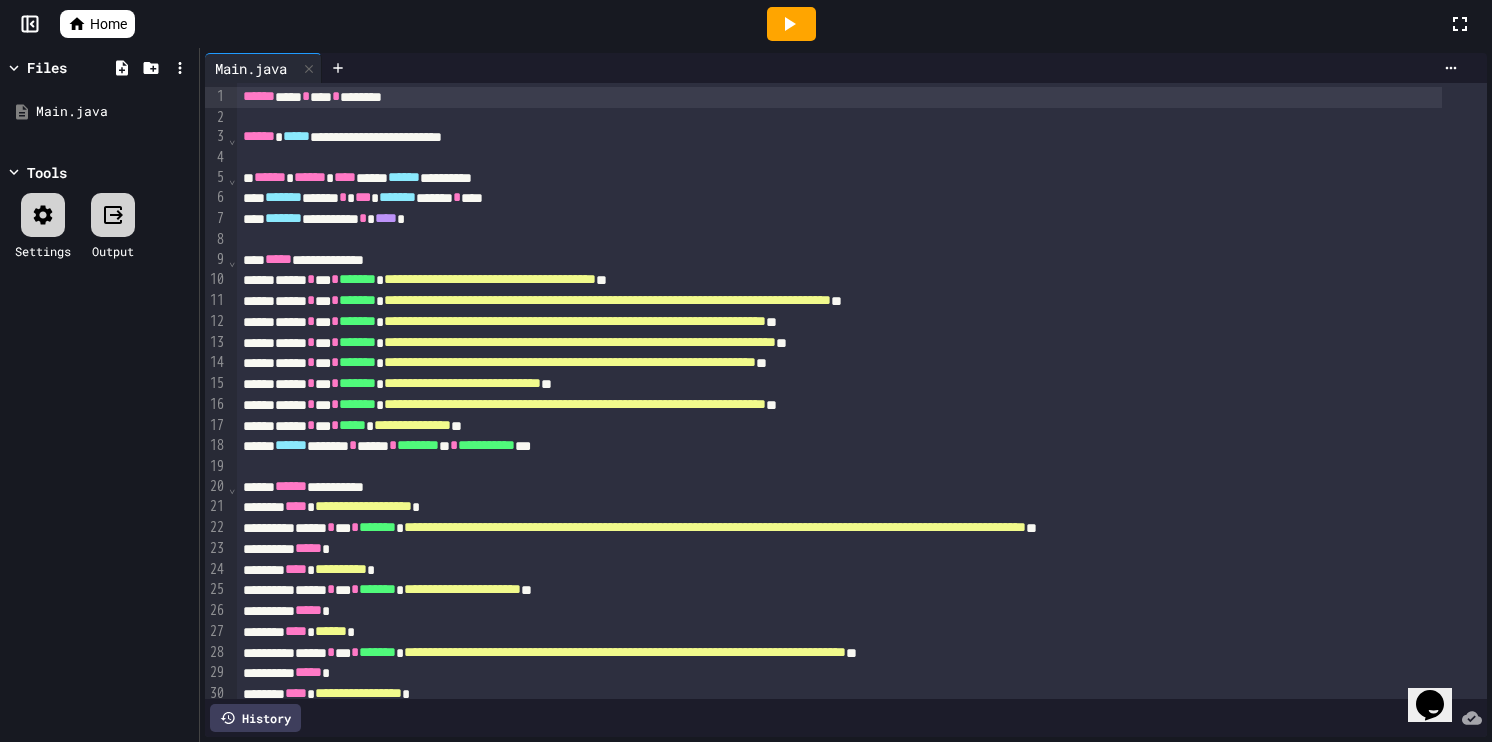 click 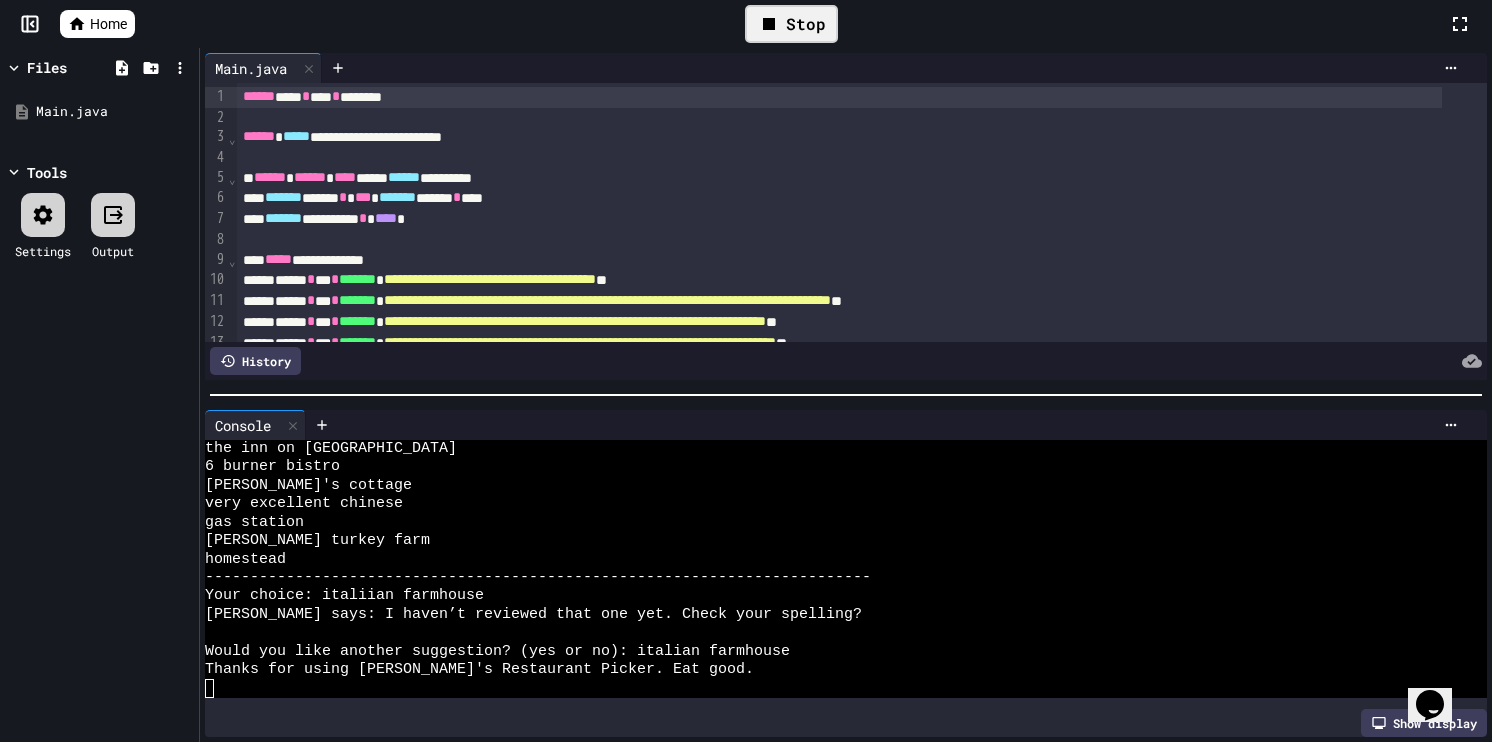 scroll, scrollTop: 440, scrollLeft: 0, axis: vertical 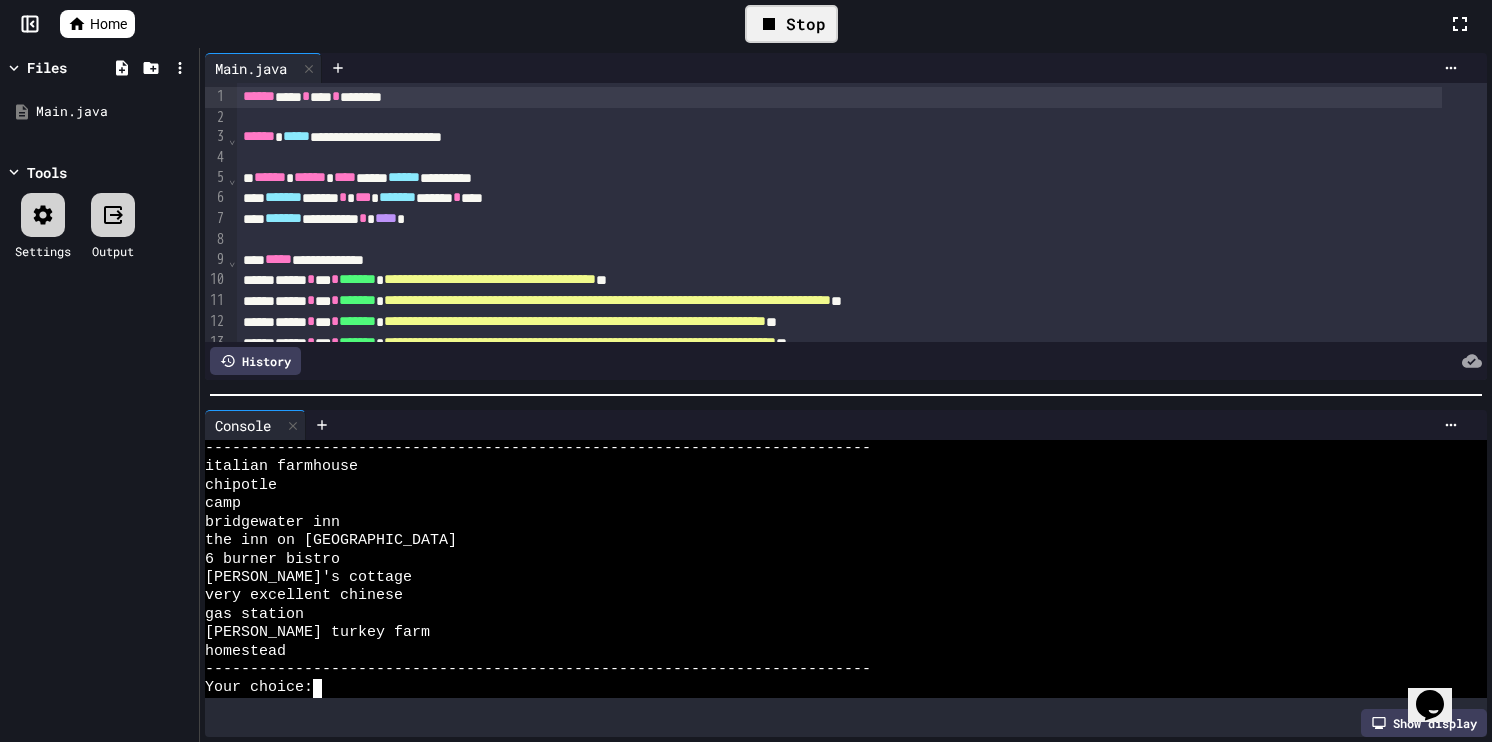 click on "Your choice:" at bounding box center [830, 688] 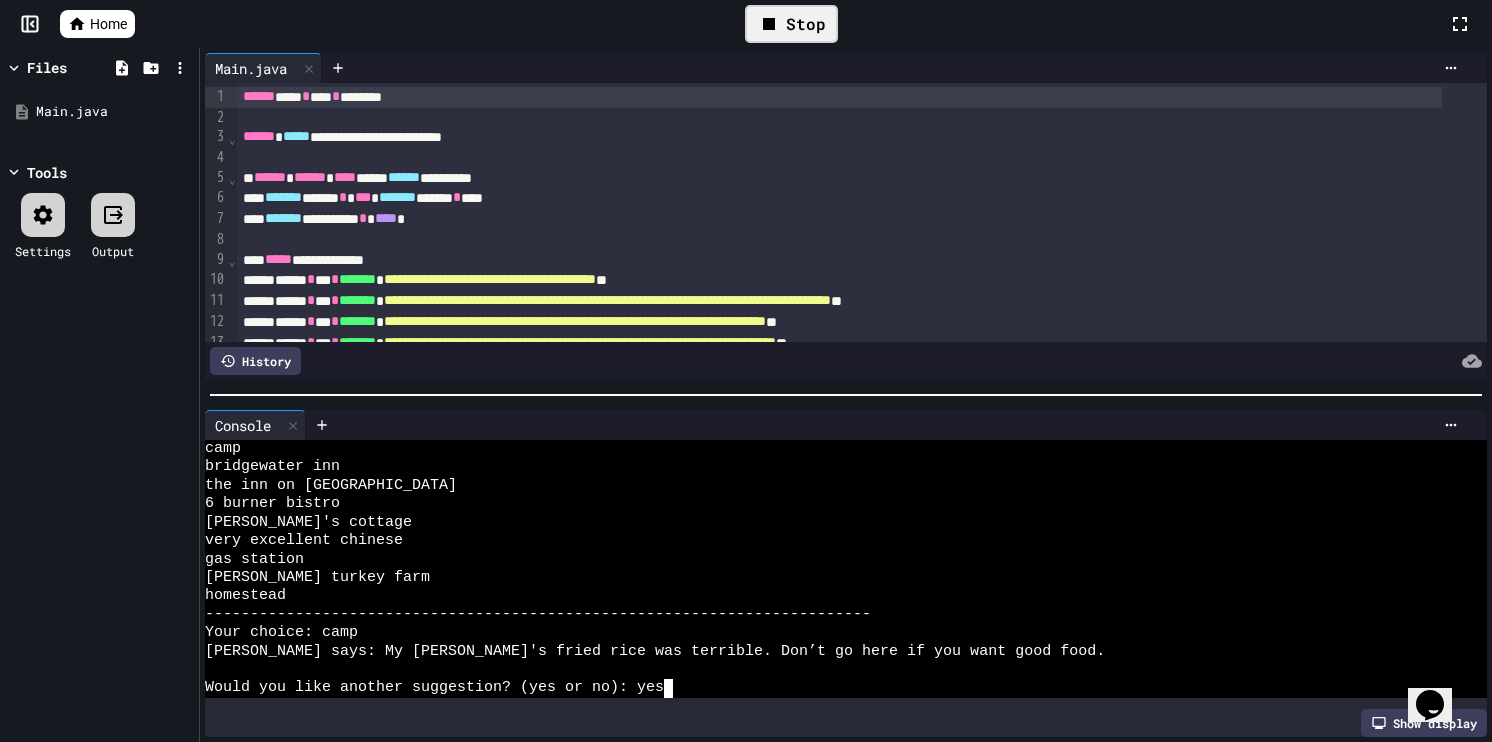 scroll, scrollTop: 808, scrollLeft: 0, axis: vertical 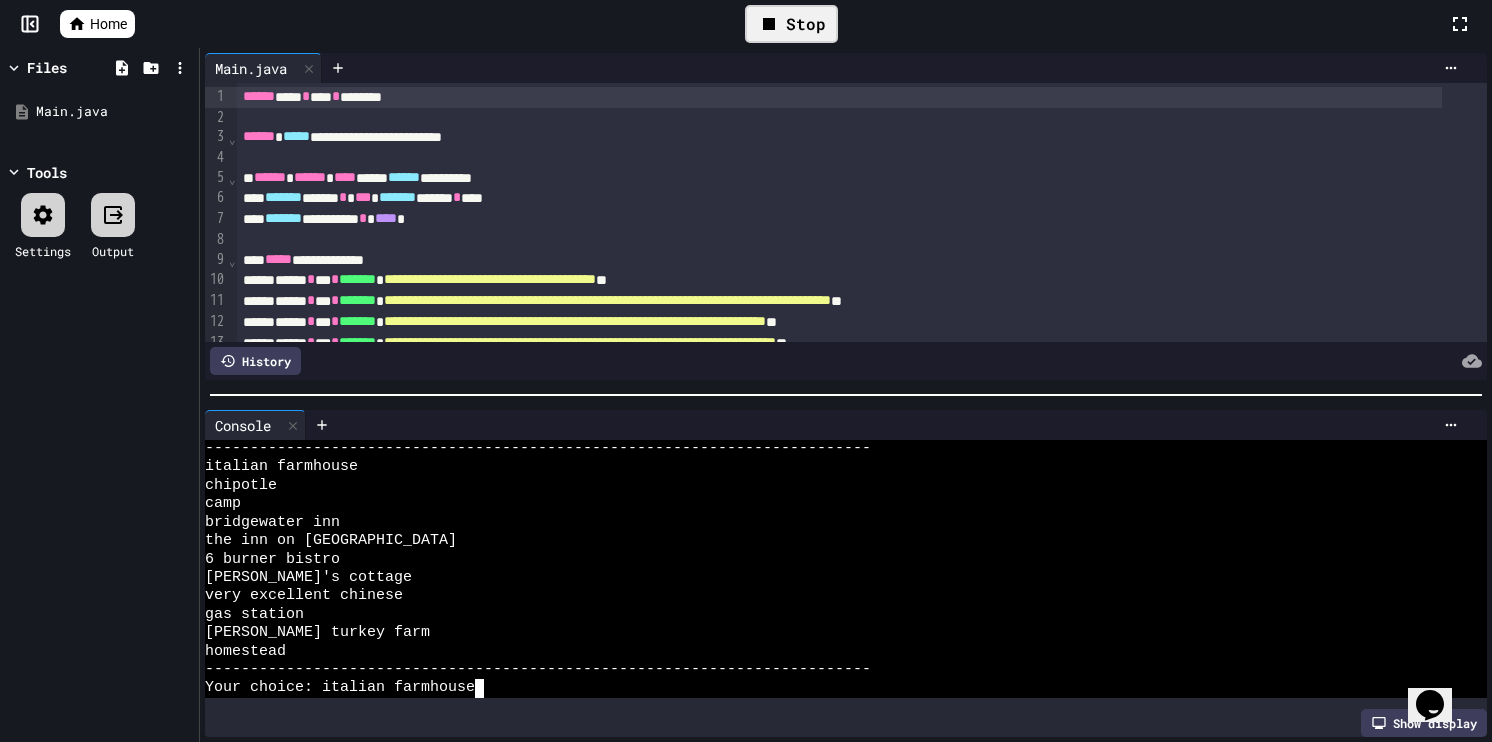 type 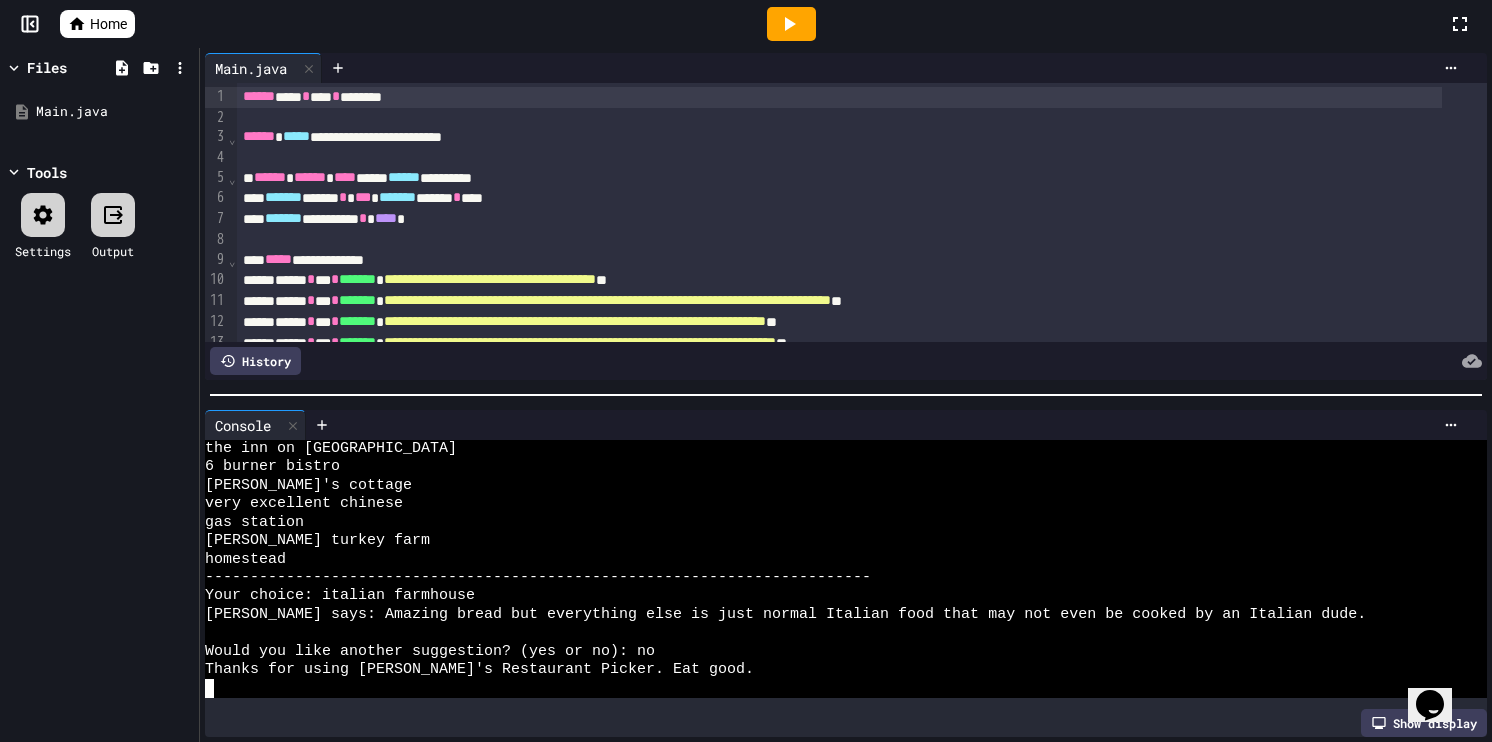scroll, scrollTop: 900, scrollLeft: 0, axis: vertical 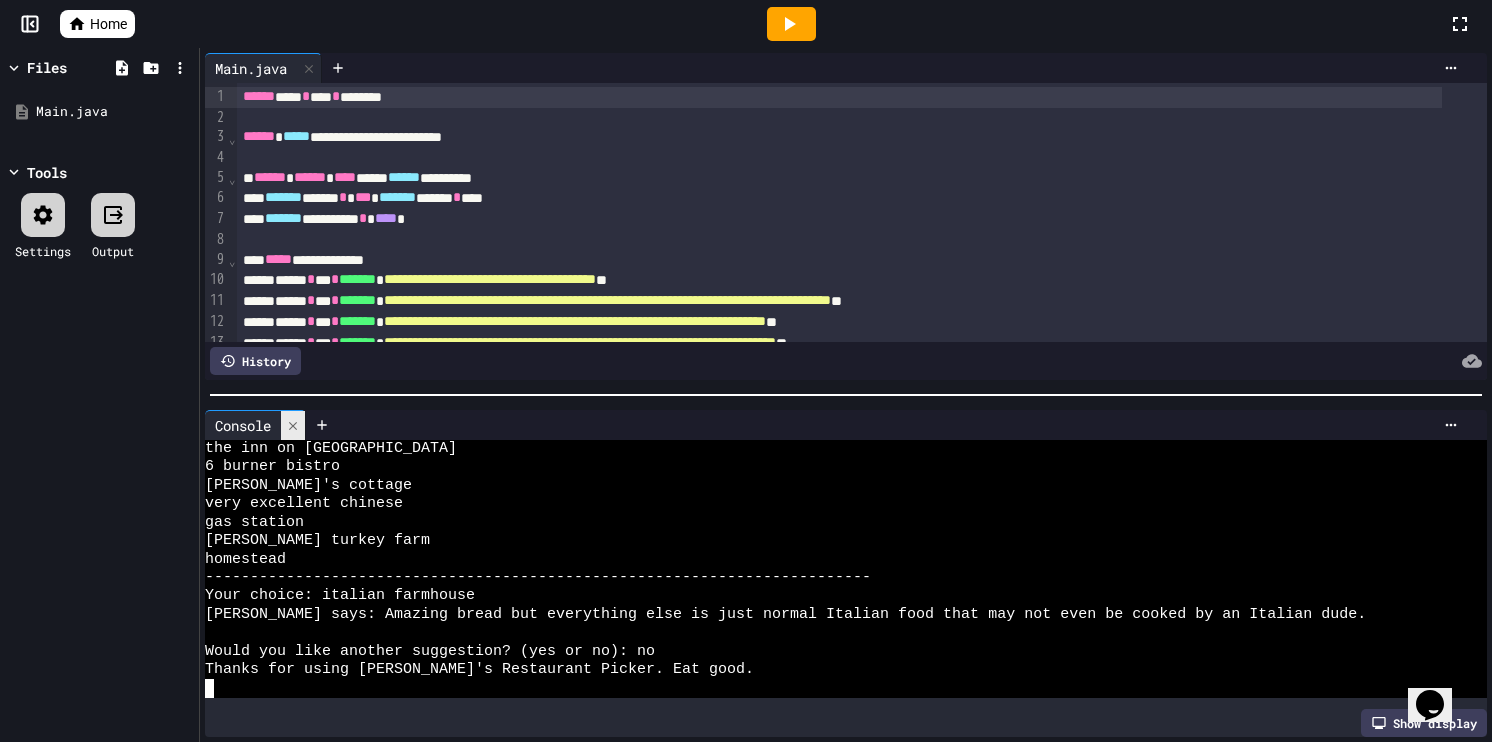 click 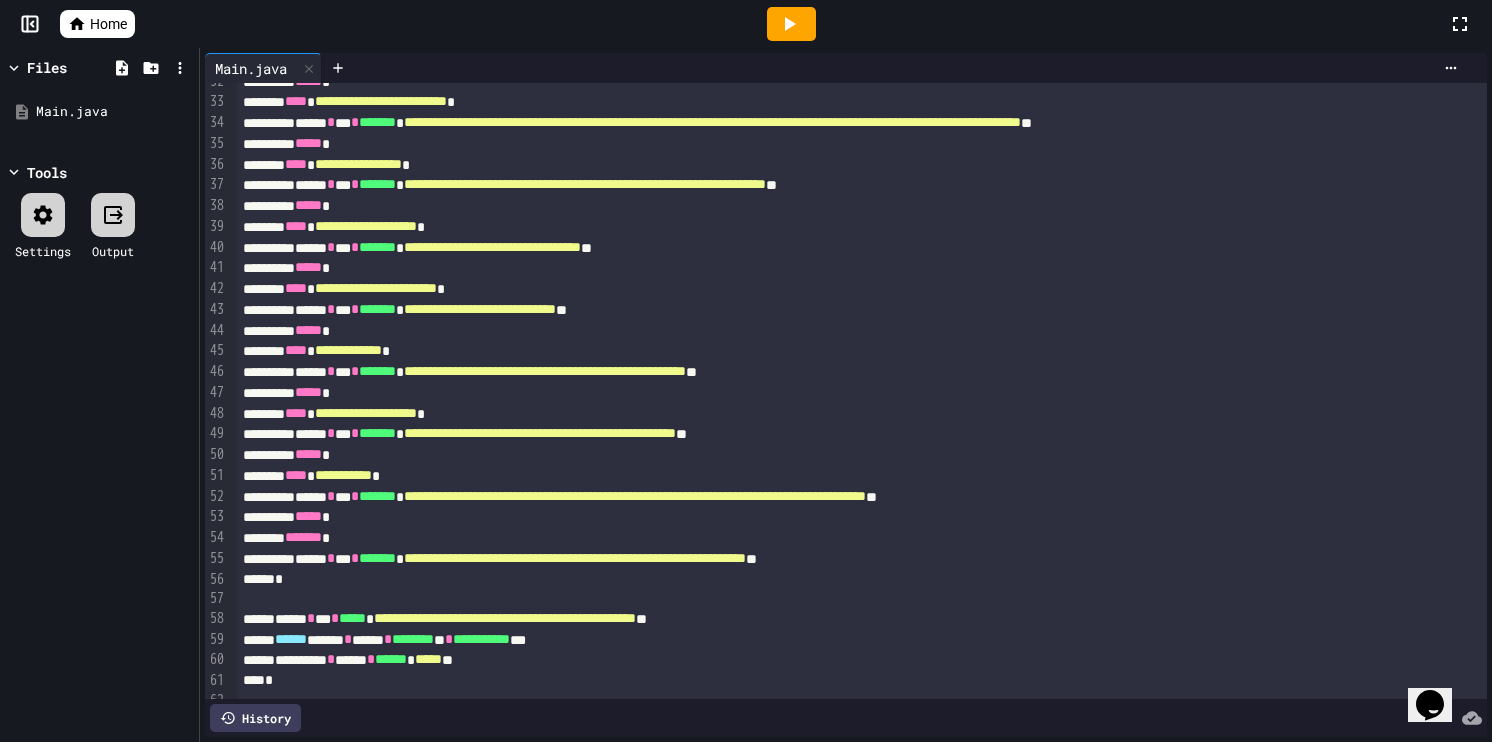 scroll, scrollTop: 778, scrollLeft: 0, axis: vertical 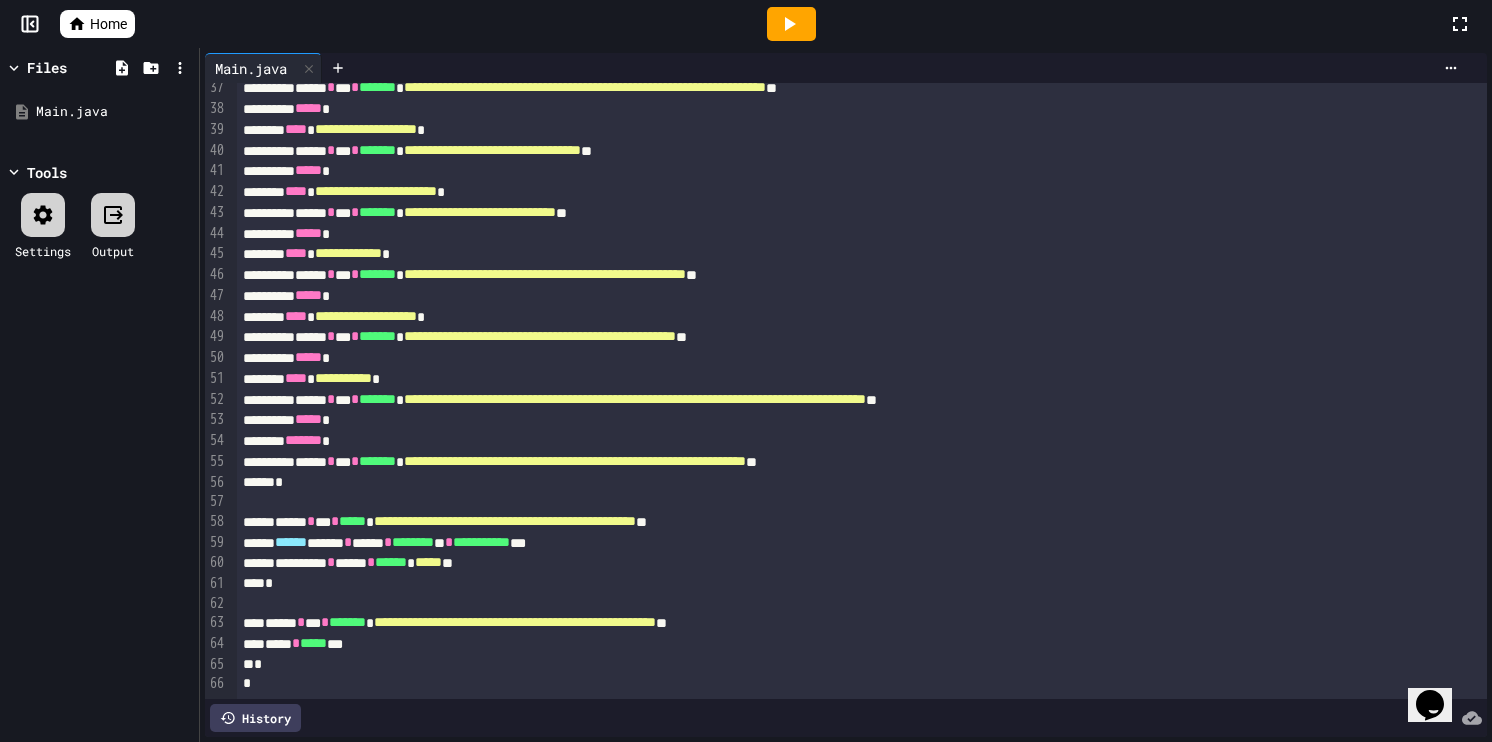 click on "**********" at bounding box center (839, 623) 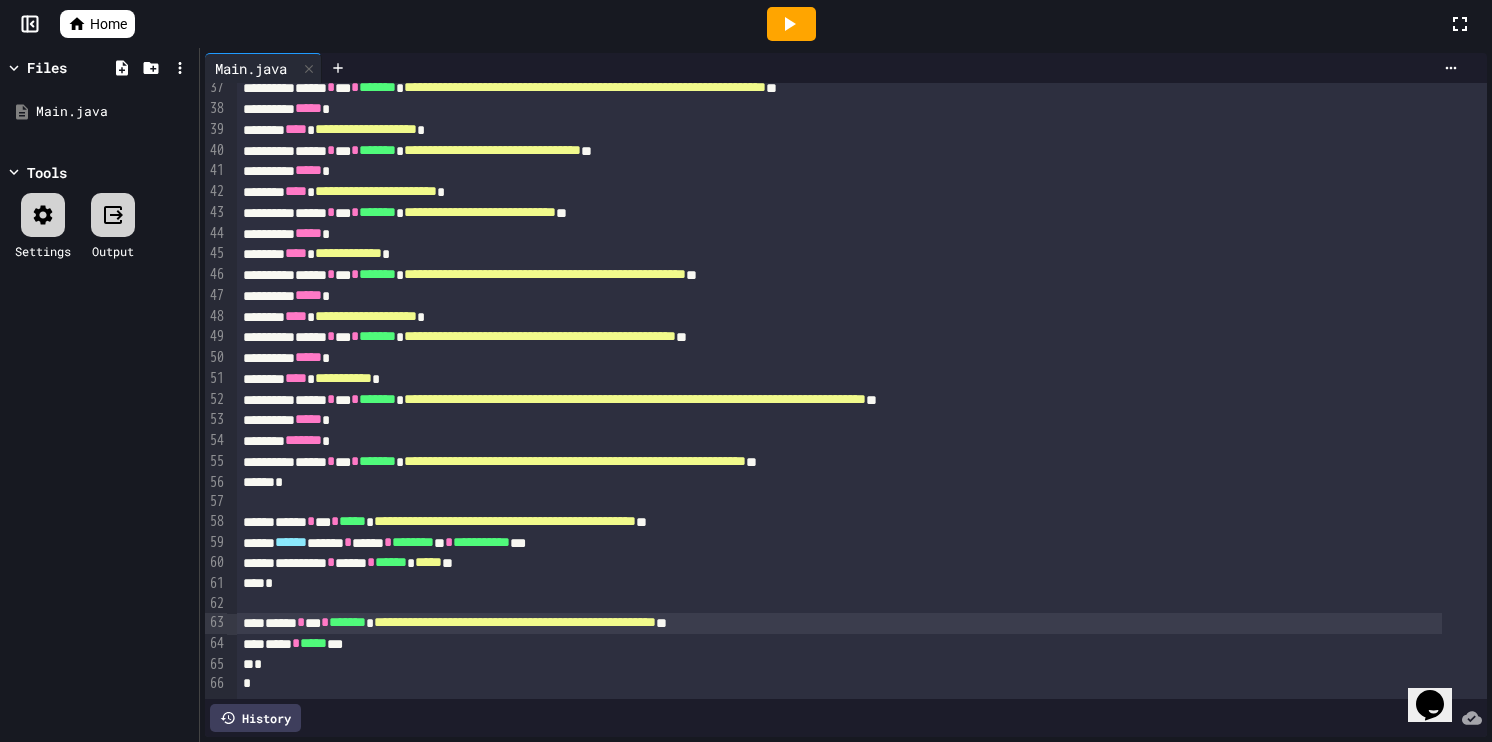 click on "**********" at bounding box center (515, 622) 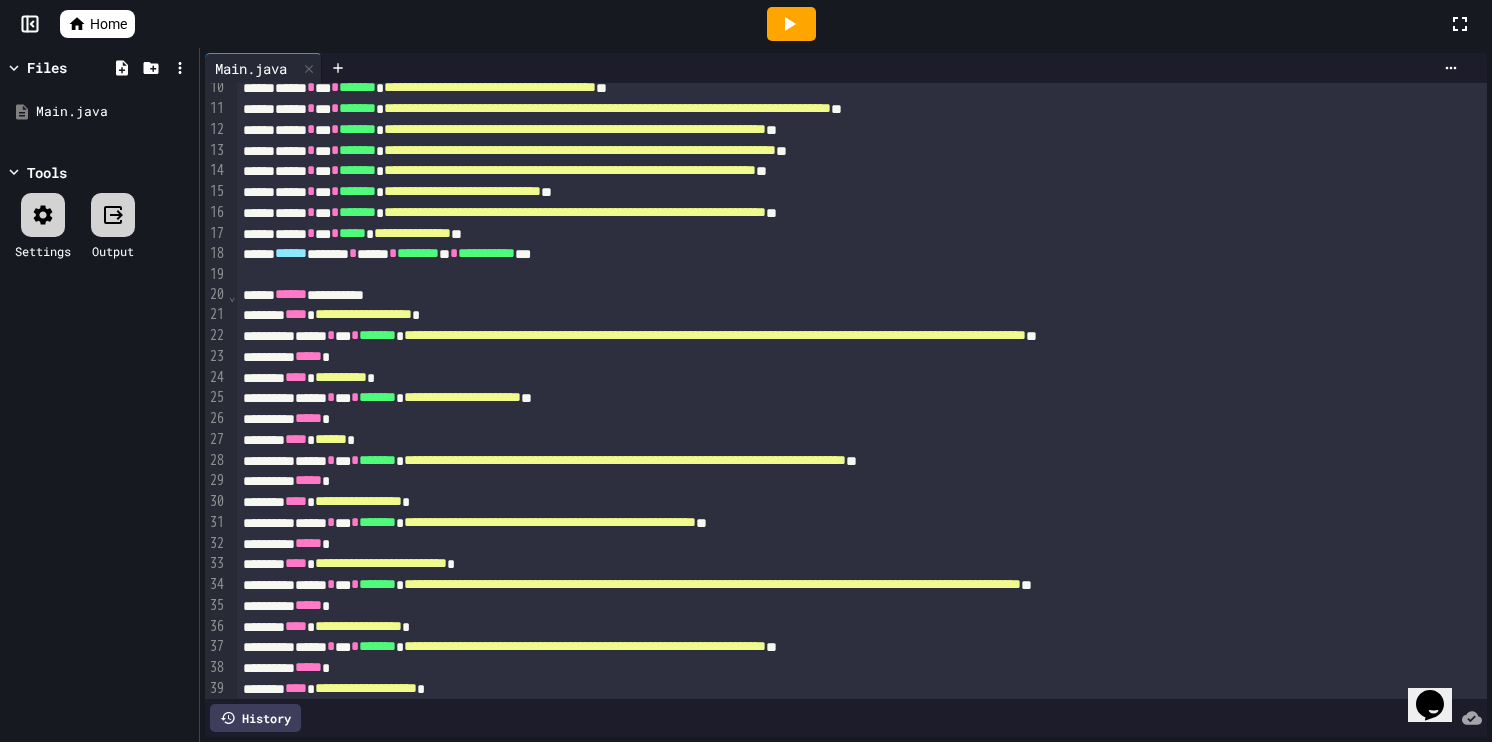 scroll, scrollTop: 200, scrollLeft: 0, axis: vertical 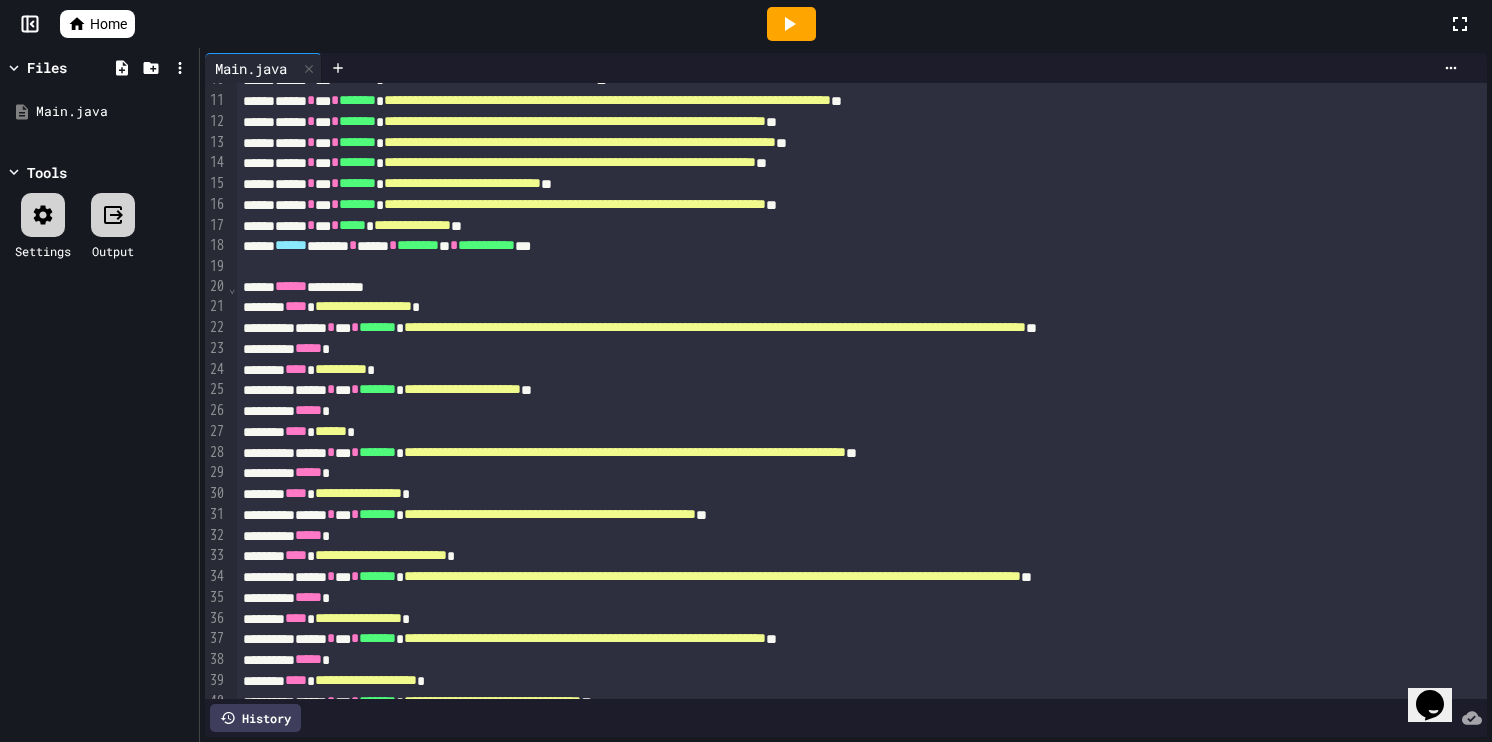 click 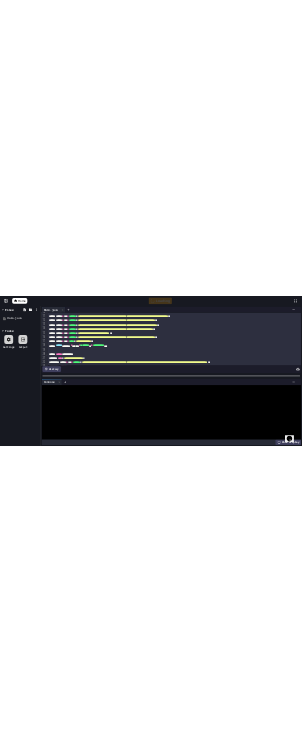 scroll, scrollTop: 514, scrollLeft: 0, axis: vertical 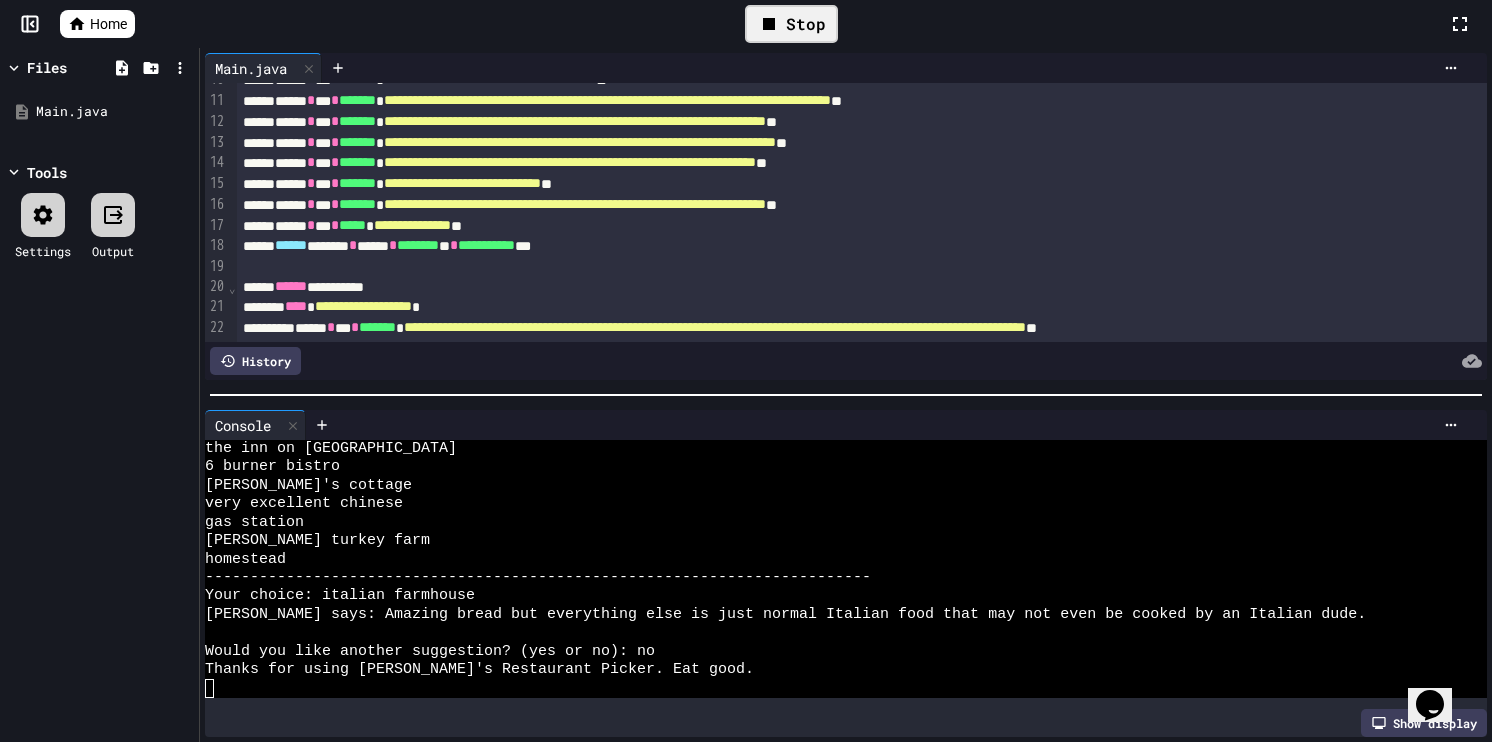 click on "Stop" at bounding box center (791, 24) 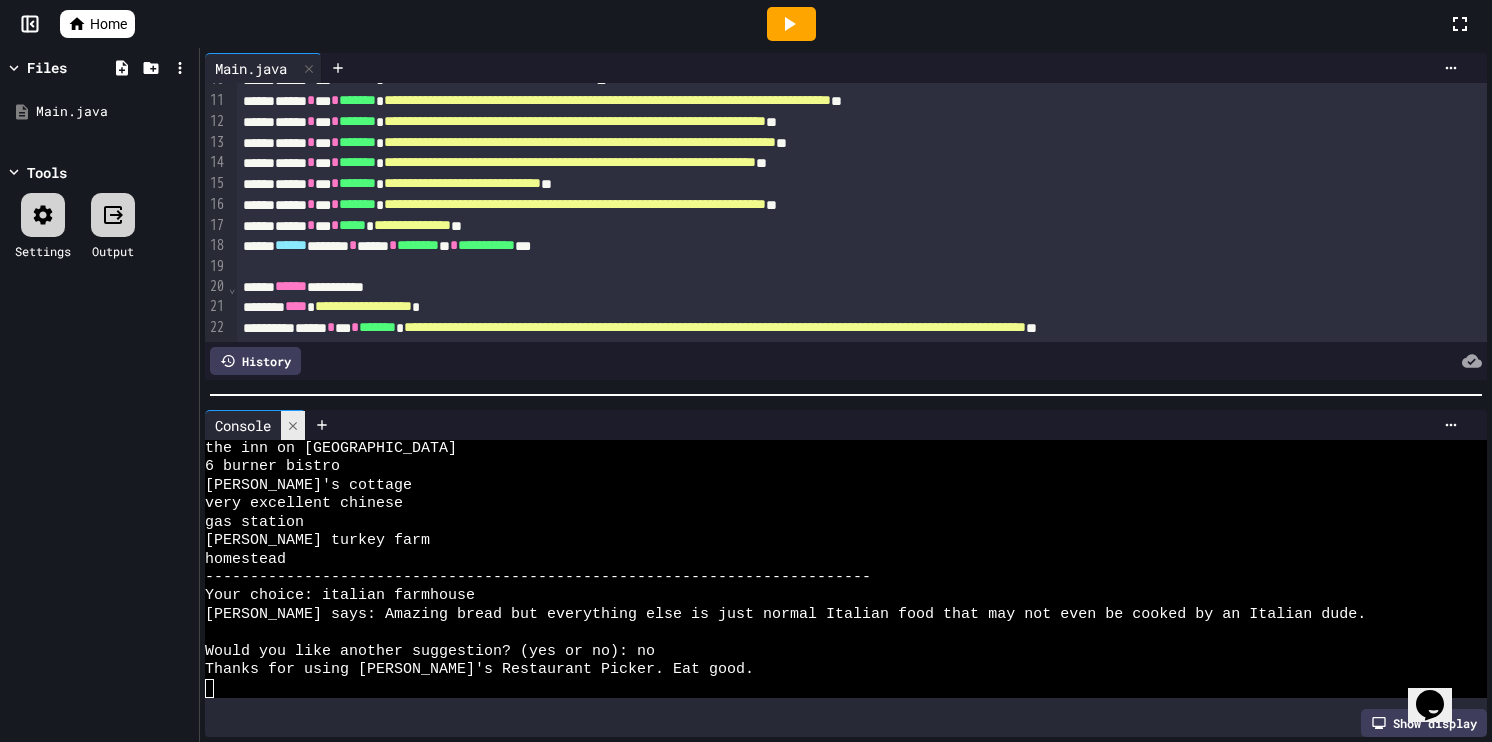 click at bounding box center (293, 425) 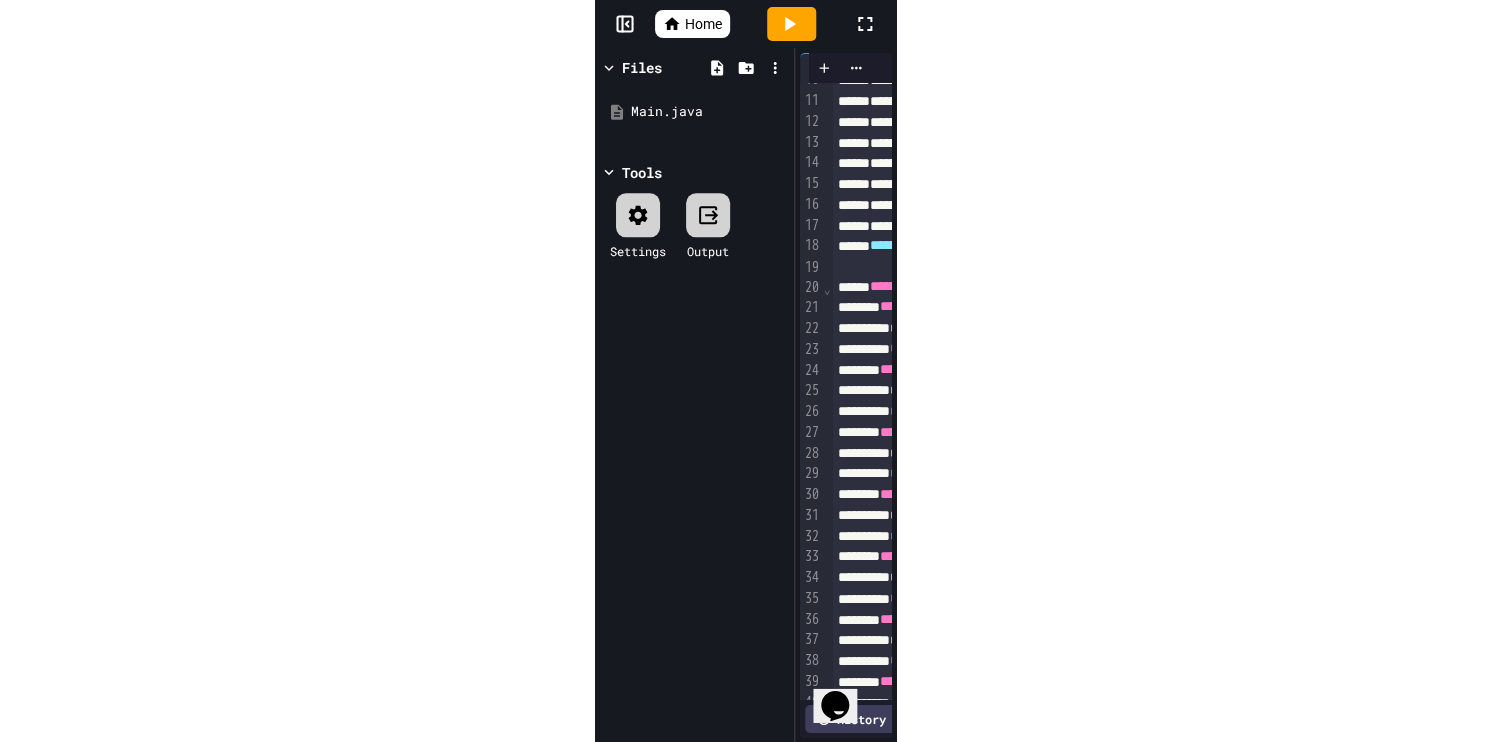 scroll, scrollTop: 5476, scrollLeft: 0, axis: vertical 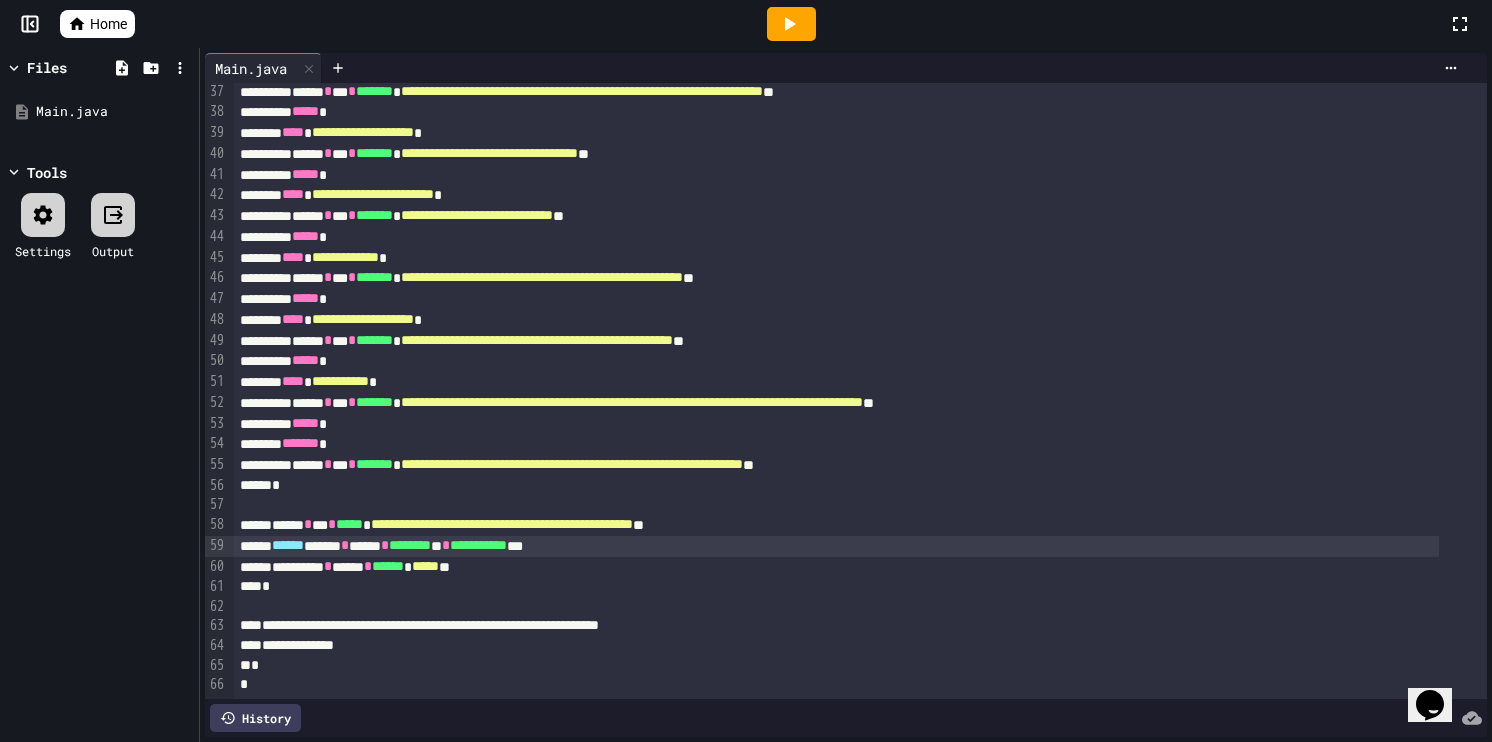 click on "**********" at bounding box center (860, -1926) 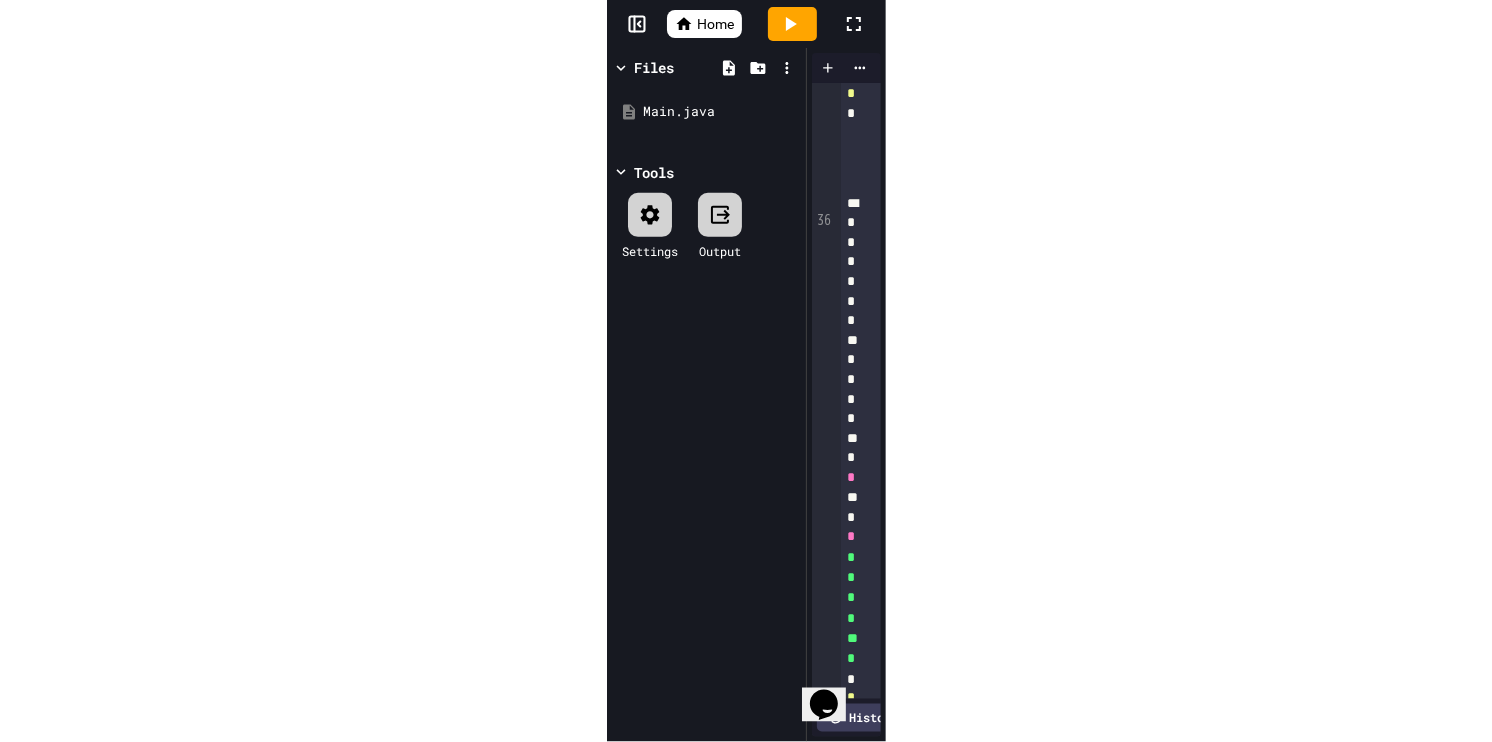 scroll, scrollTop: 28745, scrollLeft: 0, axis: vertical 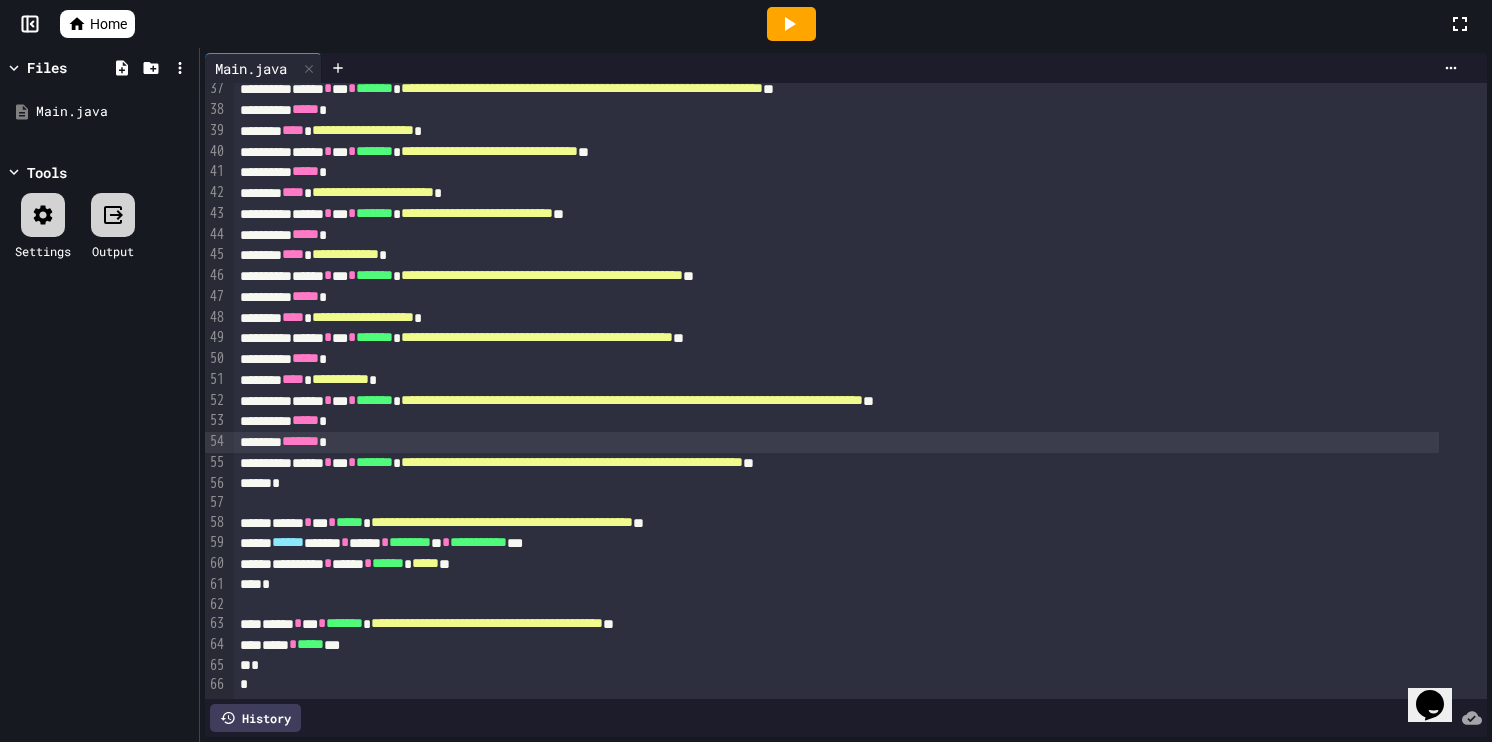 click on "******* *" at bounding box center [837, 442] 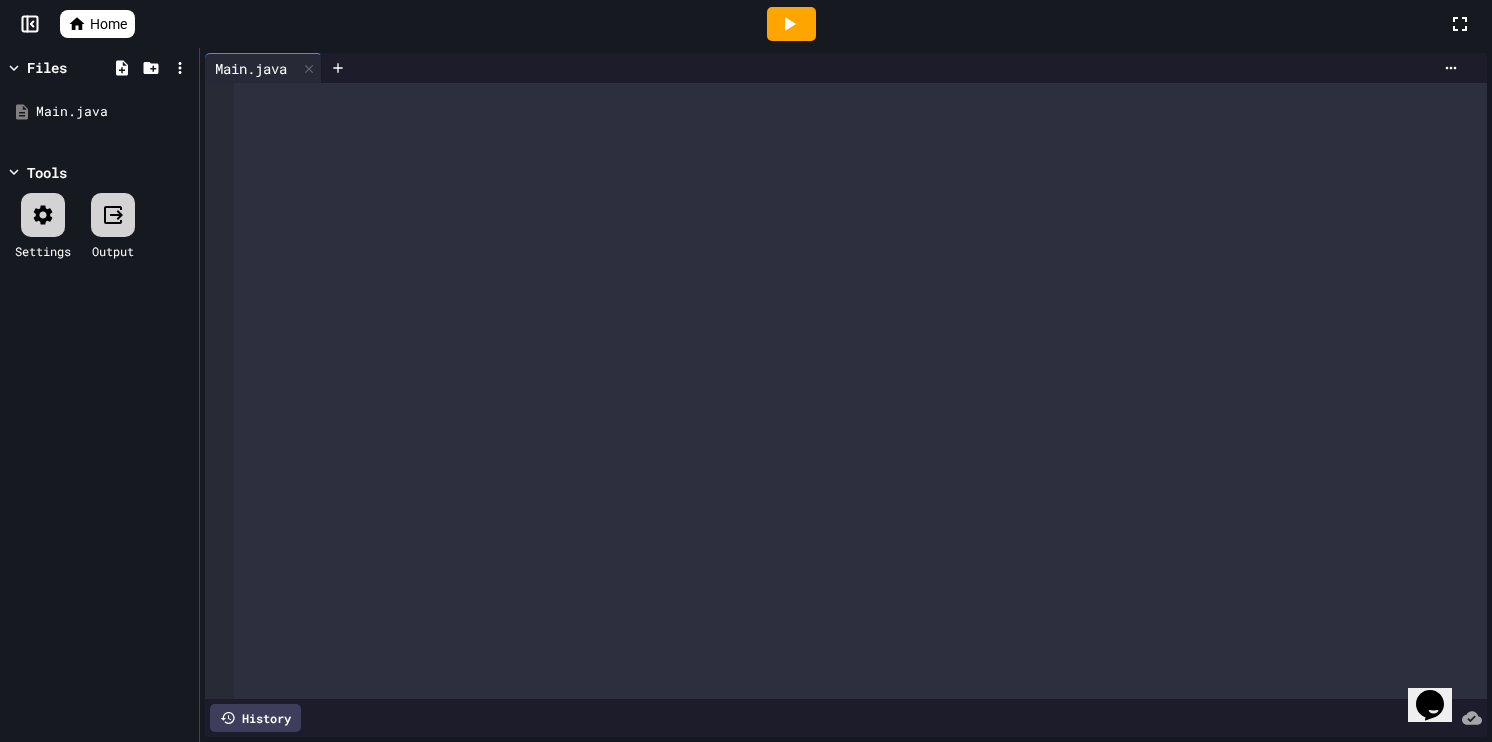 scroll, scrollTop: 4727, scrollLeft: 0, axis: vertical 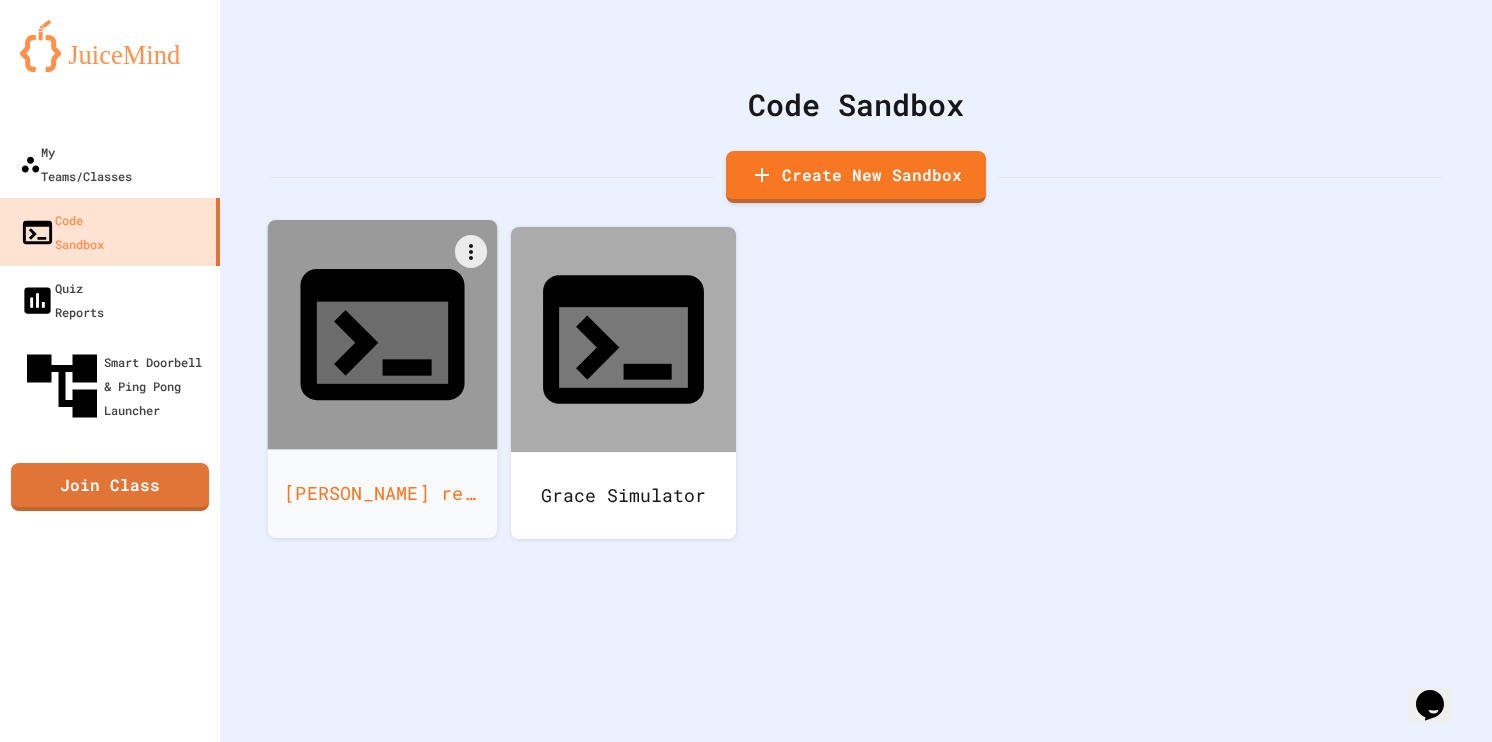 click 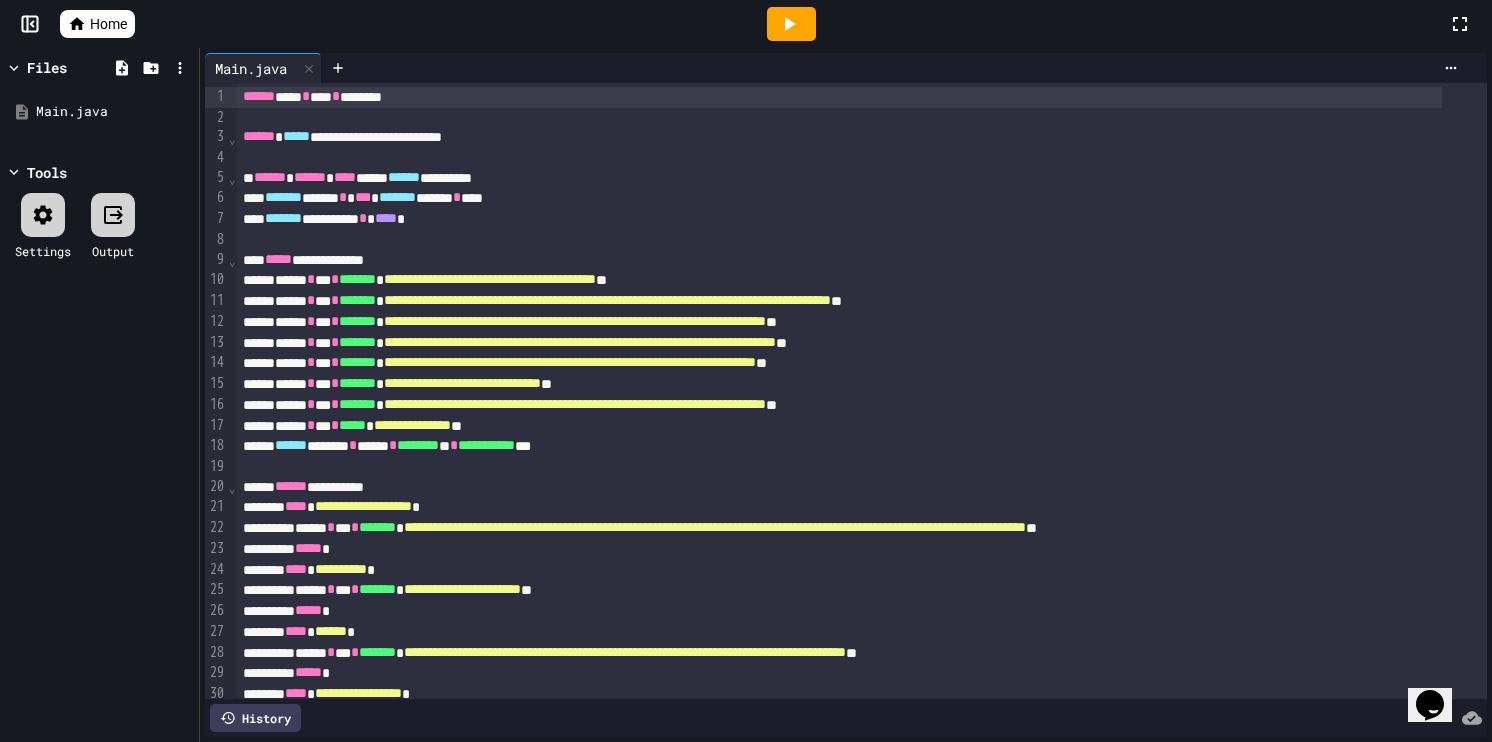 click at bounding box center [791, 24] 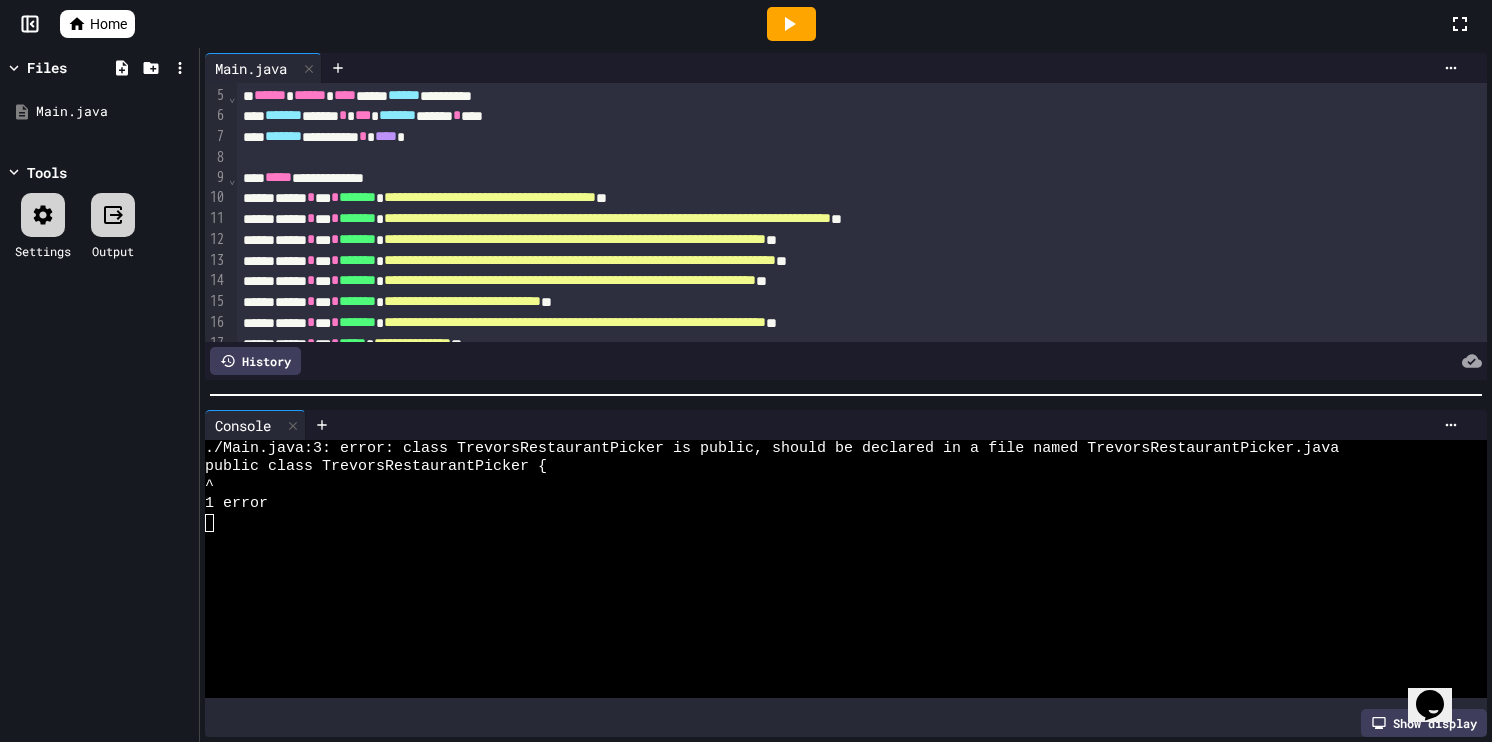 scroll, scrollTop: 0, scrollLeft: 0, axis: both 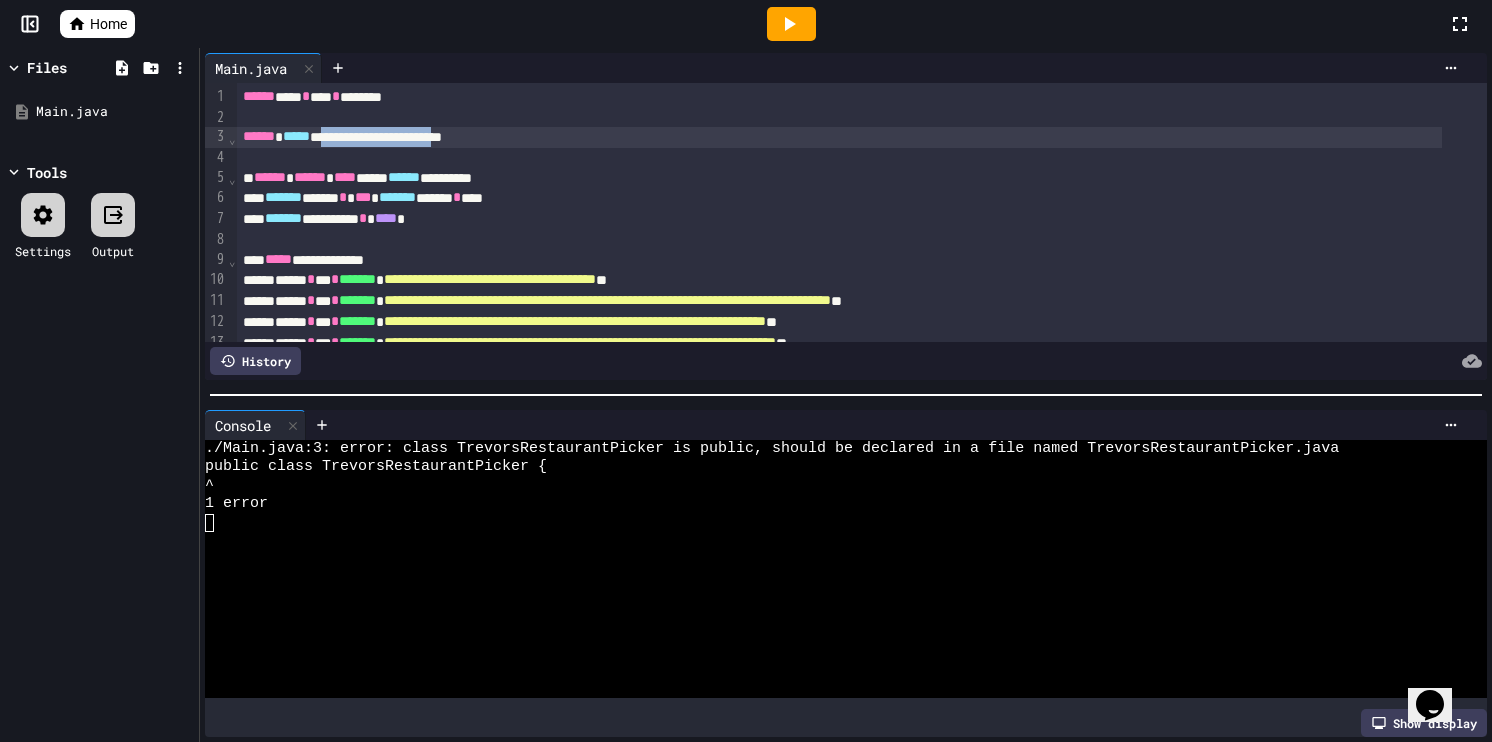 drag, startPoint x: 519, startPoint y: 138, endPoint x: 349, endPoint y: 136, distance: 170.01176 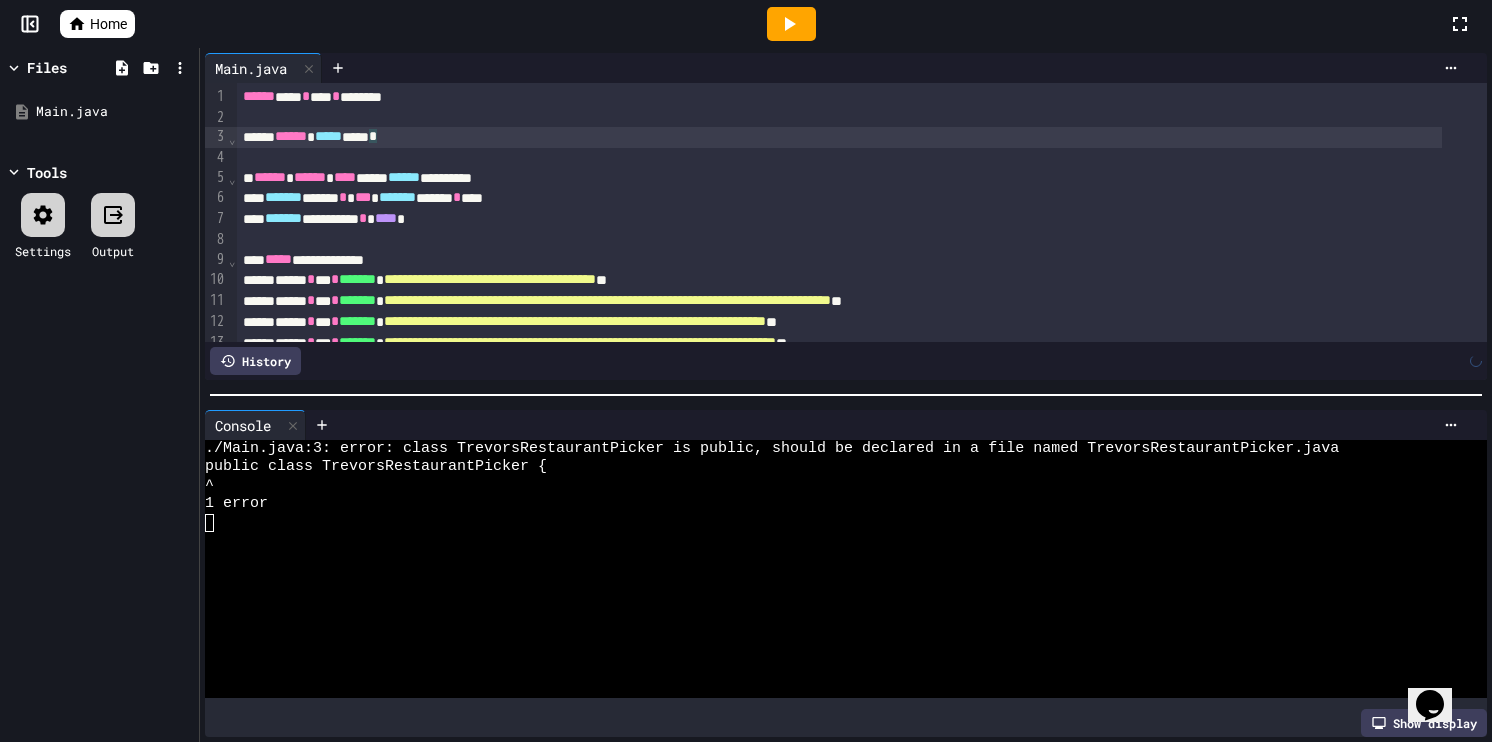 click 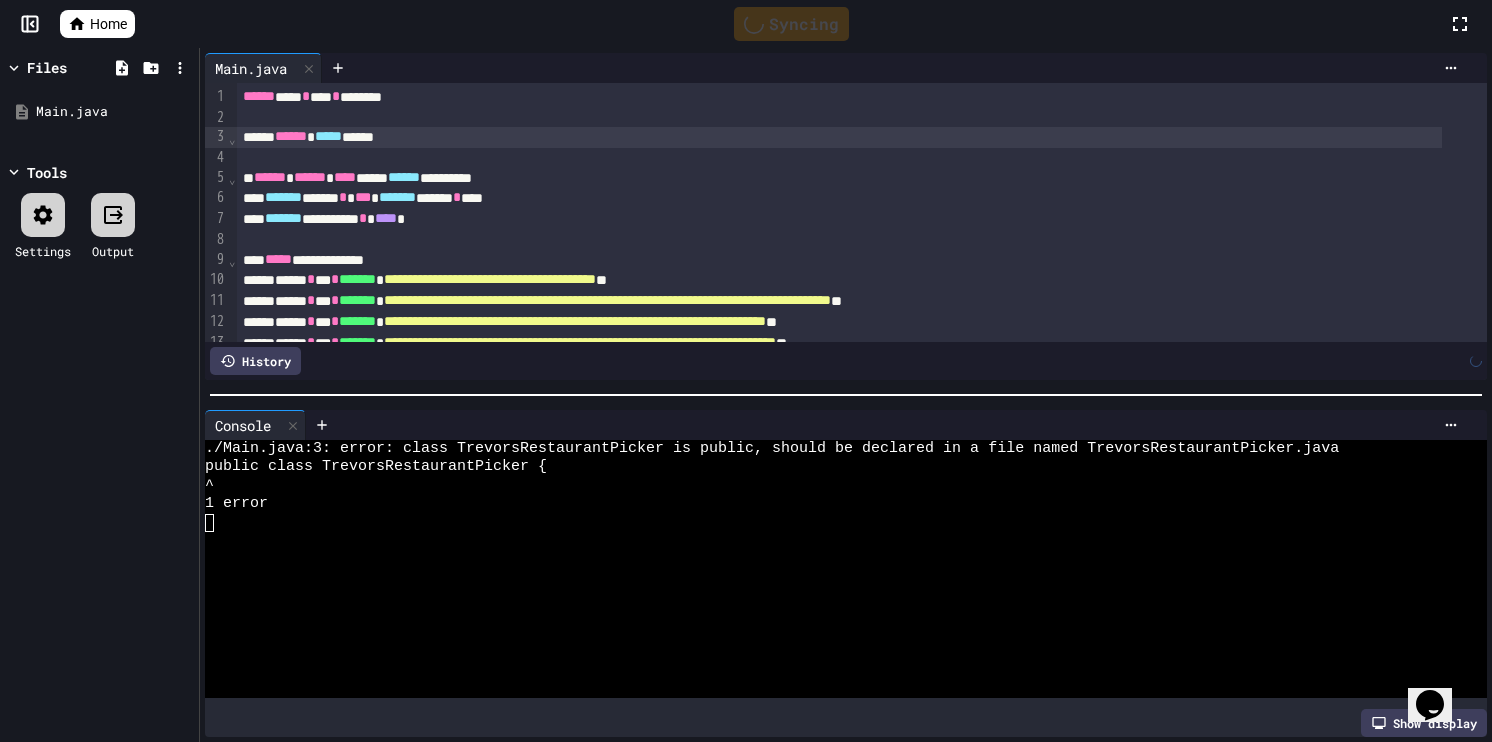 click on "******" at bounding box center (291, 136) 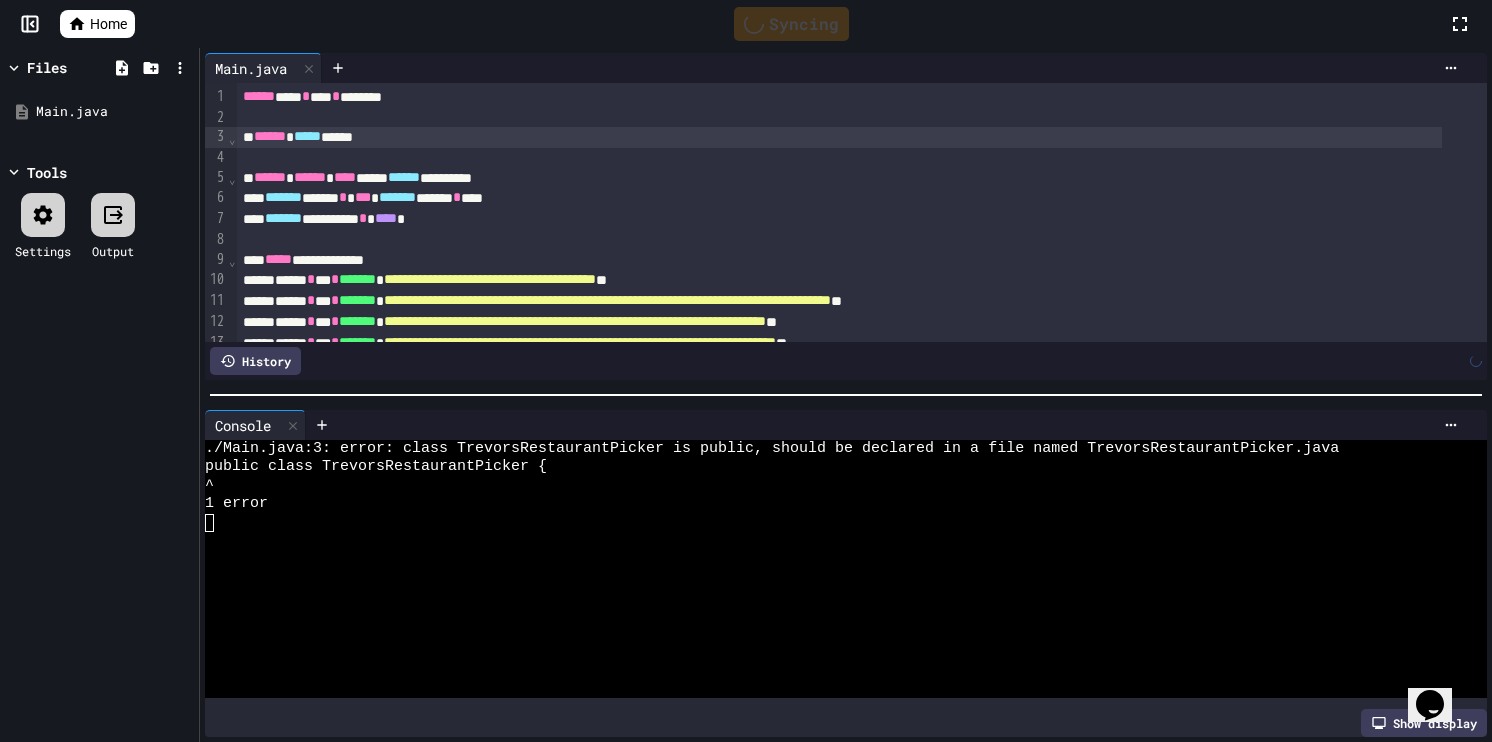 click on "Syncing" at bounding box center [791, 24] 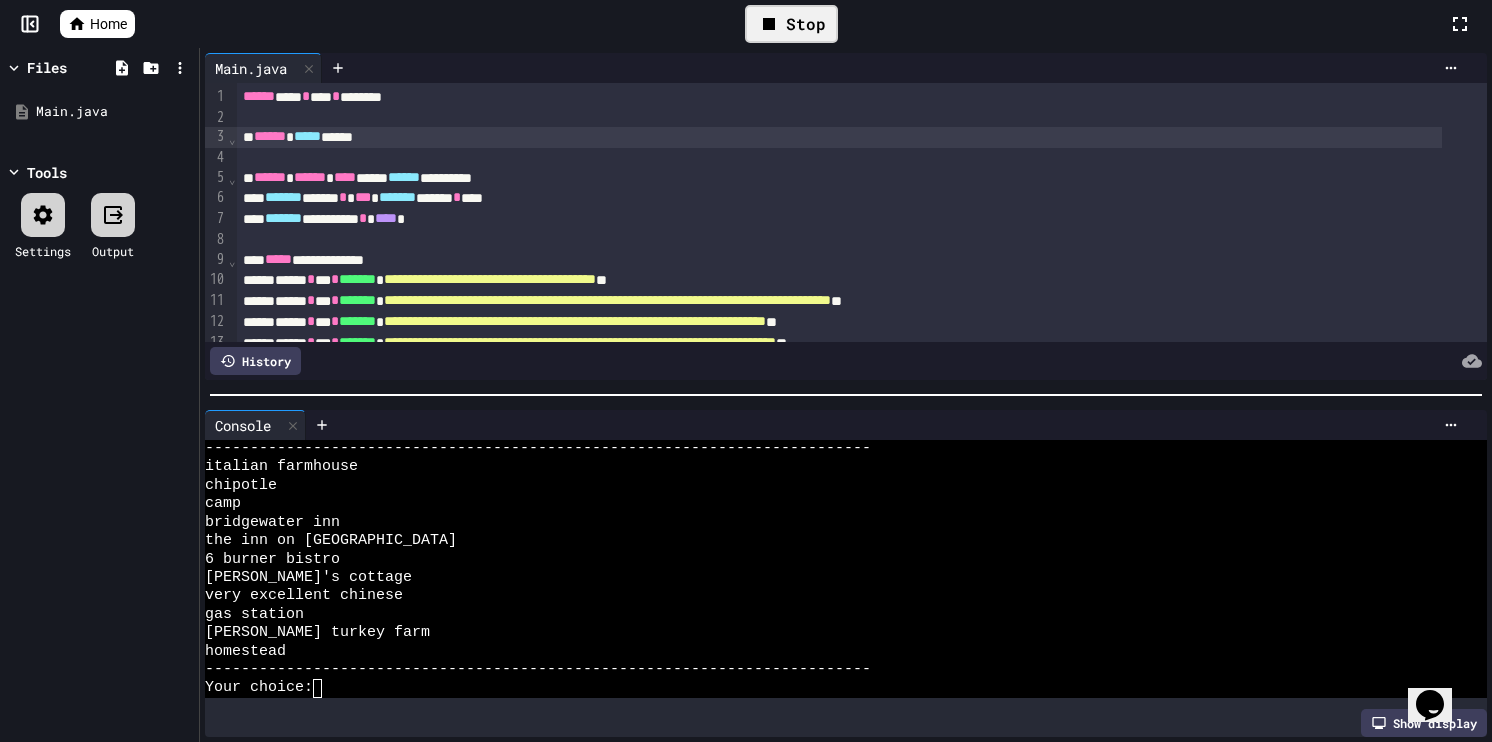scroll, scrollTop: 0, scrollLeft: 0, axis: both 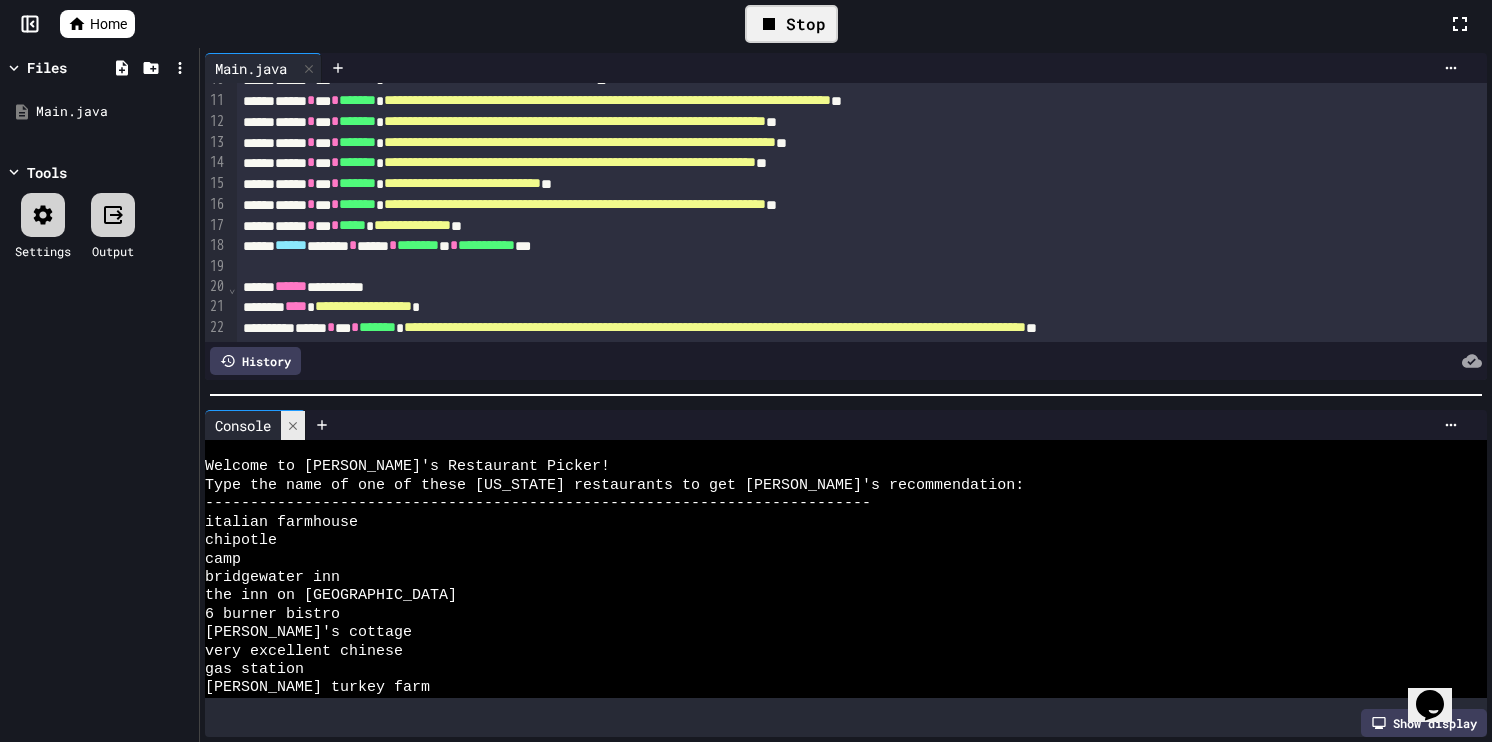 click 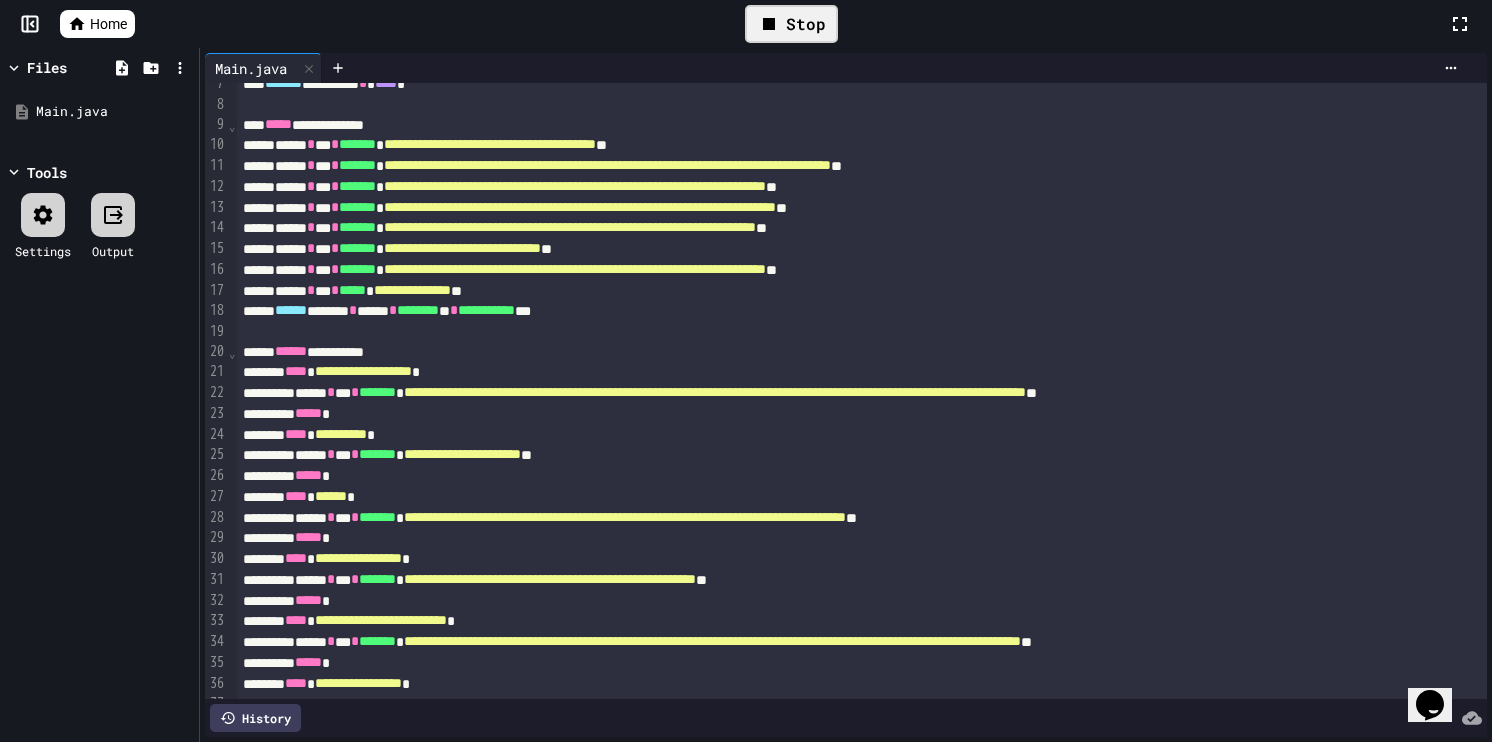 scroll, scrollTop: 100, scrollLeft: 0, axis: vertical 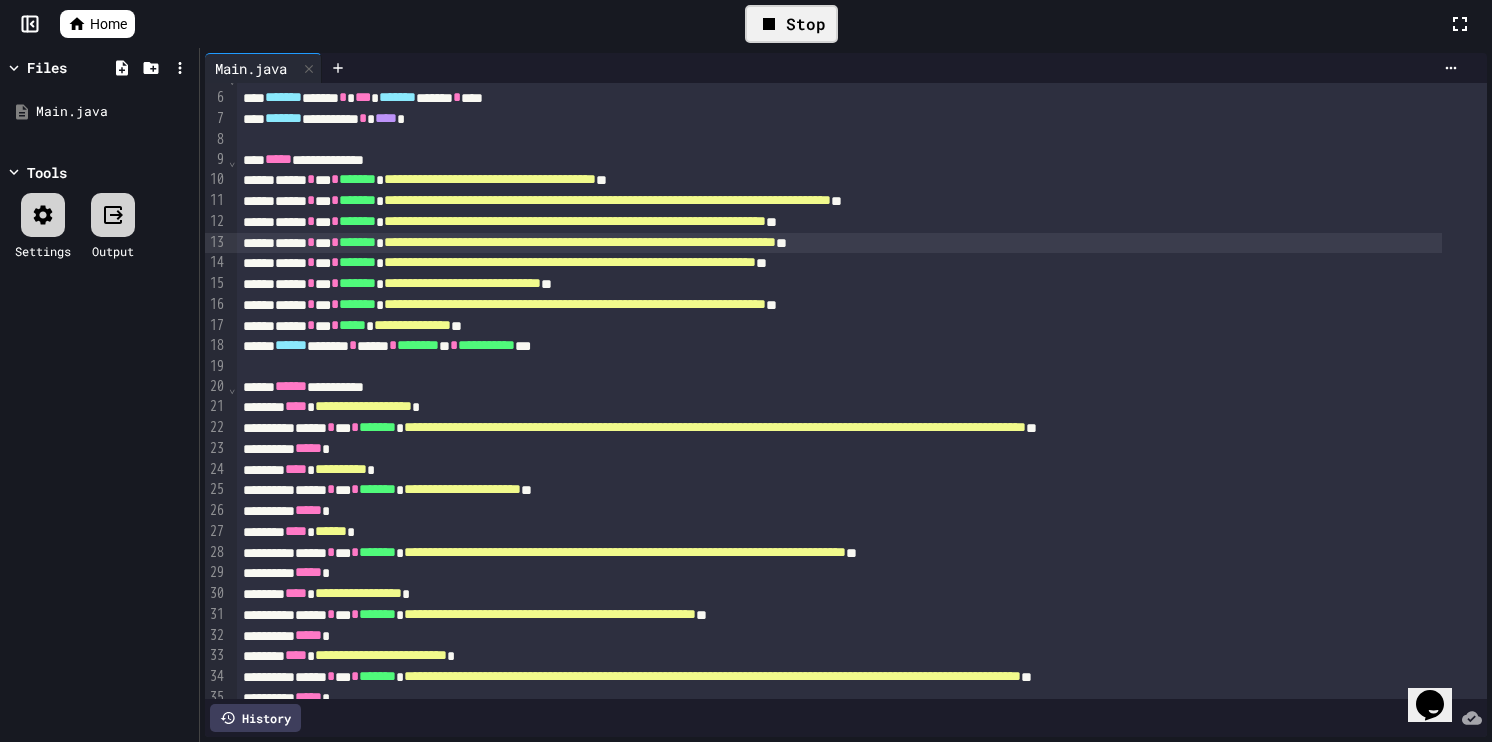 click on "**********" at bounding box center (580, 242) 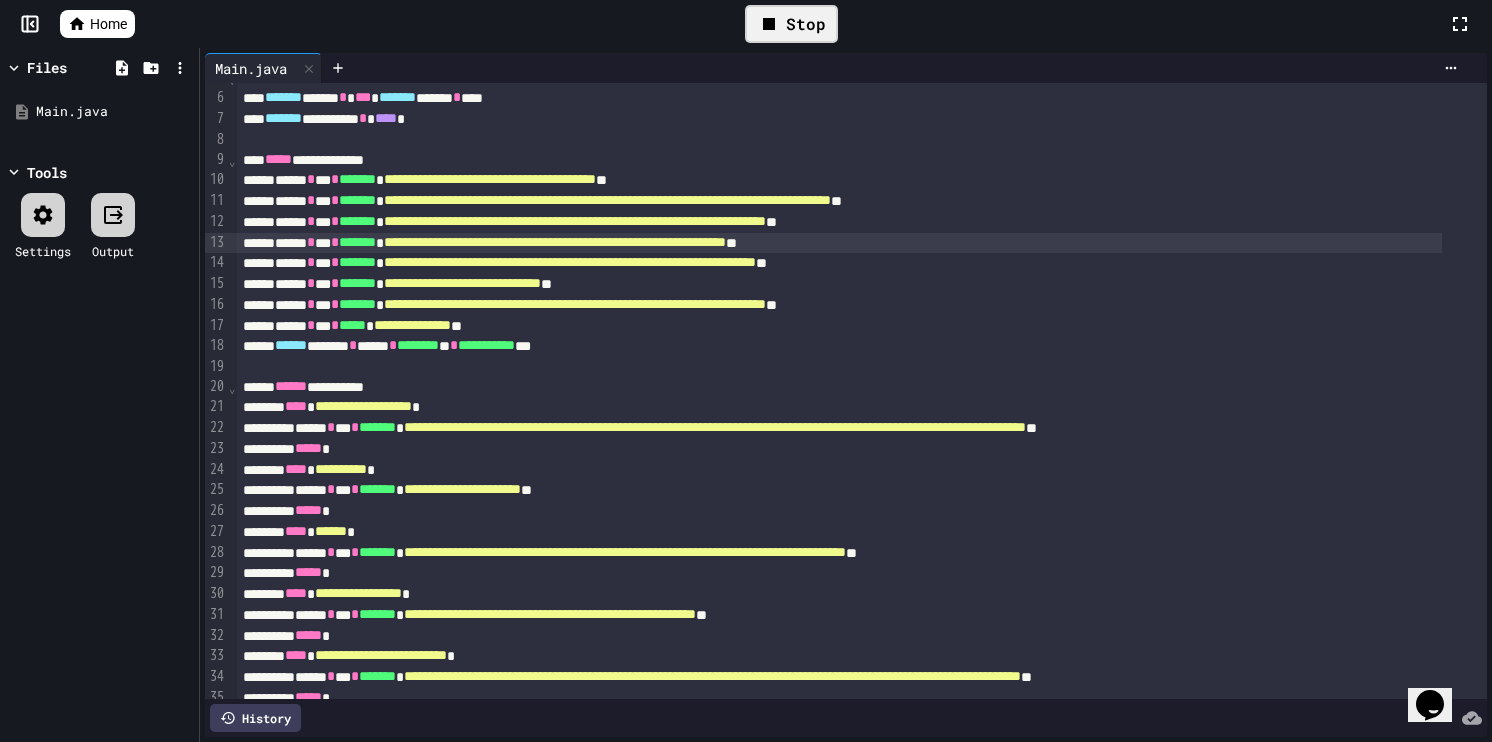 scroll, scrollTop: 200, scrollLeft: 0, axis: vertical 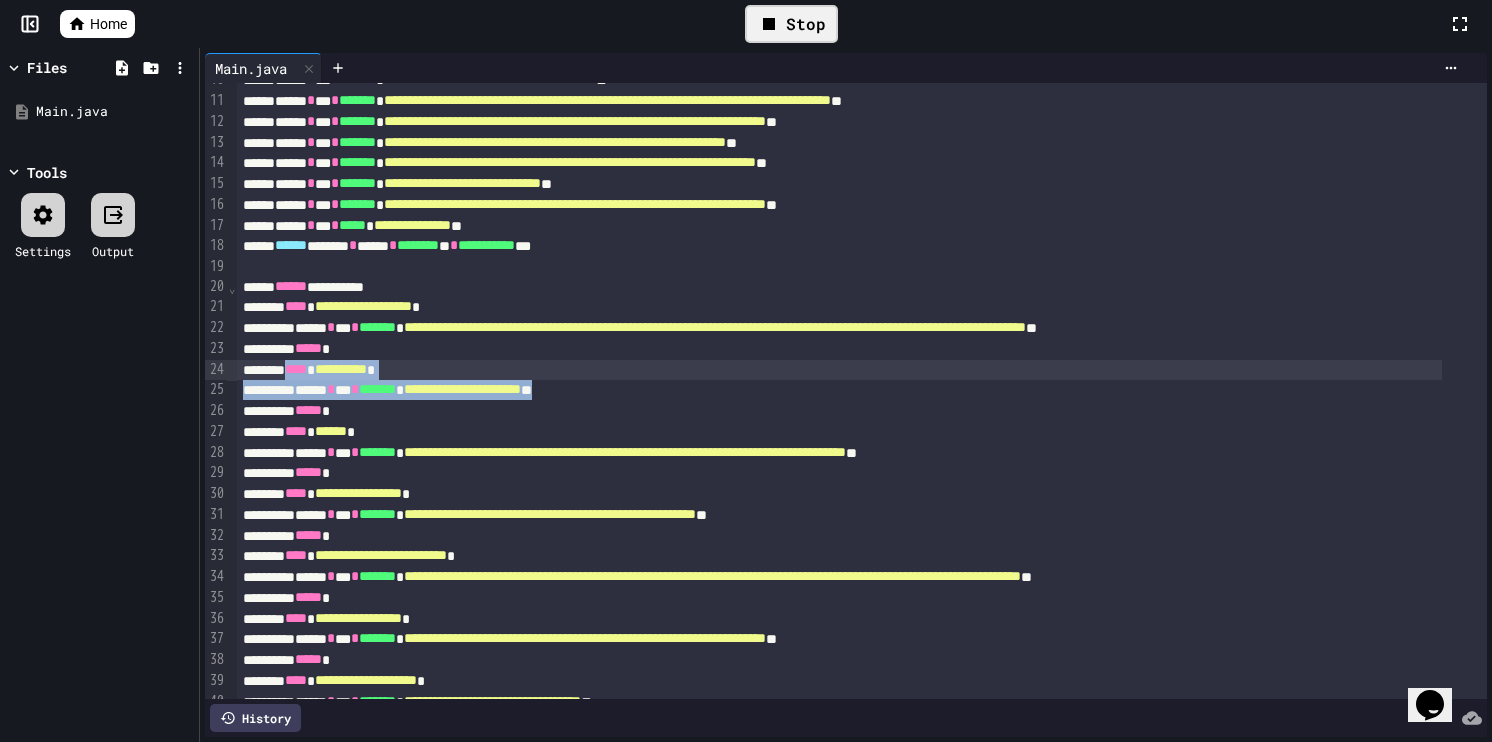 drag, startPoint x: 667, startPoint y: 390, endPoint x: 304, endPoint y: 374, distance: 363.35245 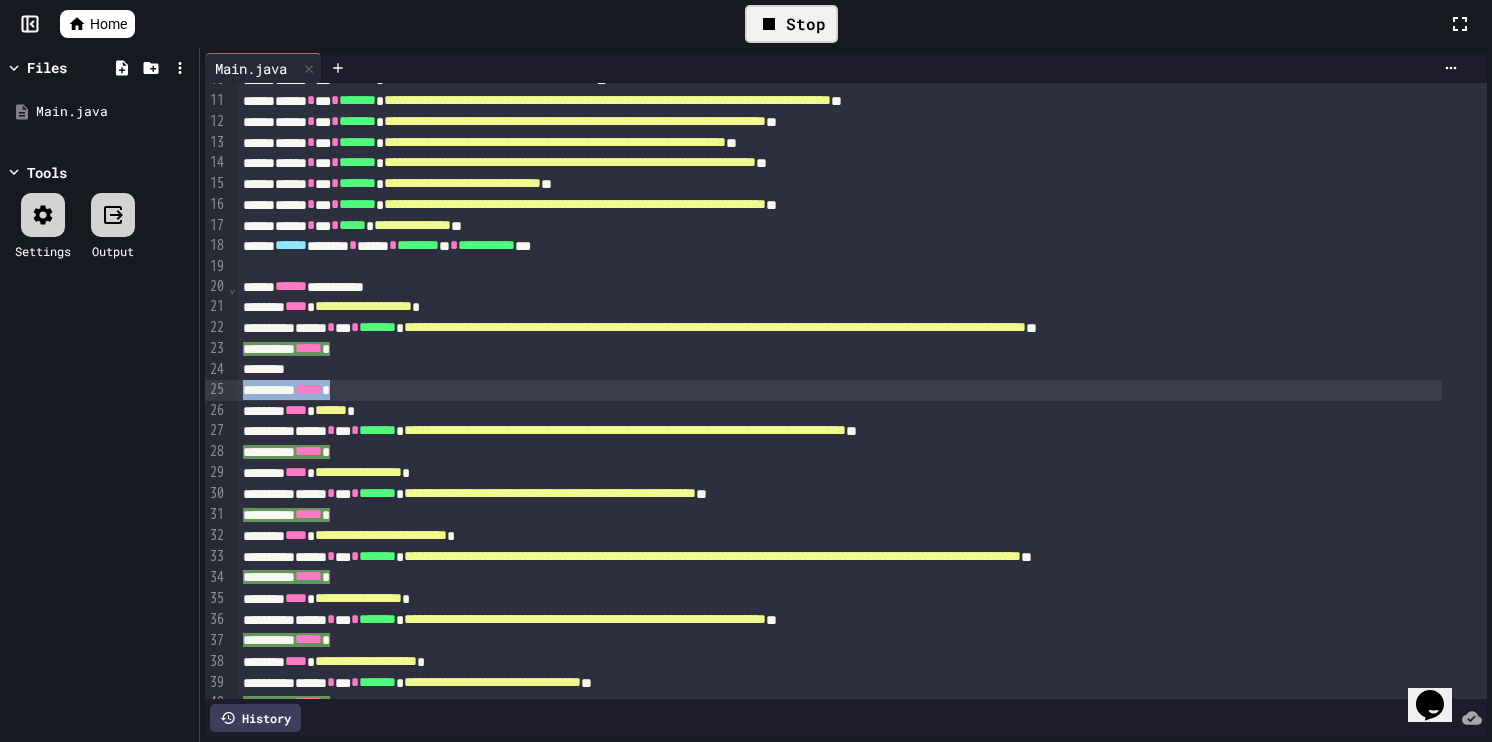 drag, startPoint x: 392, startPoint y: 391, endPoint x: 216, endPoint y: 381, distance: 176.28386 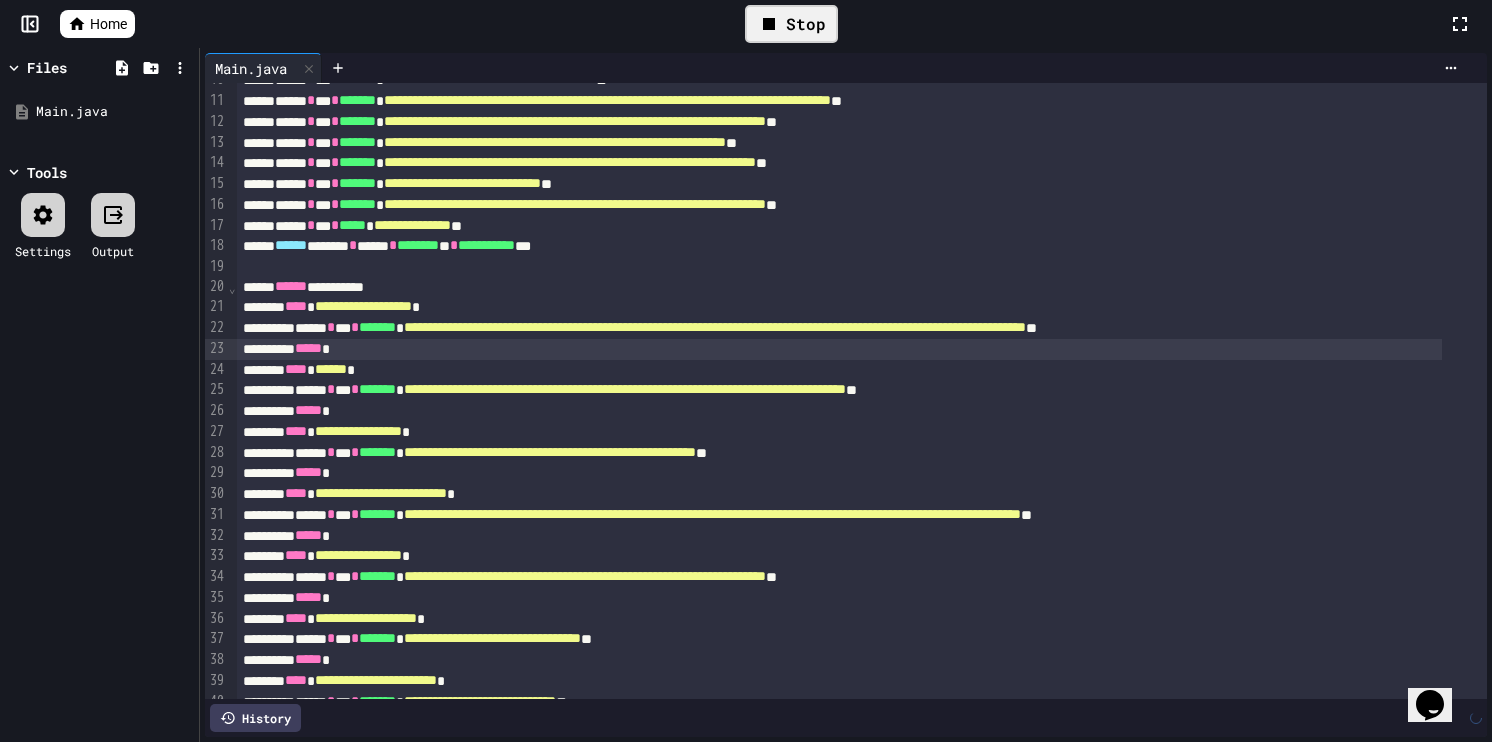 click on "Stop" at bounding box center [791, 24] 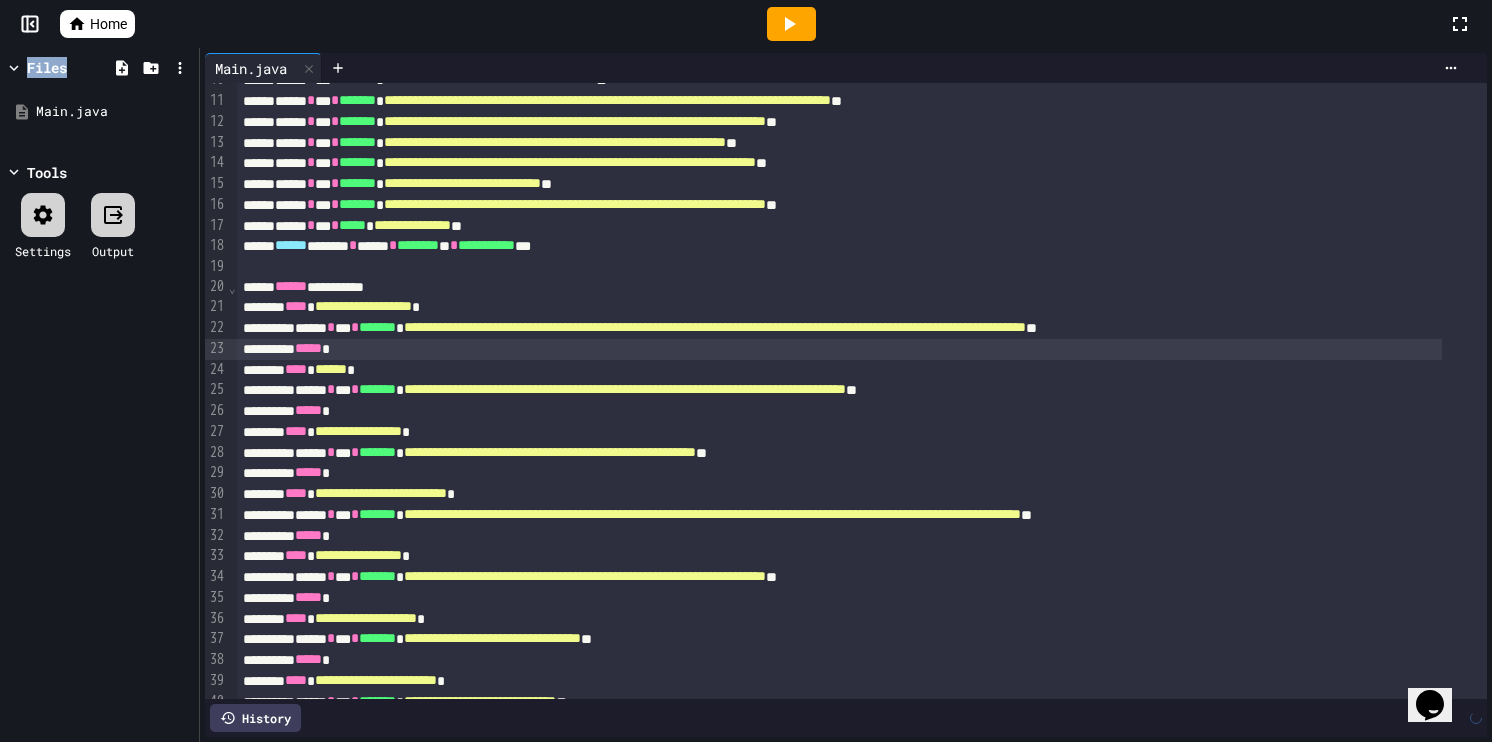 click at bounding box center (791, 24) 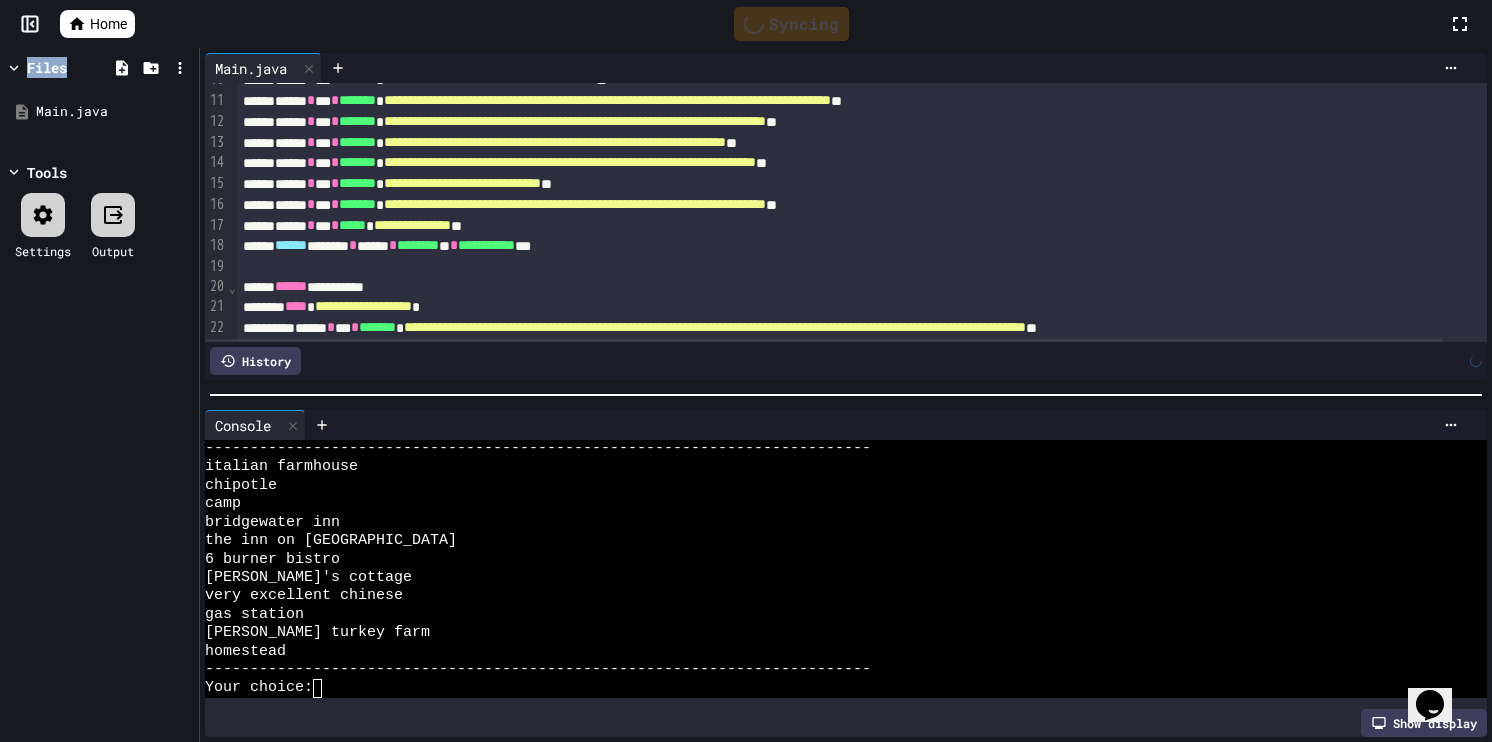 scroll, scrollTop: 0, scrollLeft: 0, axis: both 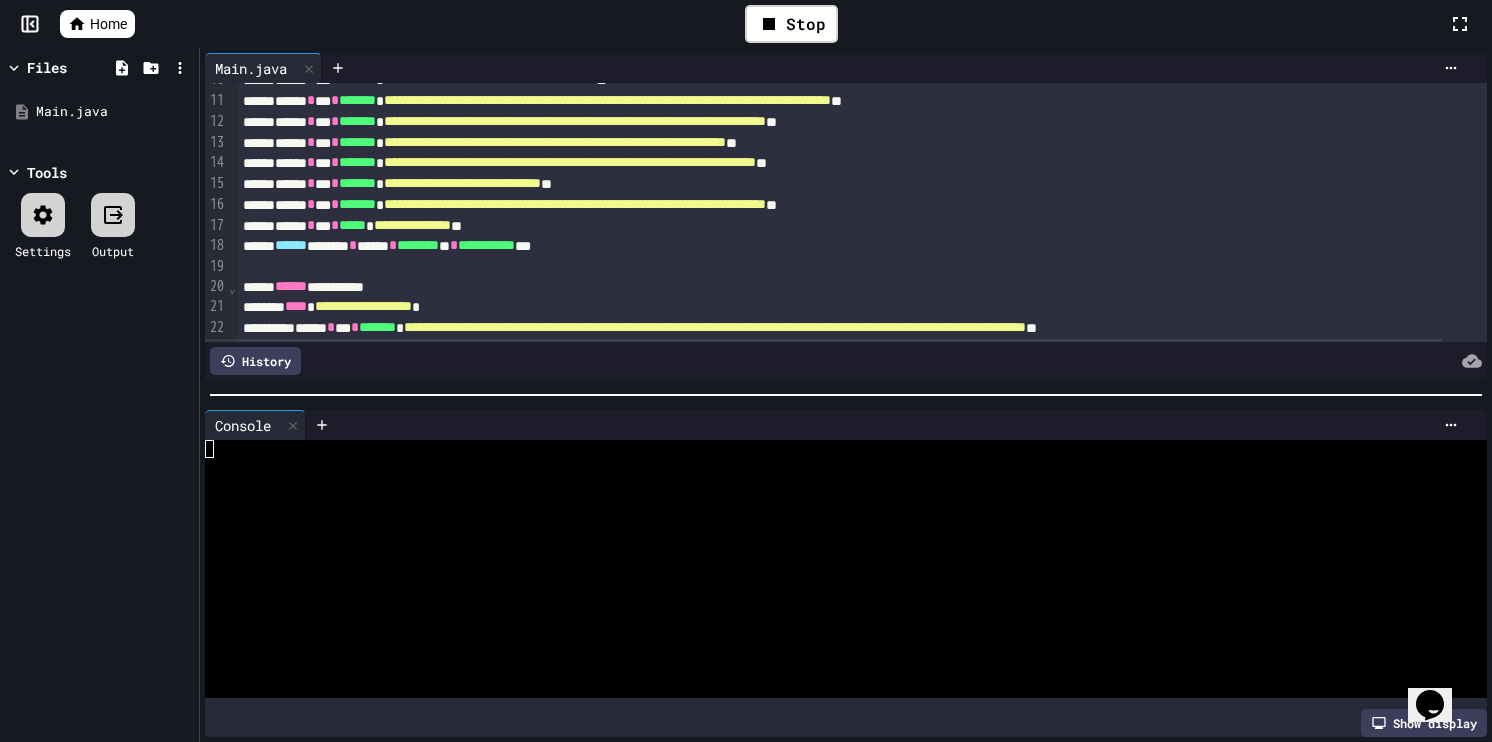 click at bounding box center [830, 670] 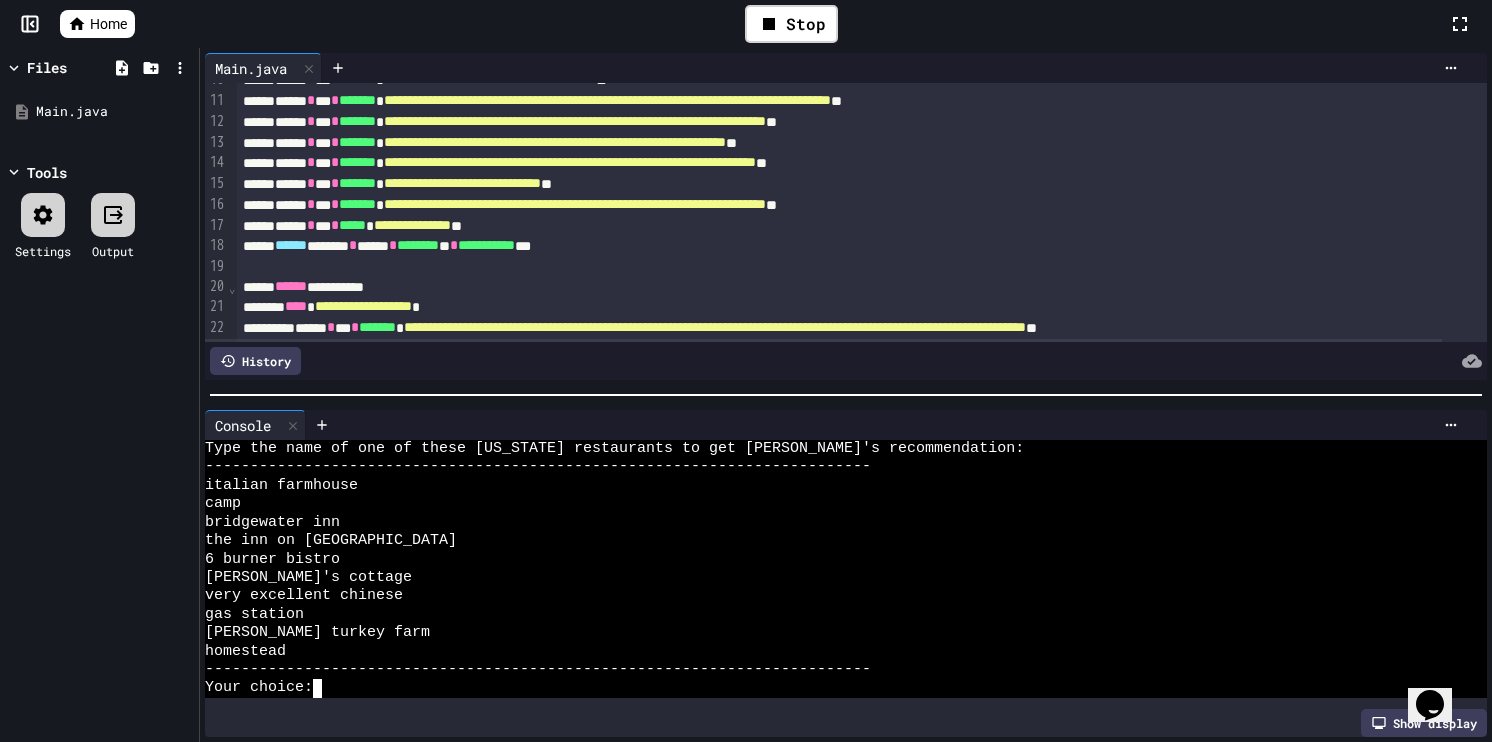 scroll, scrollTop: 36, scrollLeft: 0, axis: vertical 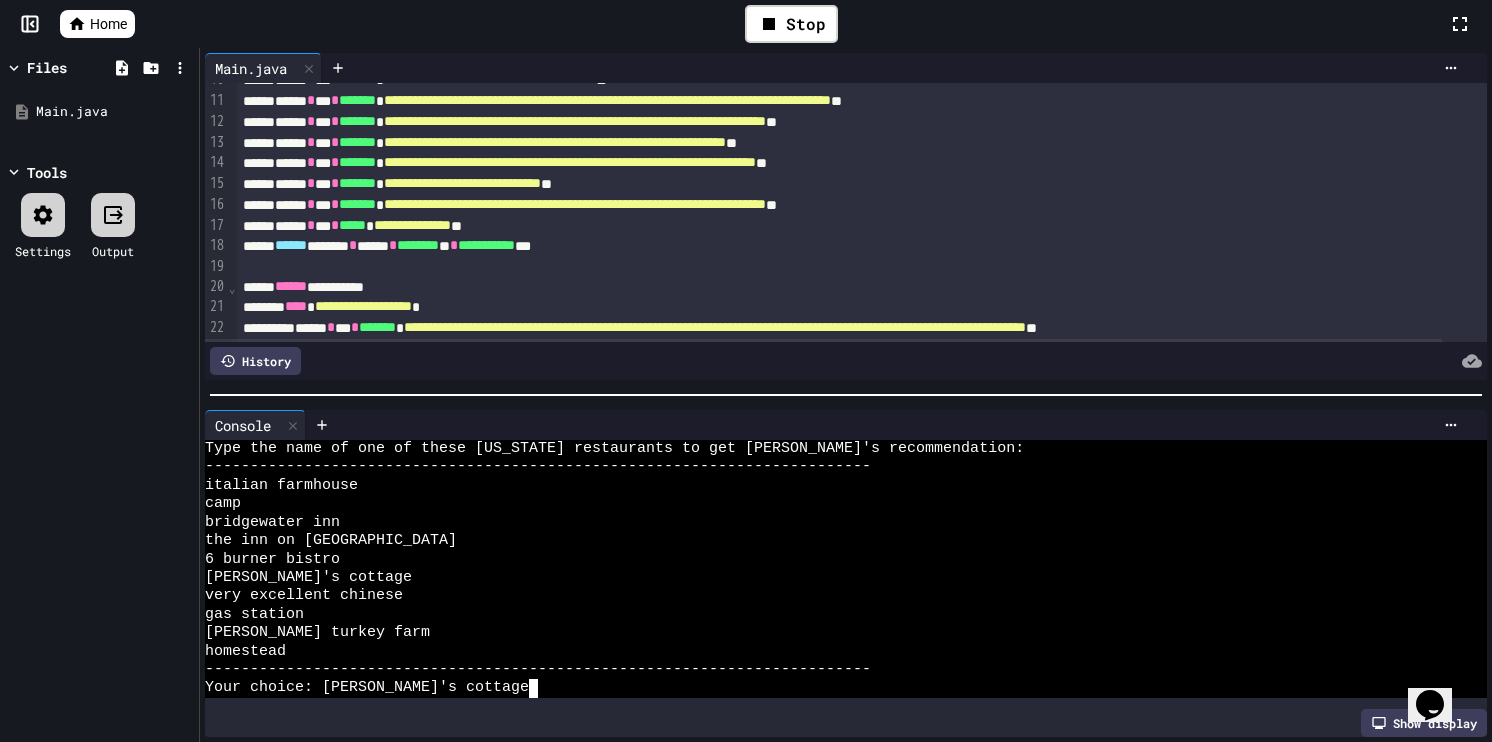 type 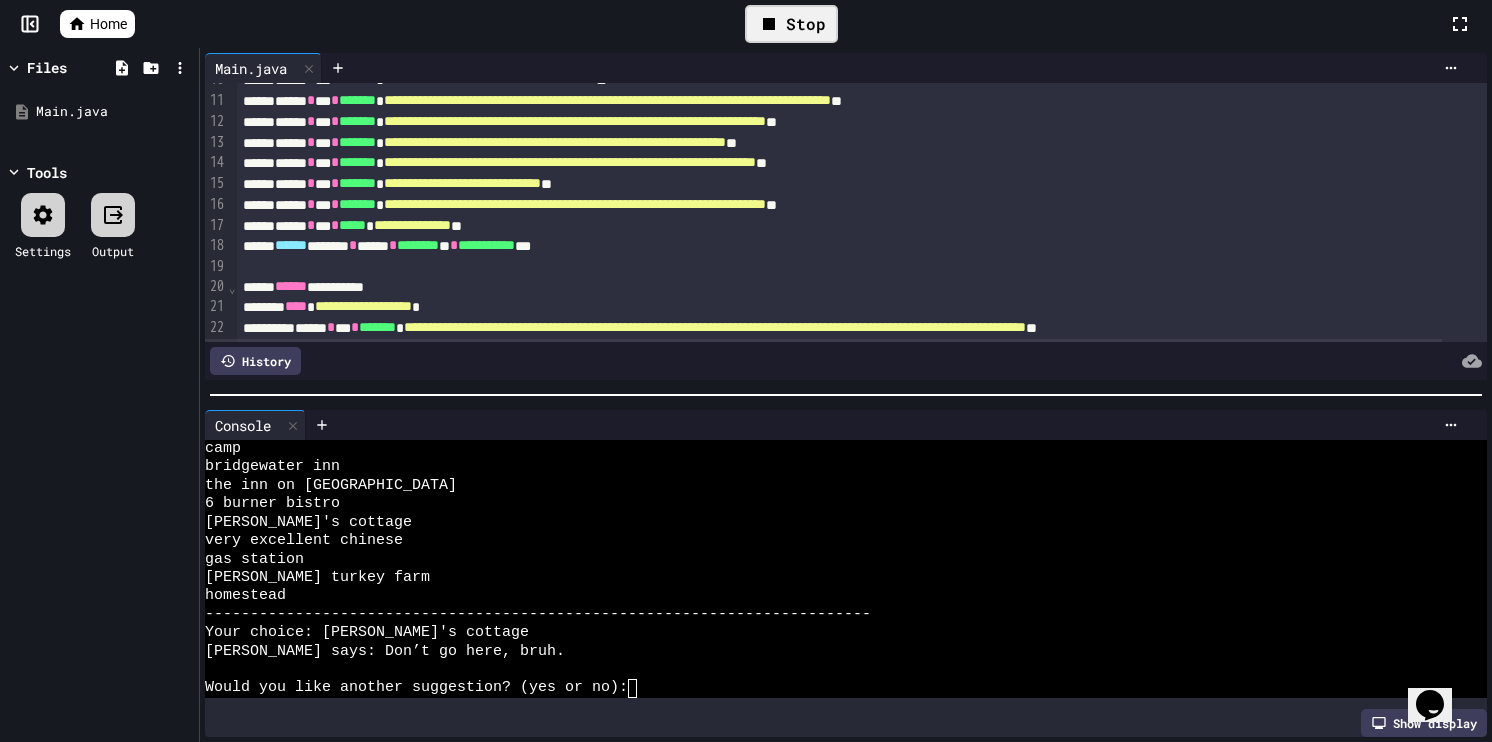 click 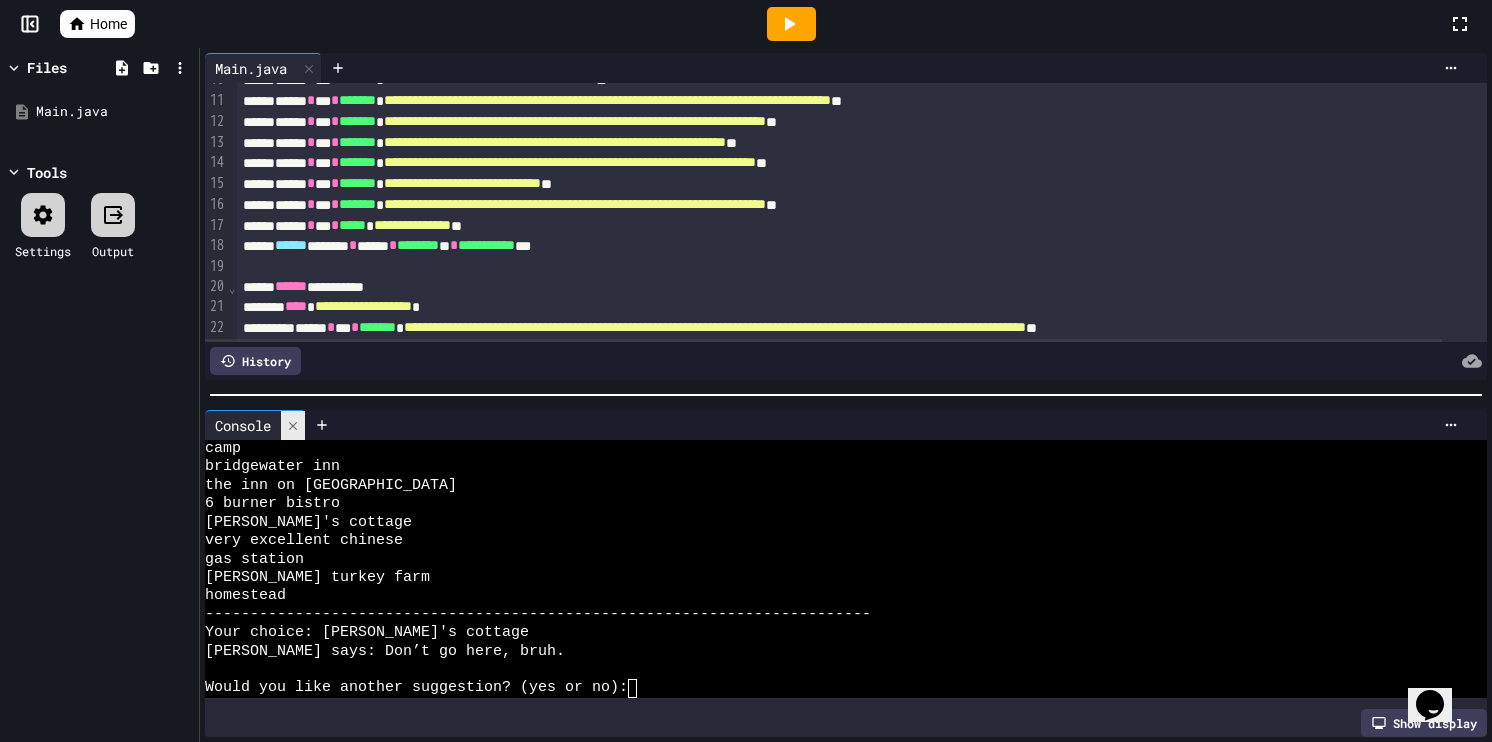 click at bounding box center (293, 425) 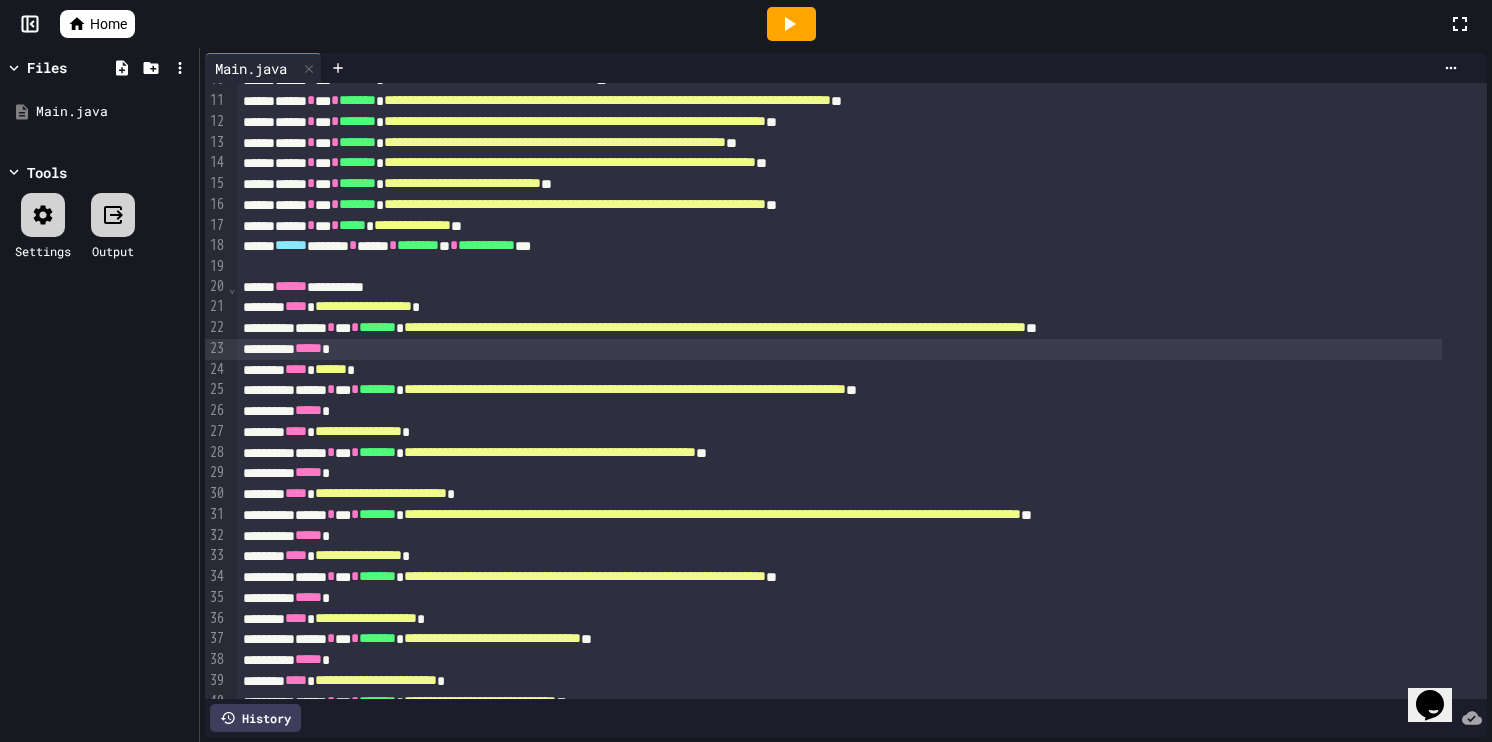 scroll, scrollTop: 400, scrollLeft: 0, axis: vertical 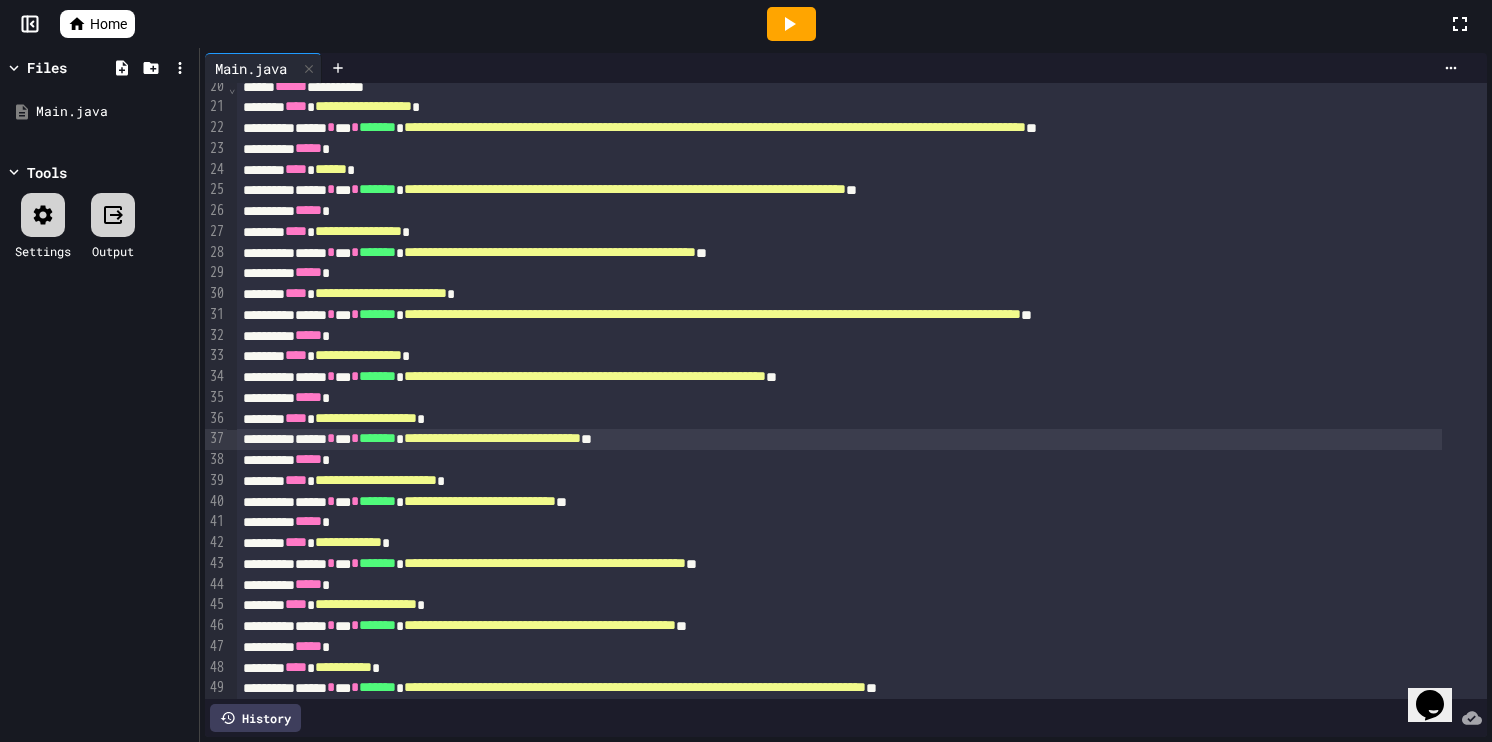 click on "**********" at bounding box center (492, 438) 